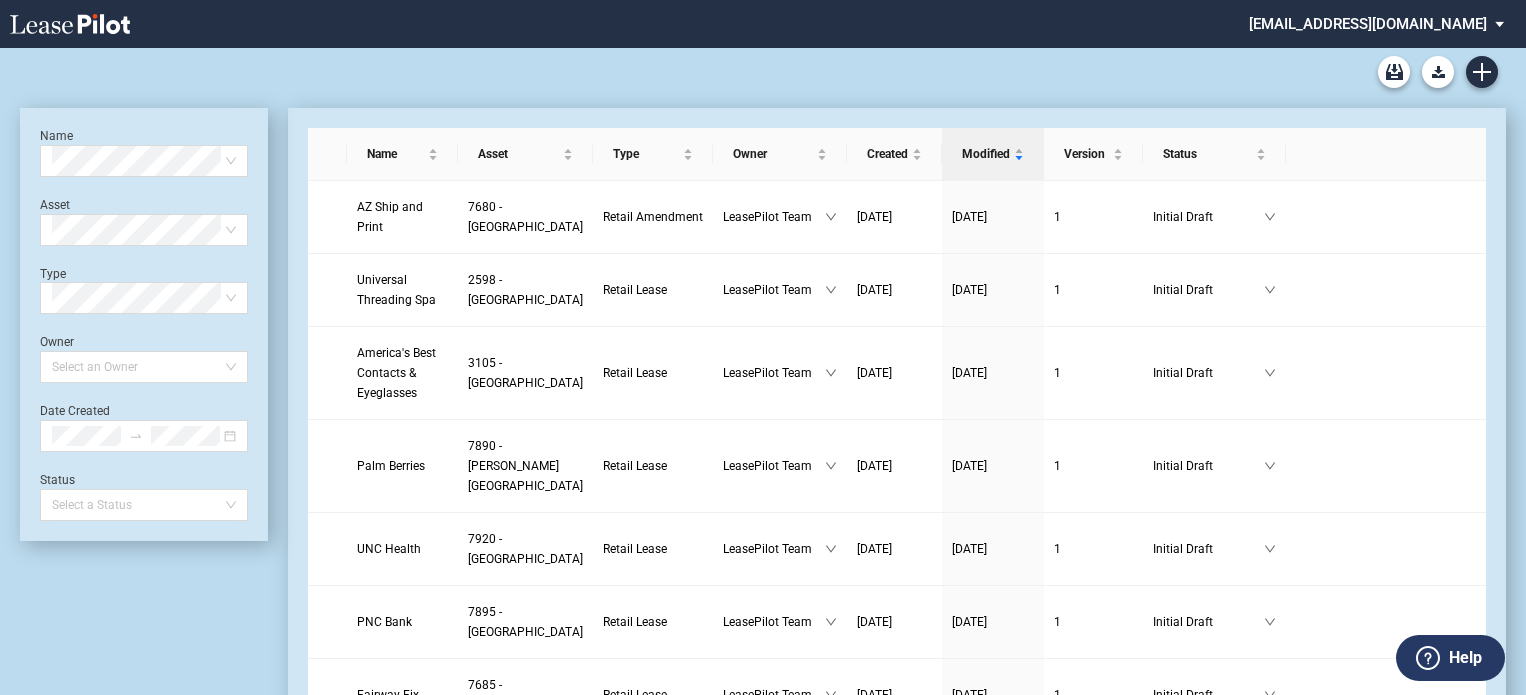 scroll, scrollTop: 0, scrollLeft: 0, axis: both 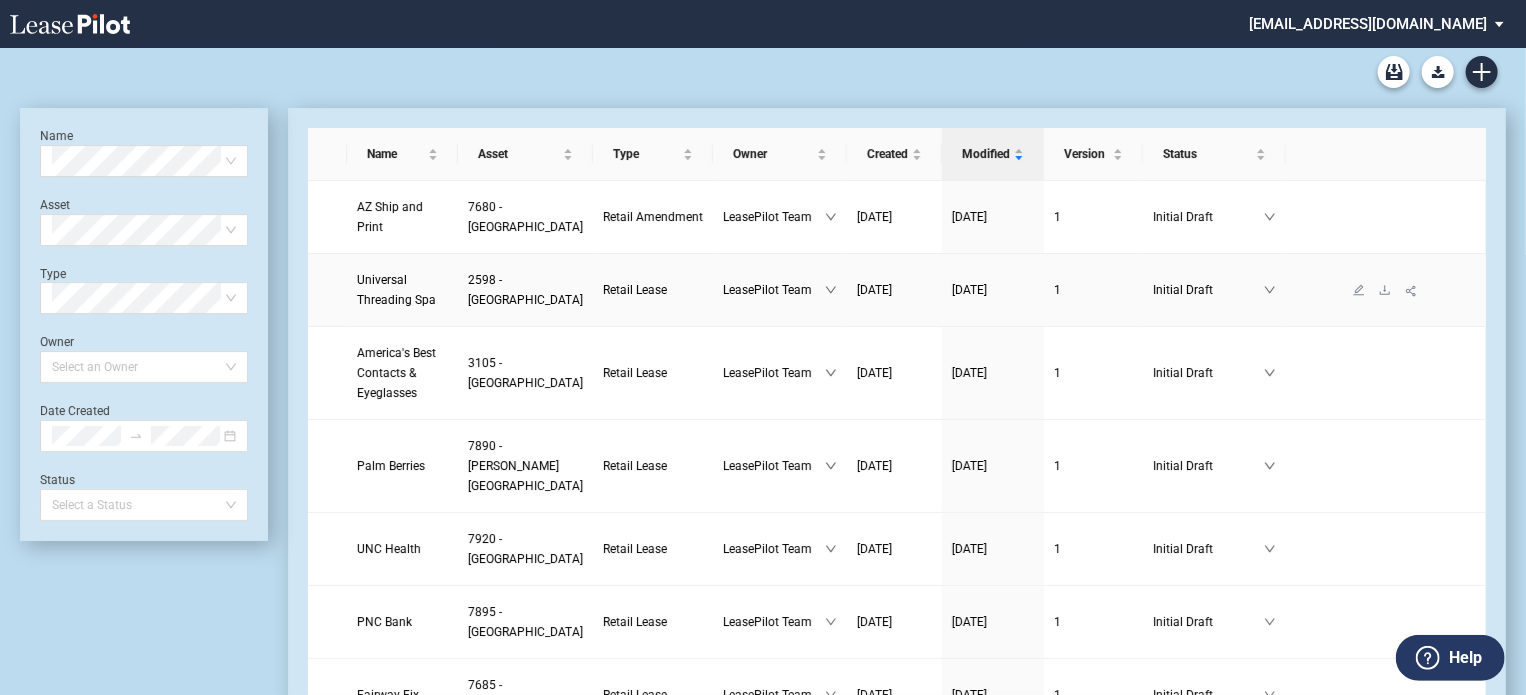 click on "Universal Threading Spa" at bounding box center (396, 290) 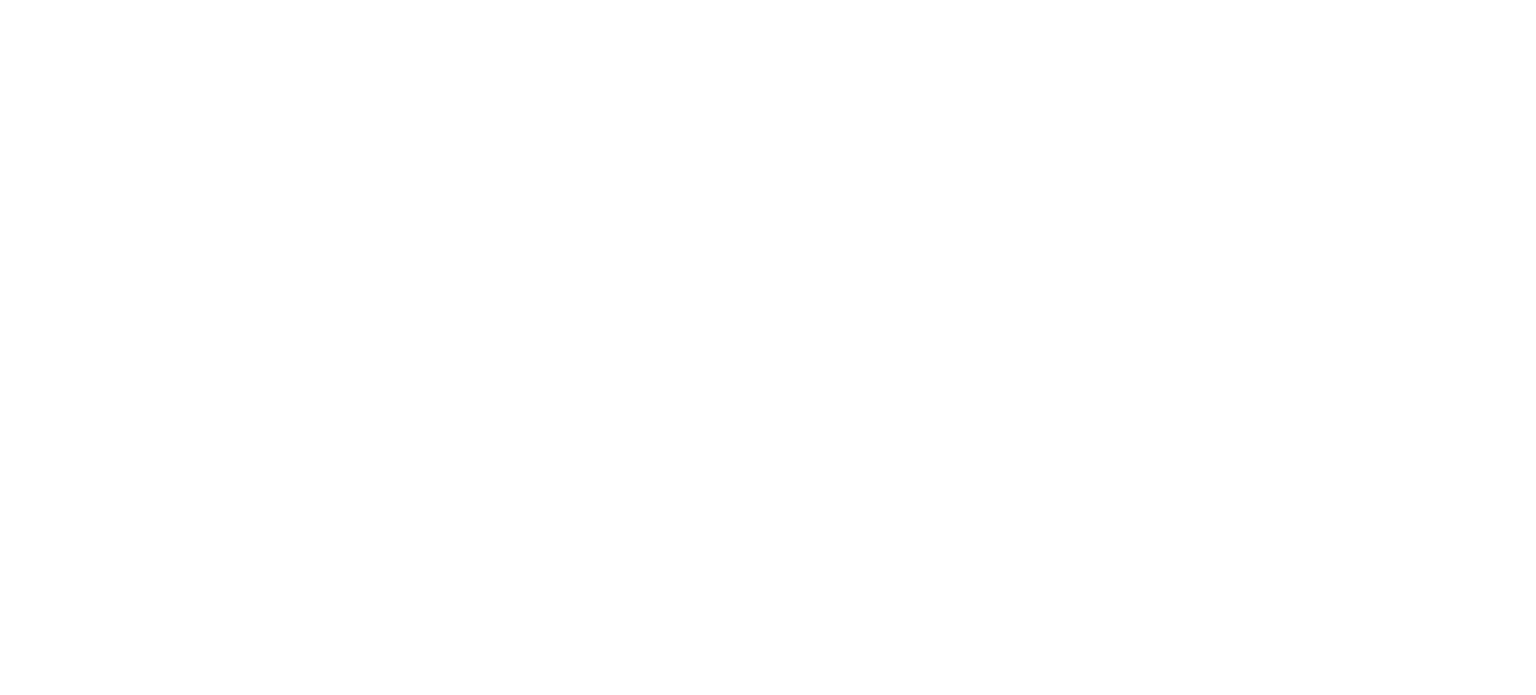scroll, scrollTop: 0, scrollLeft: 0, axis: both 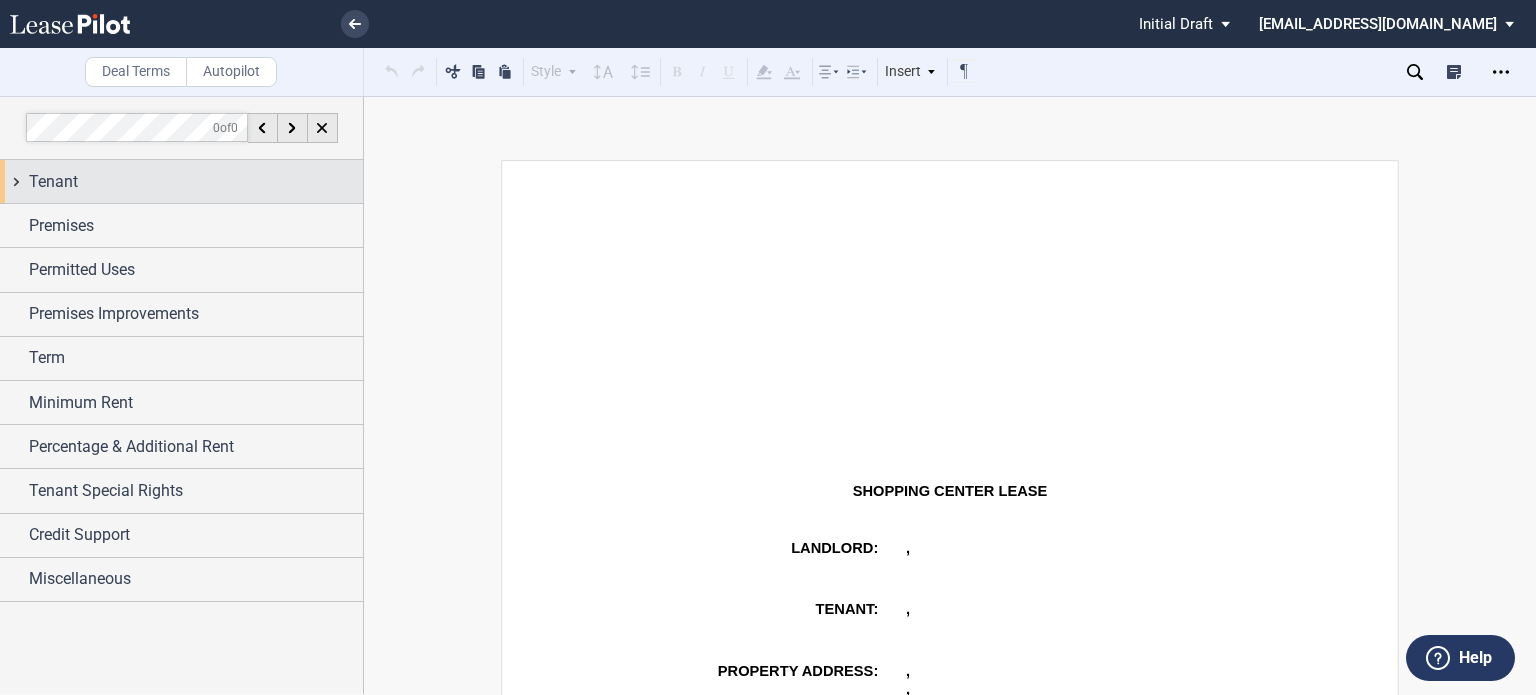 click on "Tenant" at bounding box center (196, 182) 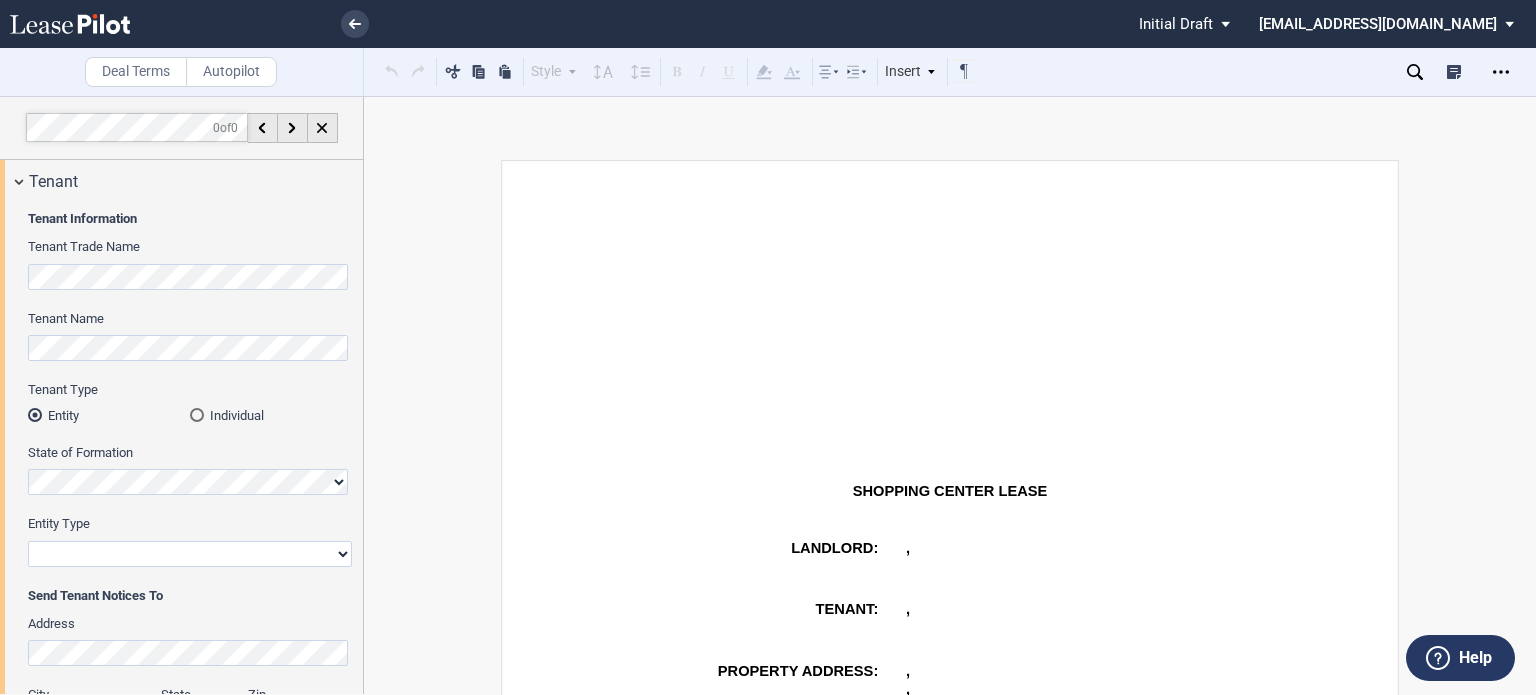 click at bounding box center (197, 415) 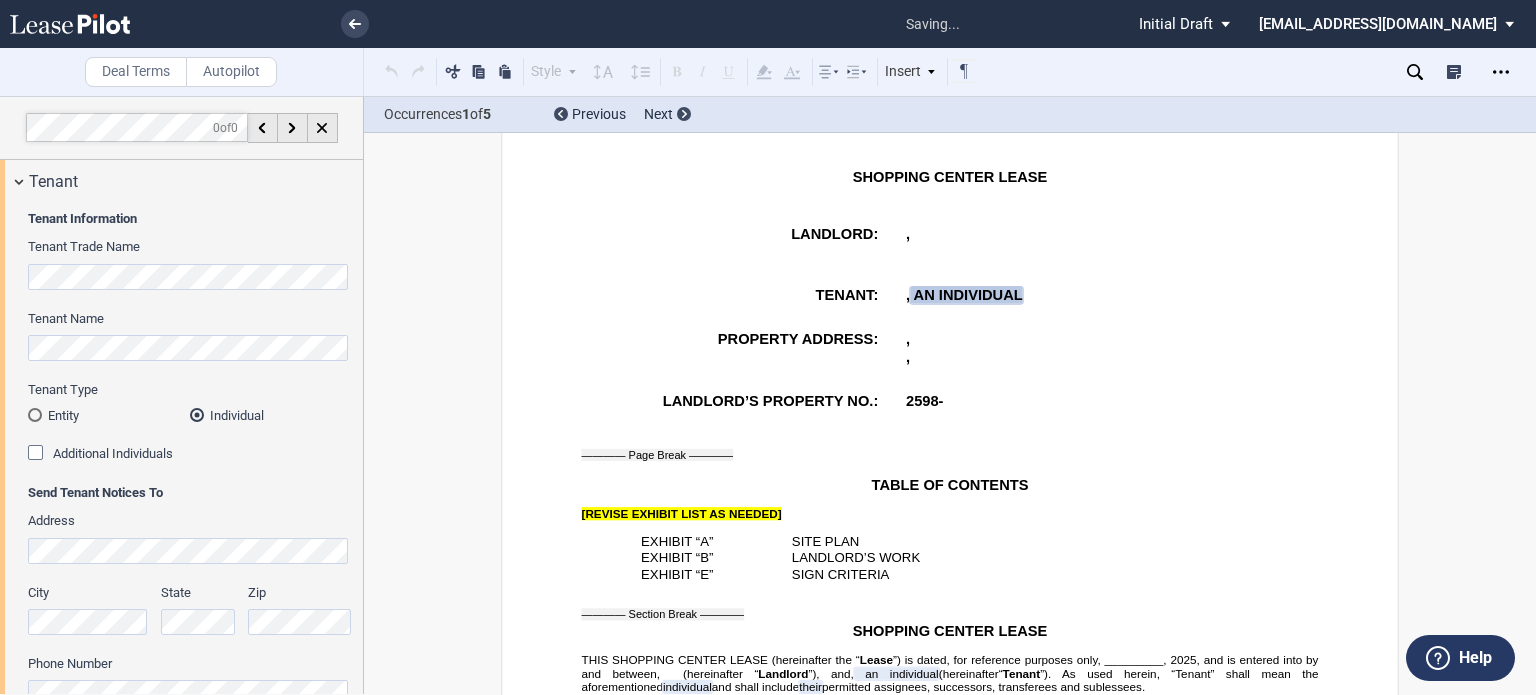 scroll, scrollTop: 316, scrollLeft: 0, axis: vertical 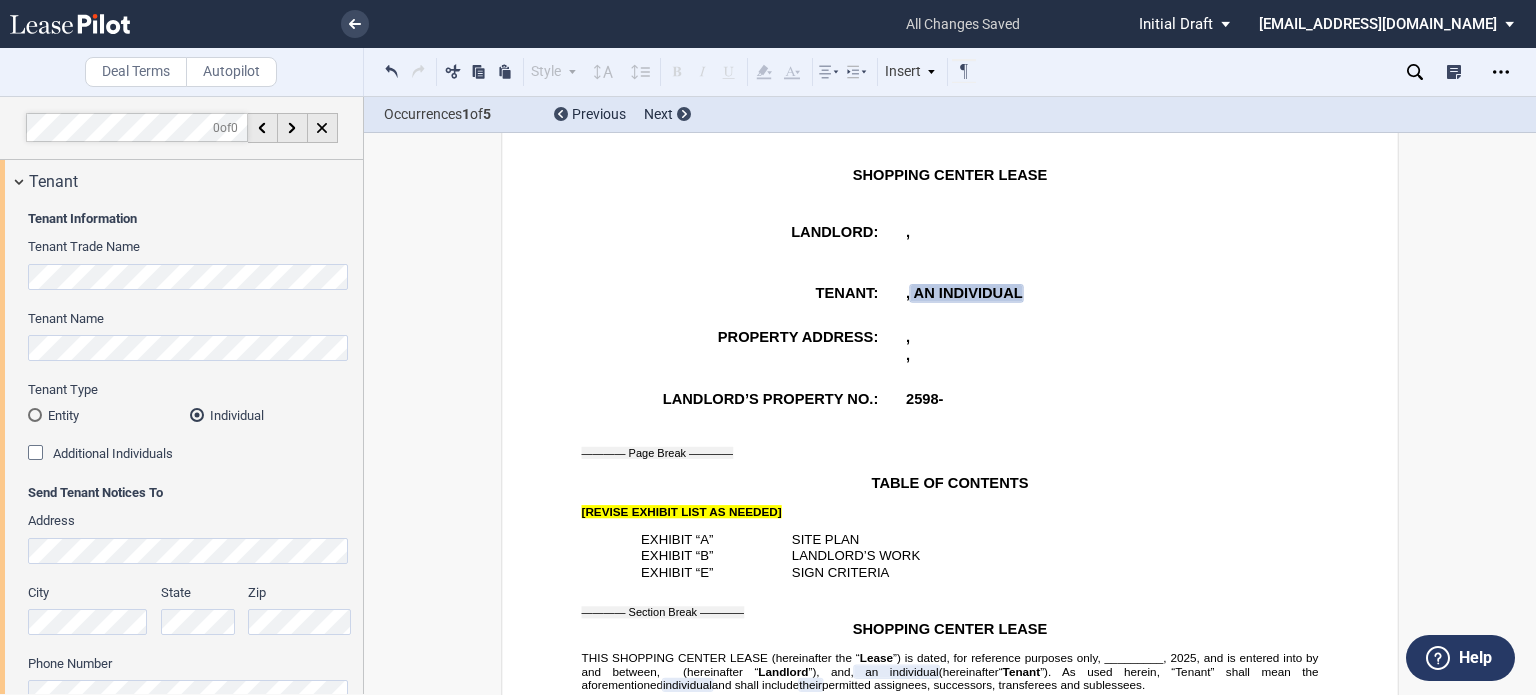 click 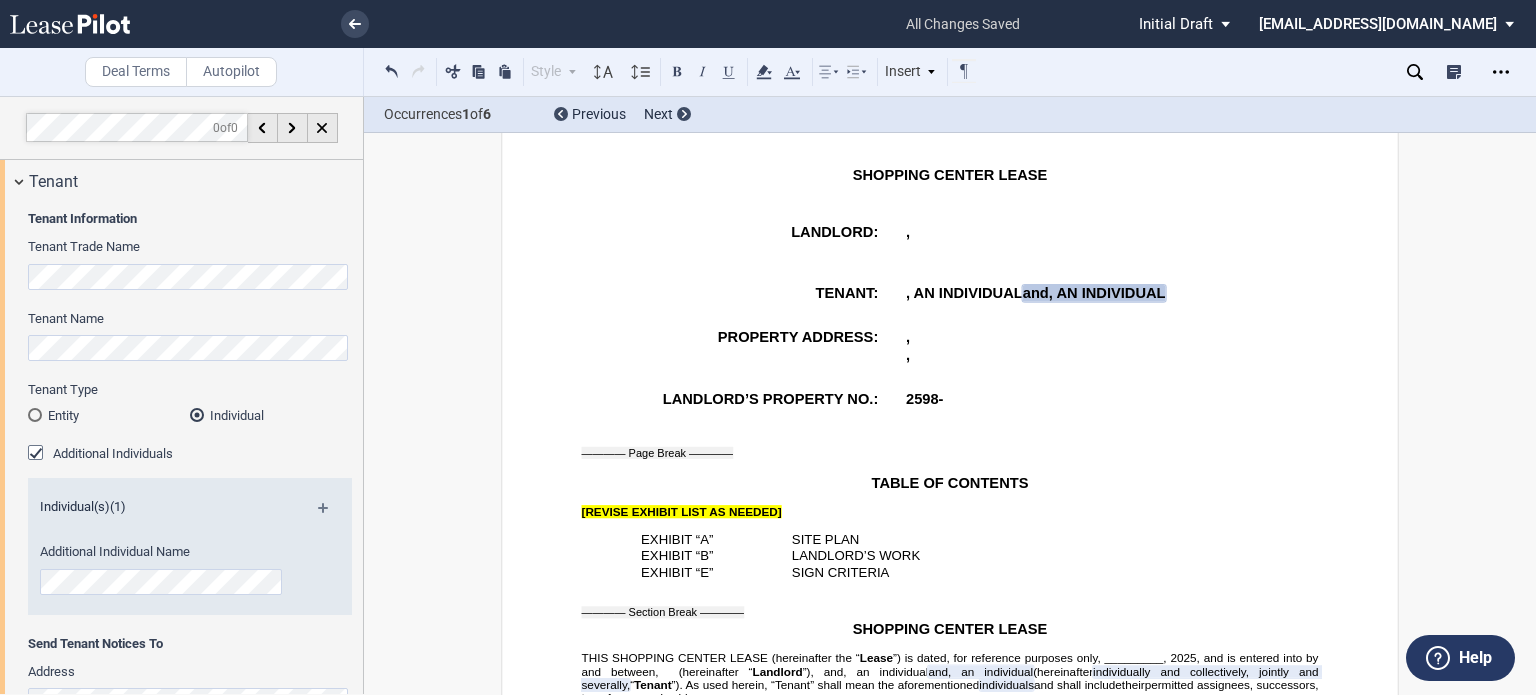 click on "LANDLORD:" at bounding box center [740, 241] 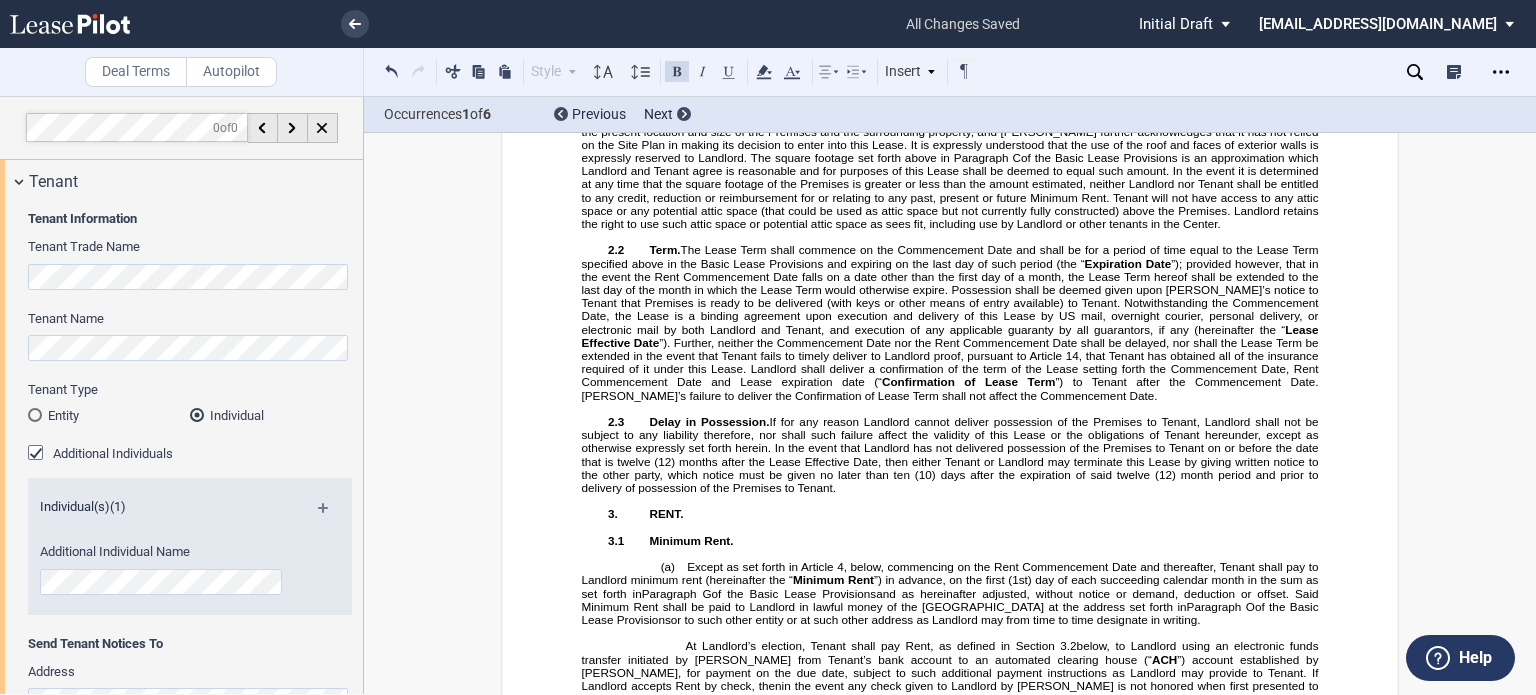 scroll, scrollTop: 3461, scrollLeft: 0, axis: vertical 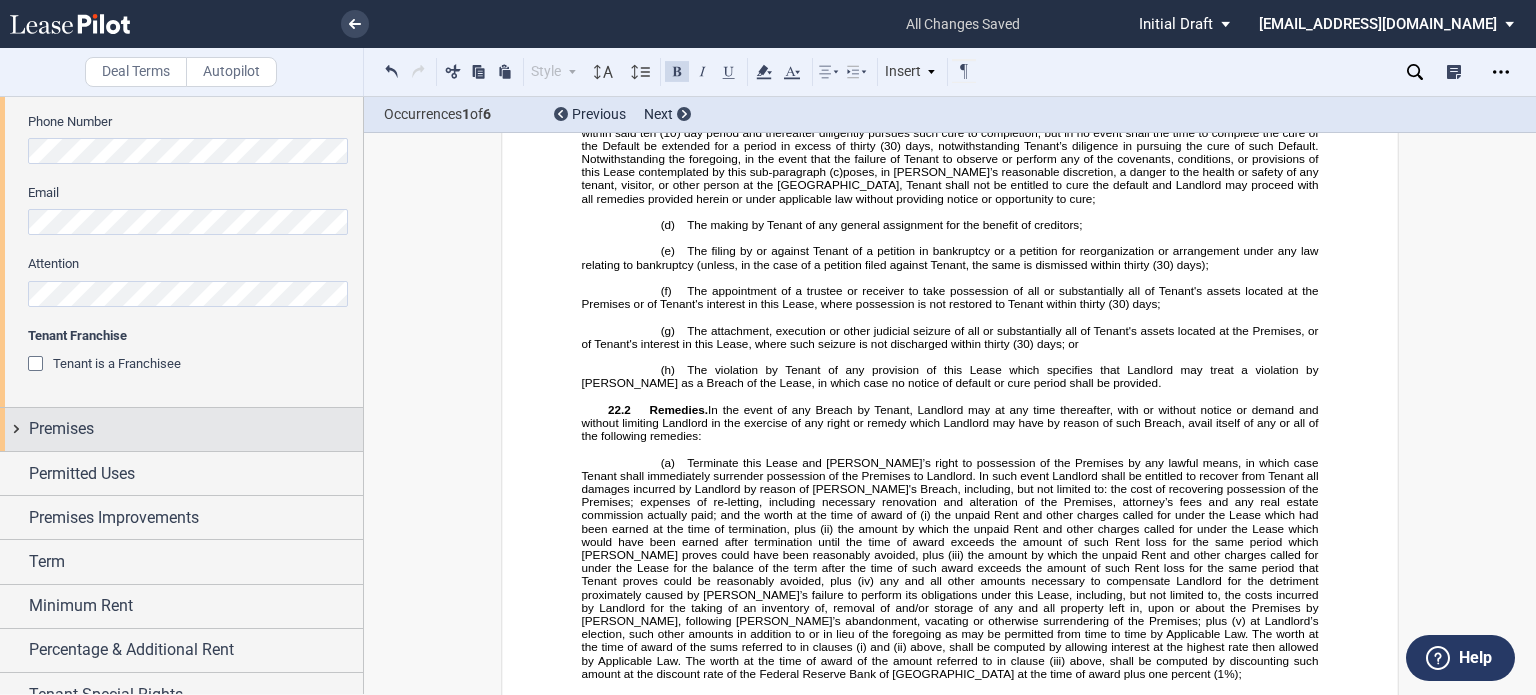 click on "Premises" at bounding box center [196, 429] 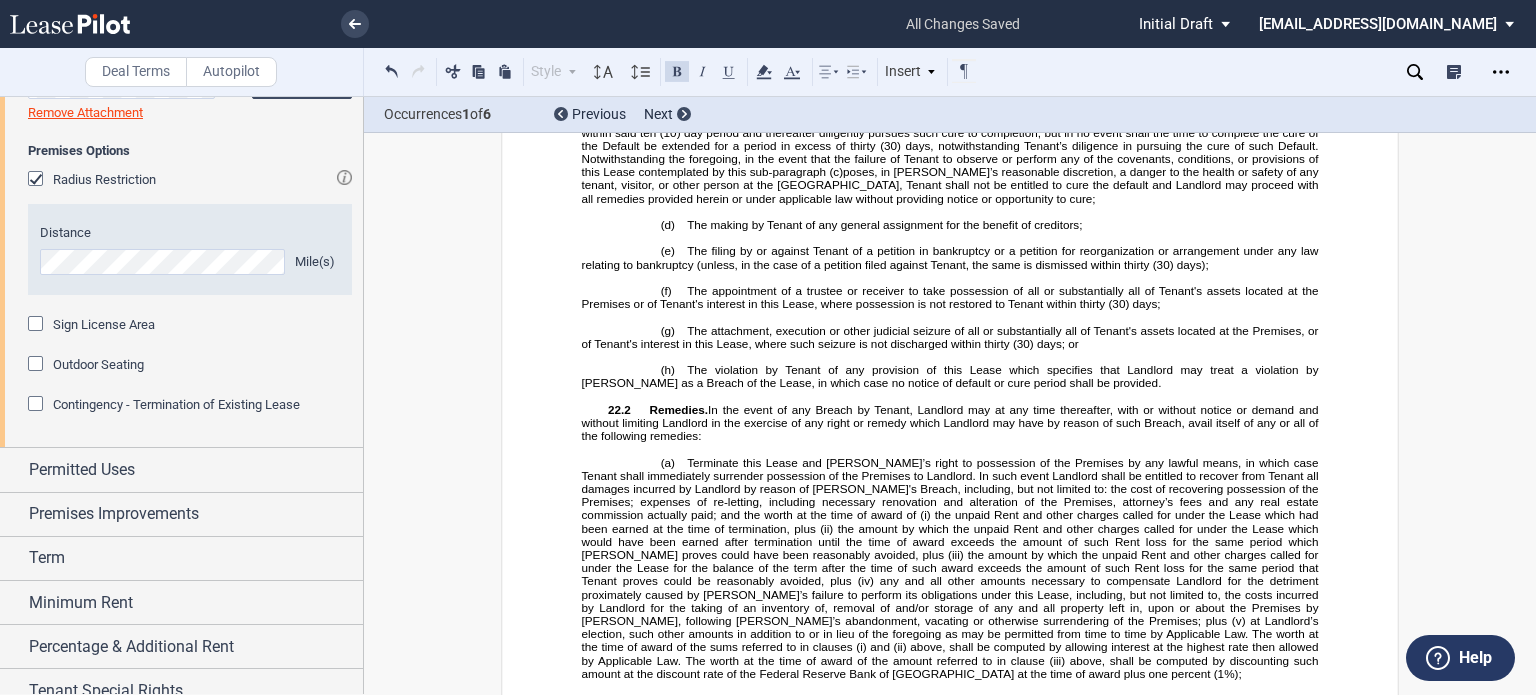 scroll, scrollTop: 1481, scrollLeft: 0, axis: vertical 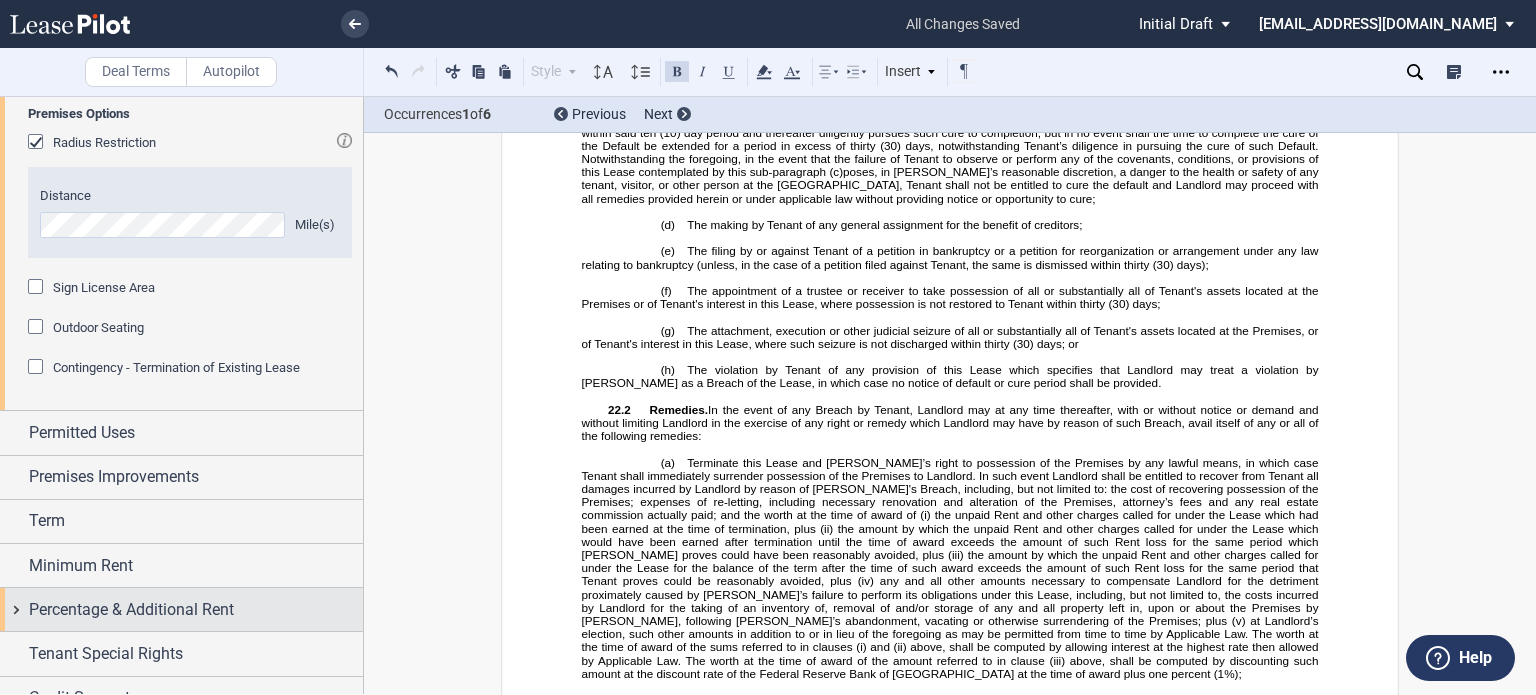 click on "Percentage & Additional Rent" at bounding box center [196, 610] 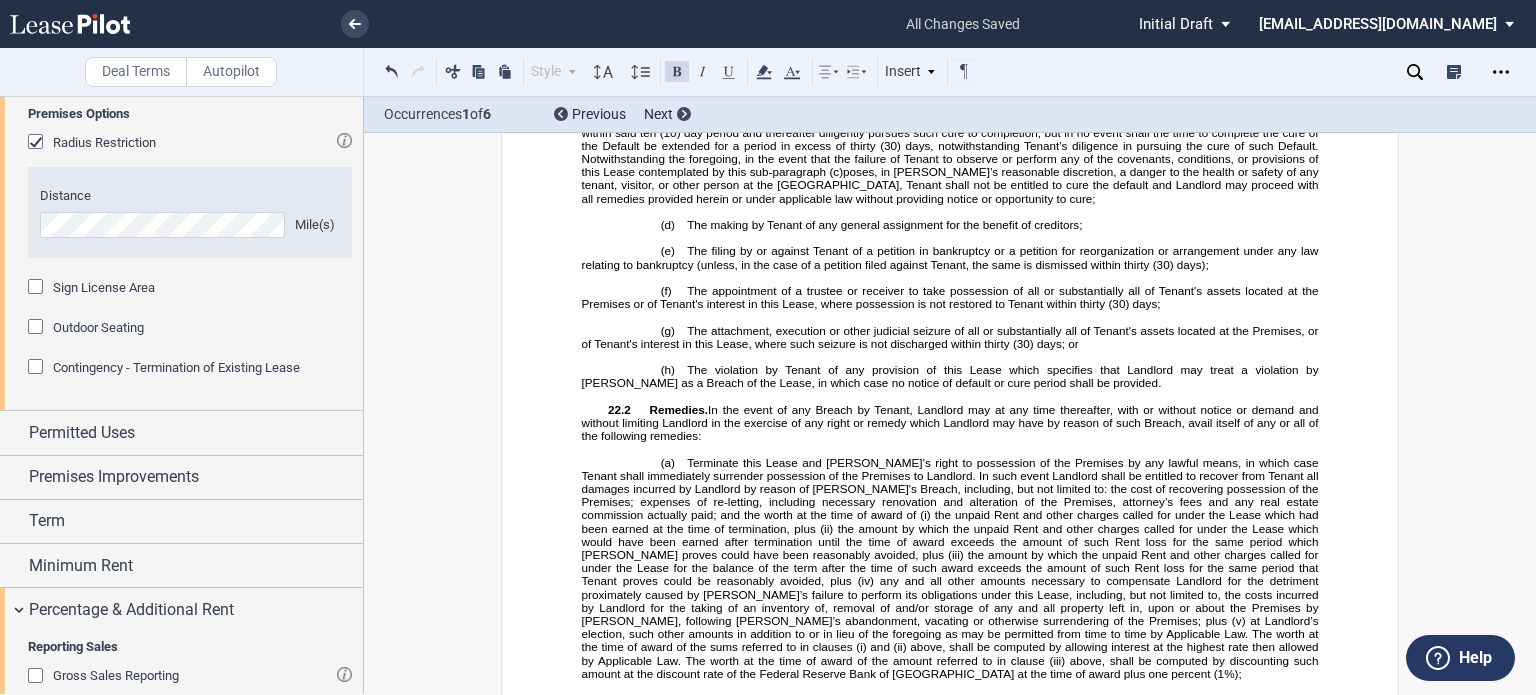 click 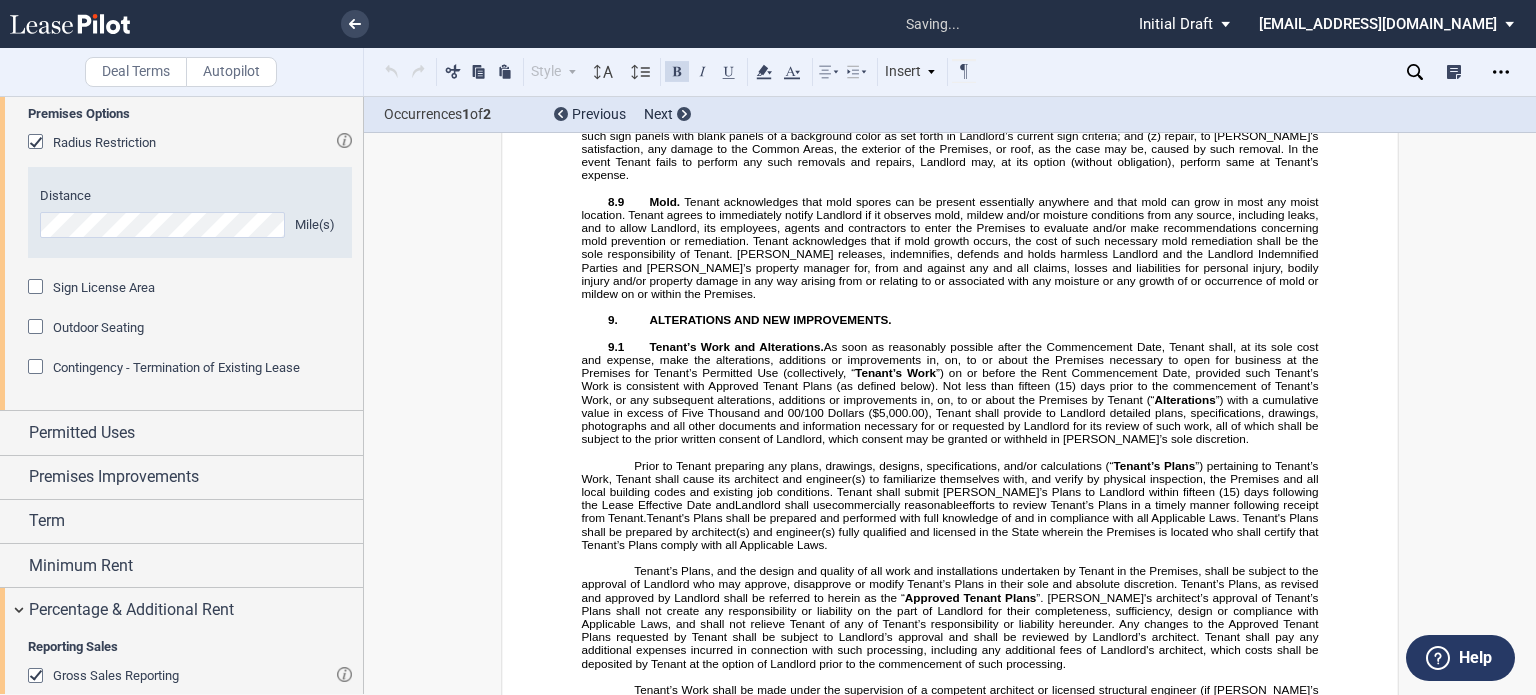 scroll, scrollTop: 1245, scrollLeft: 0, axis: vertical 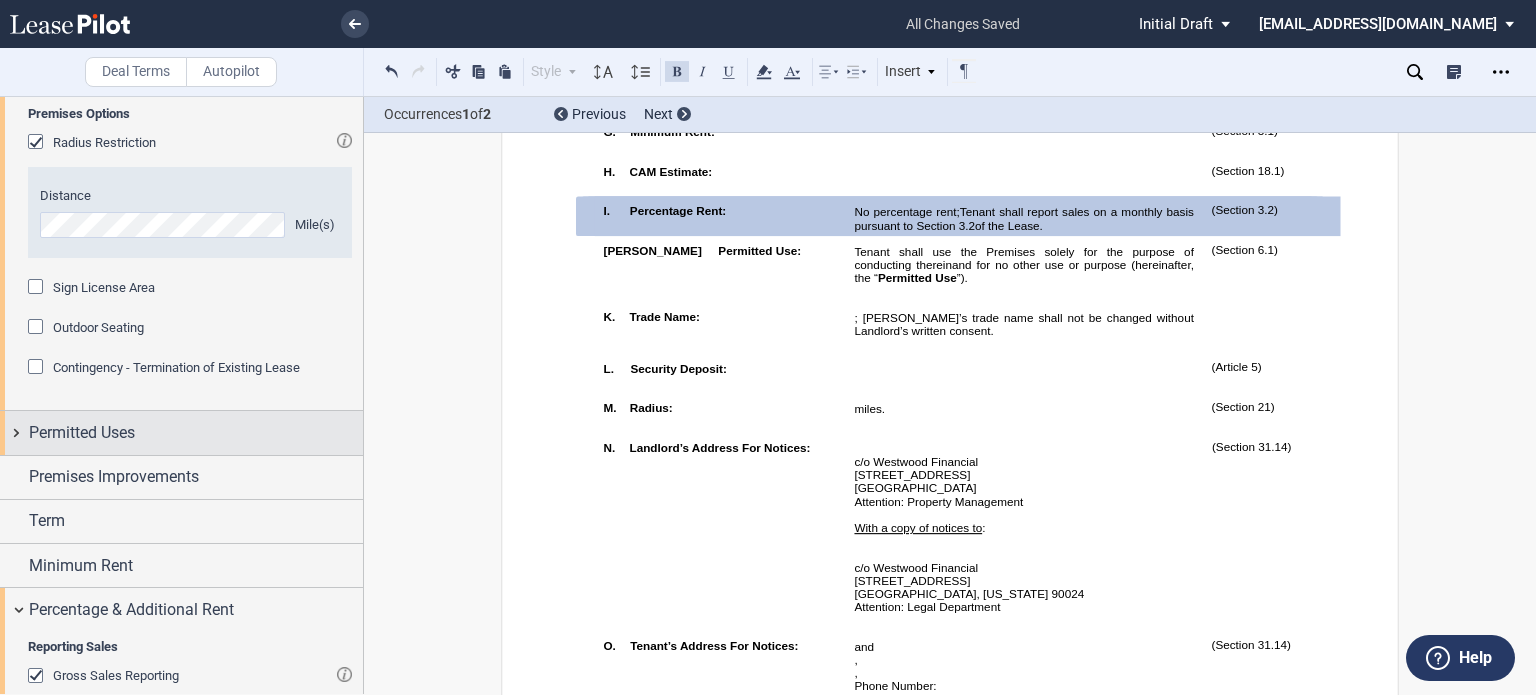 click on "Permitted Uses" at bounding box center [196, 433] 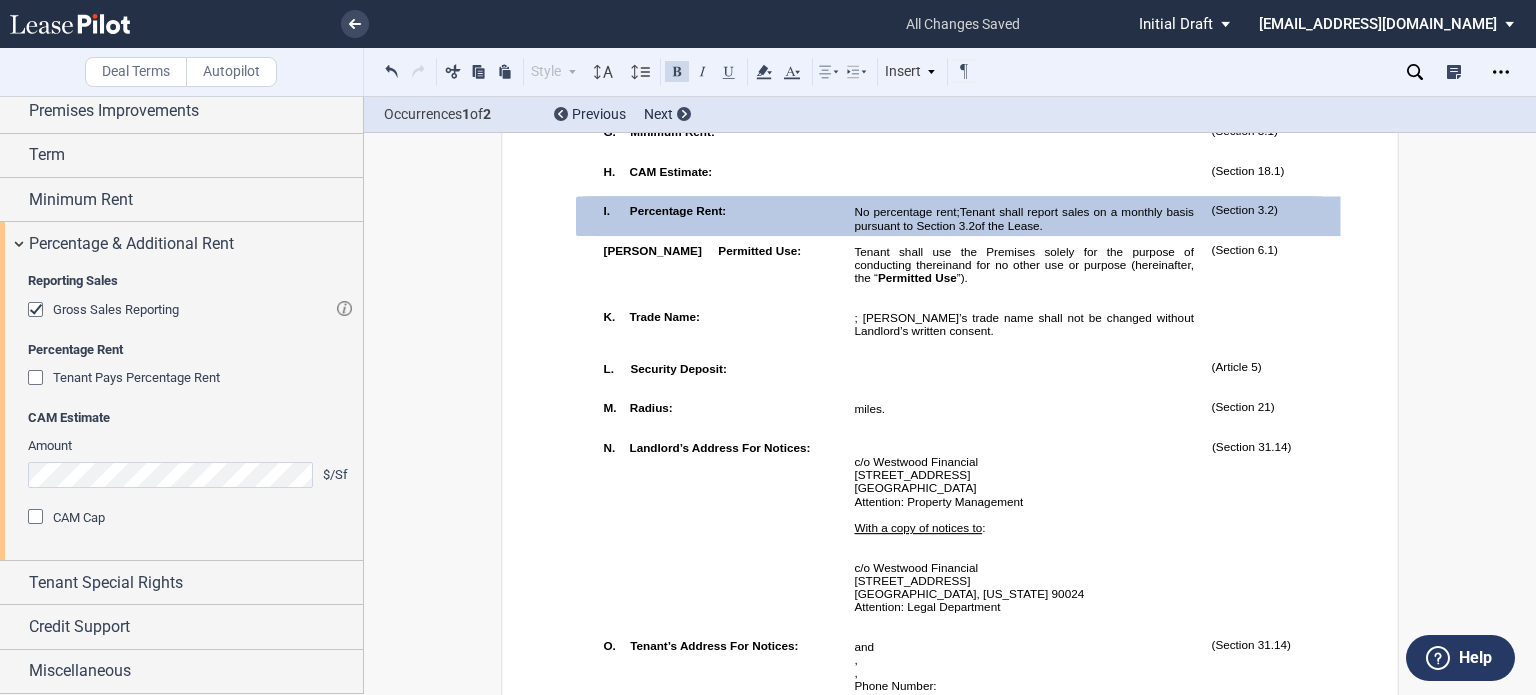 scroll, scrollTop: 2074, scrollLeft: 0, axis: vertical 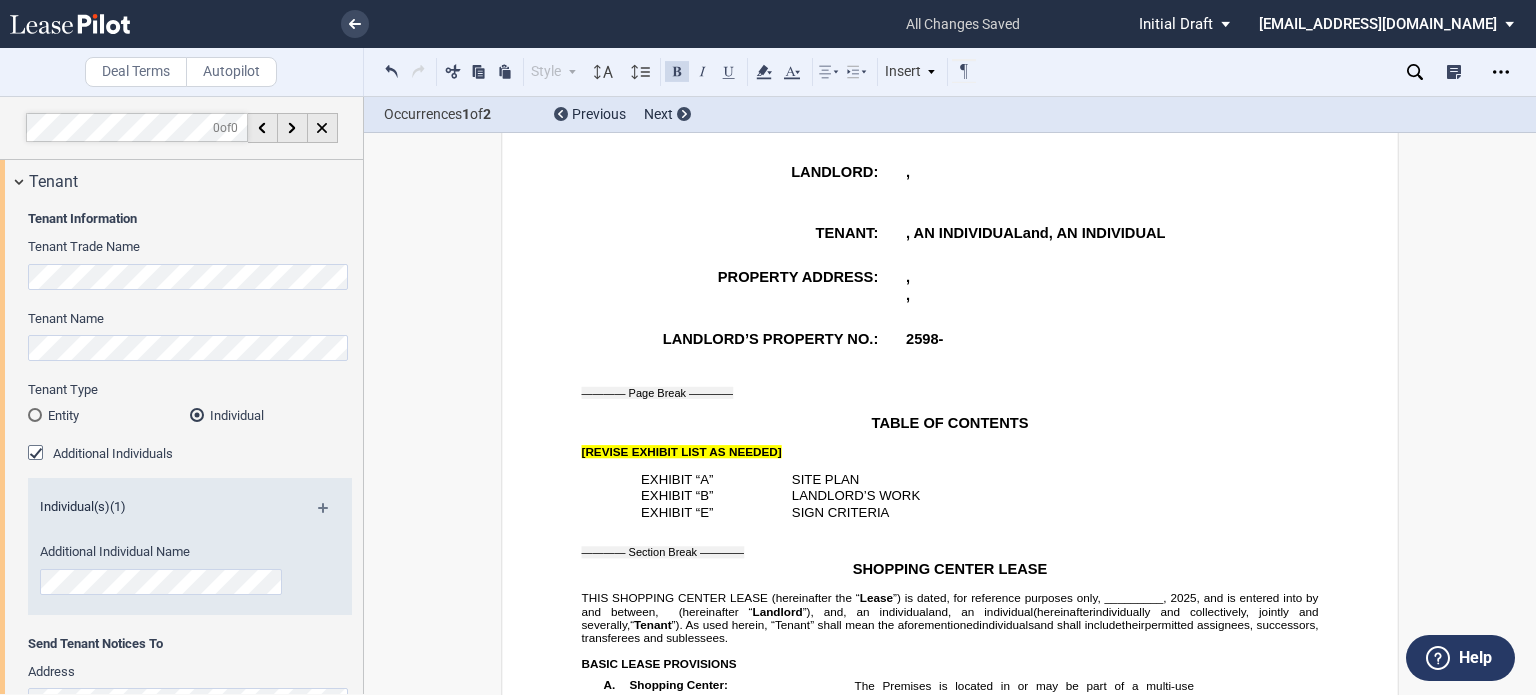 click on "LANDLORD’S PROPERTY NO.:" at bounding box center [771, 339] 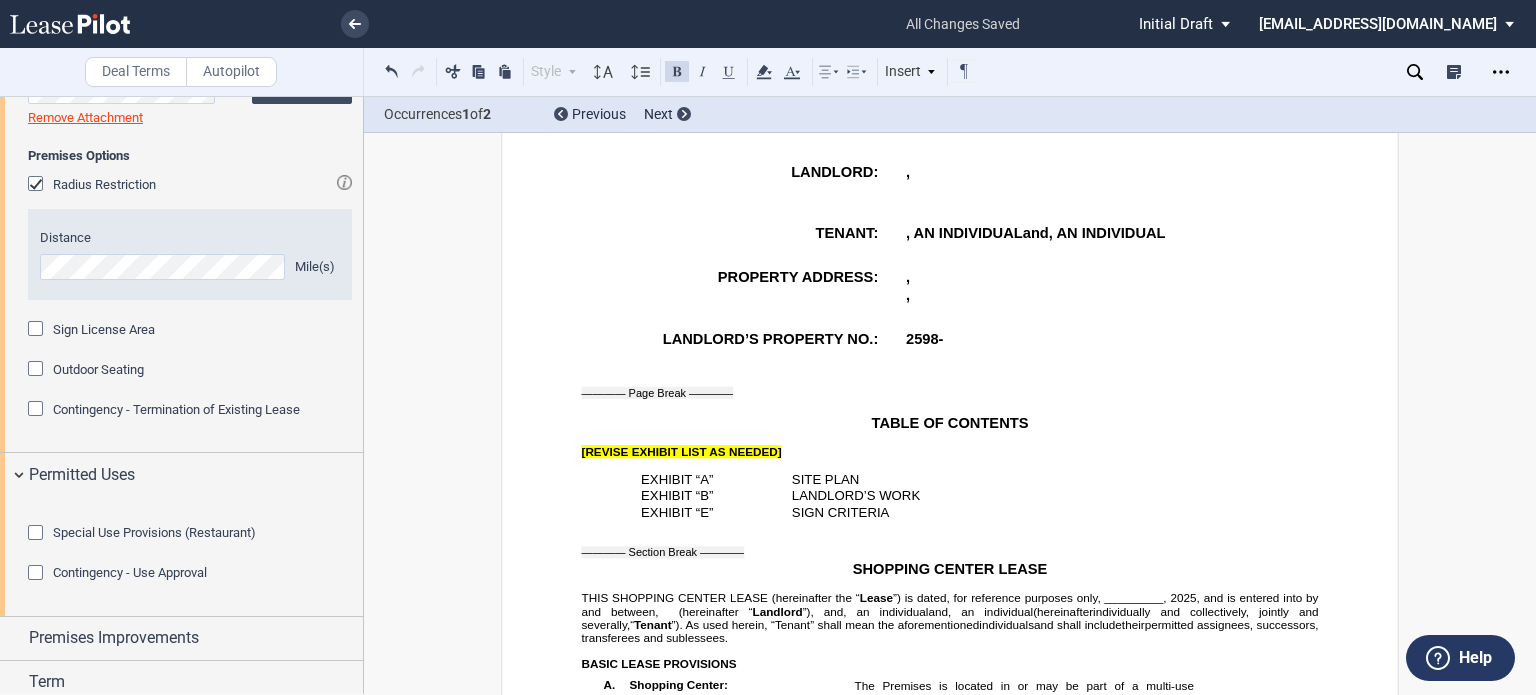 scroll, scrollTop: 1445, scrollLeft: 0, axis: vertical 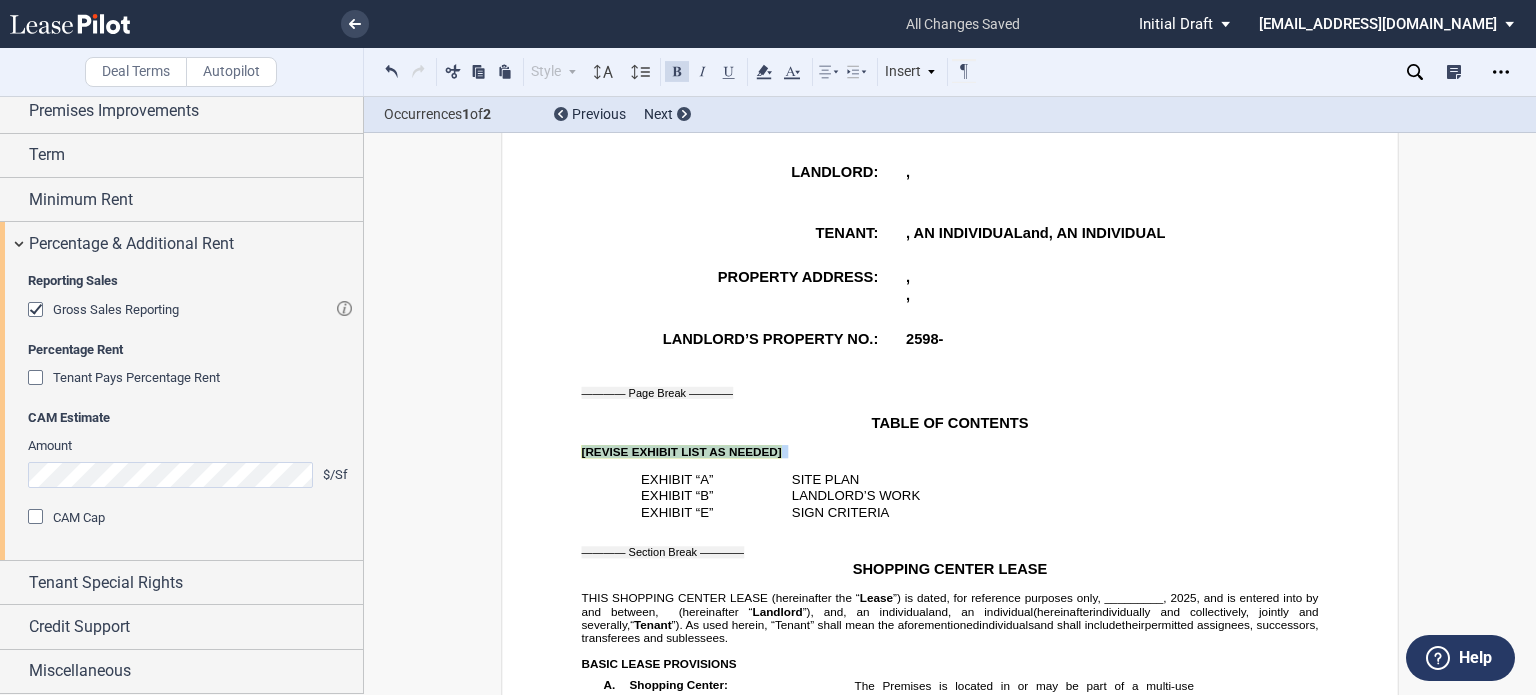 drag, startPoint x: 567, startPoint y: 515, endPoint x: 777, endPoint y: 523, distance: 210.15233 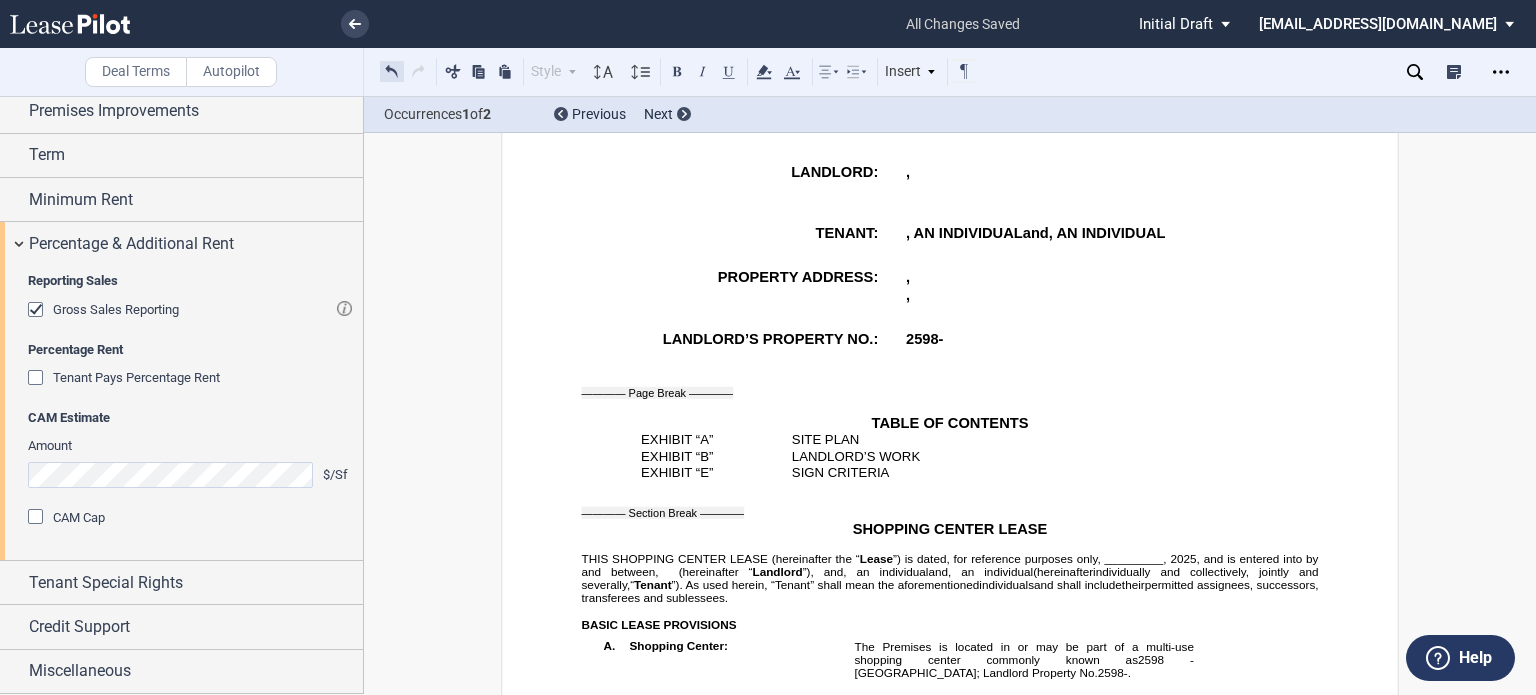 click at bounding box center (392, 71) 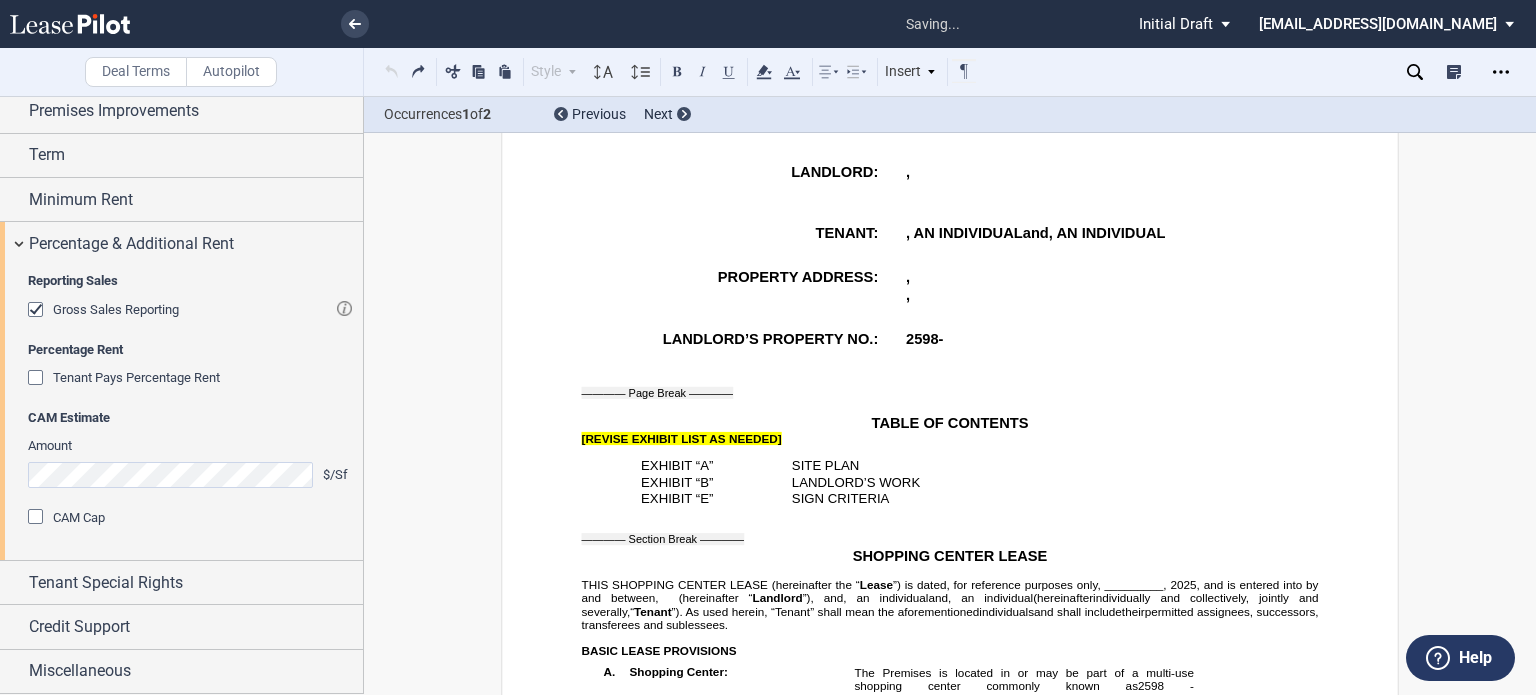 scroll, scrollTop: 389, scrollLeft: 0, axis: vertical 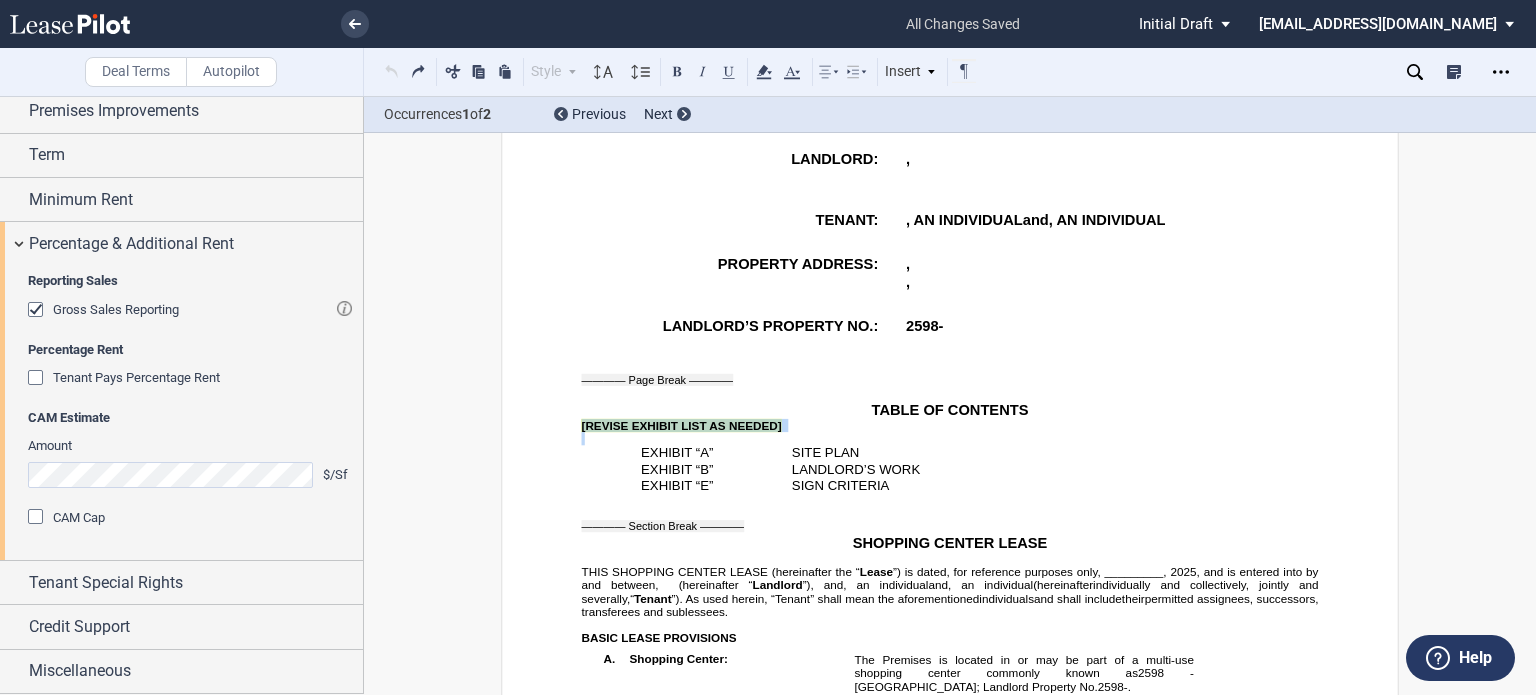click at bounding box center (583, 438) 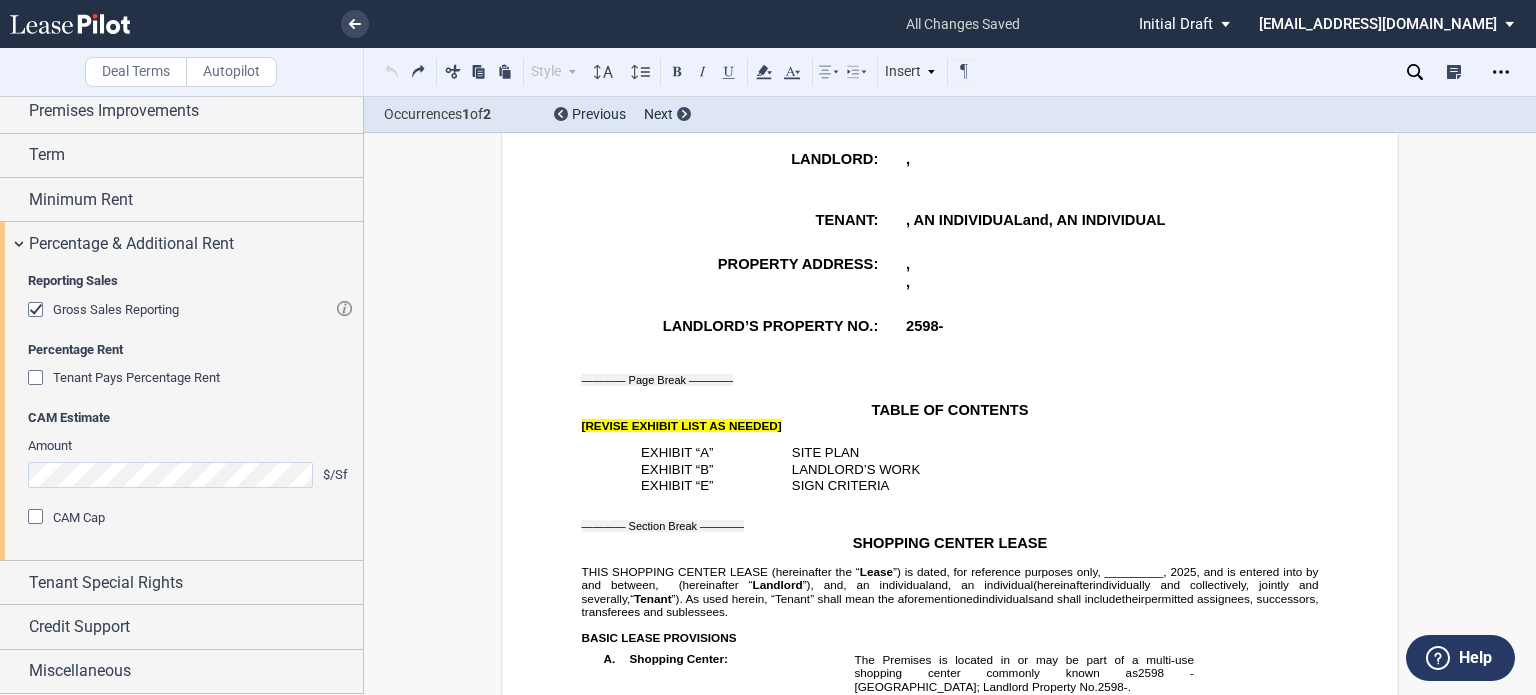 click on "[REVISE EXHIBIT LIST AS NEEDED]" at bounding box center [682, 425] 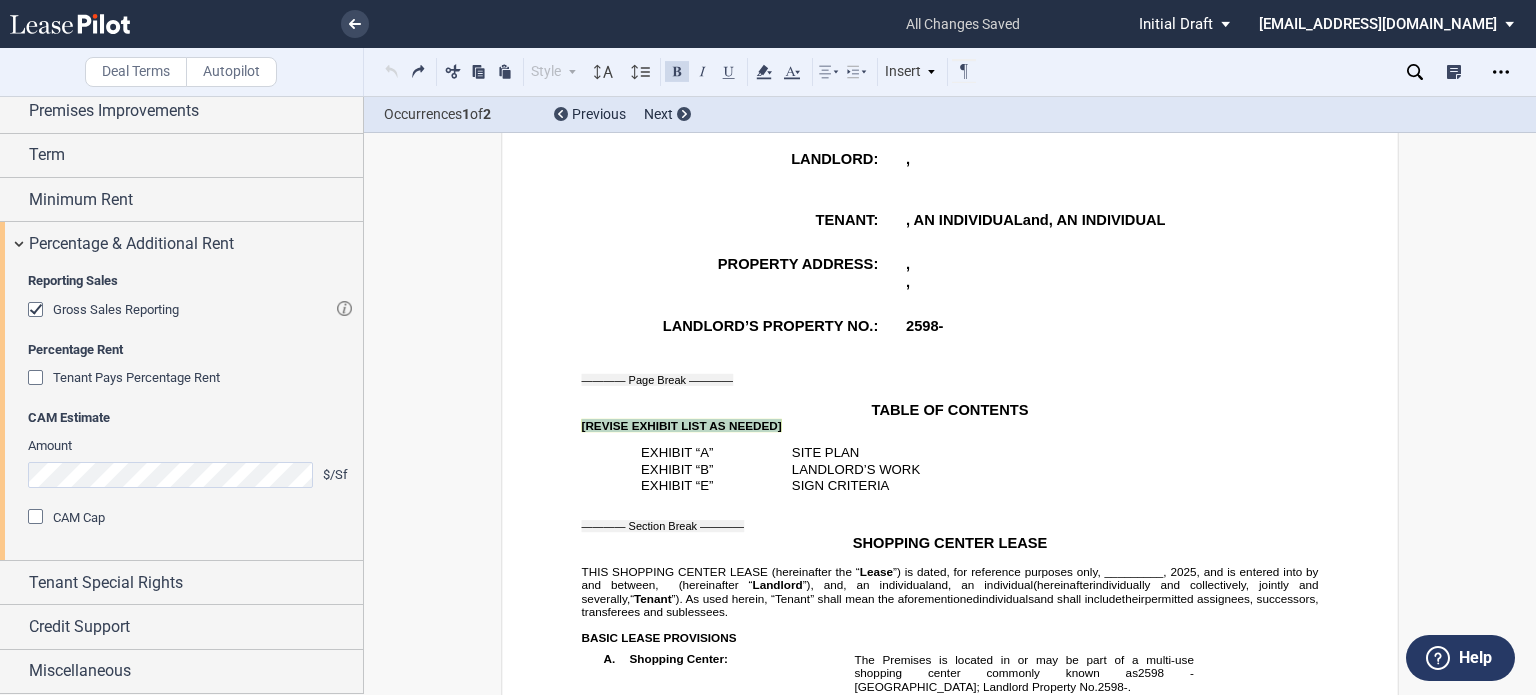 drag, startPoint x: 577, startPoint y: 488, endPoint x: 778, endPoint y: 484, distance: 201.0398 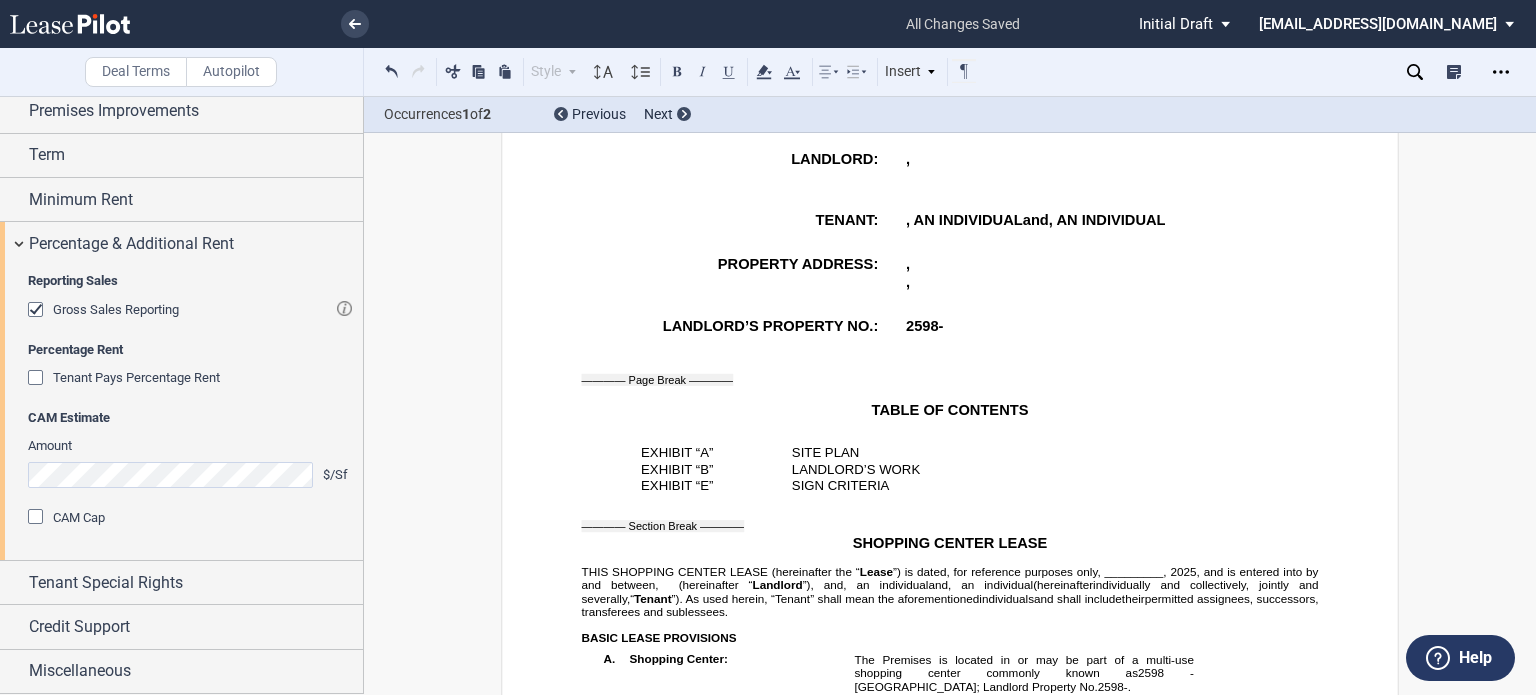 drag, startPoint x: 1507, startPoint y: 261, endPoint x: 1290, endPoint y: 499, distance: 322.07608 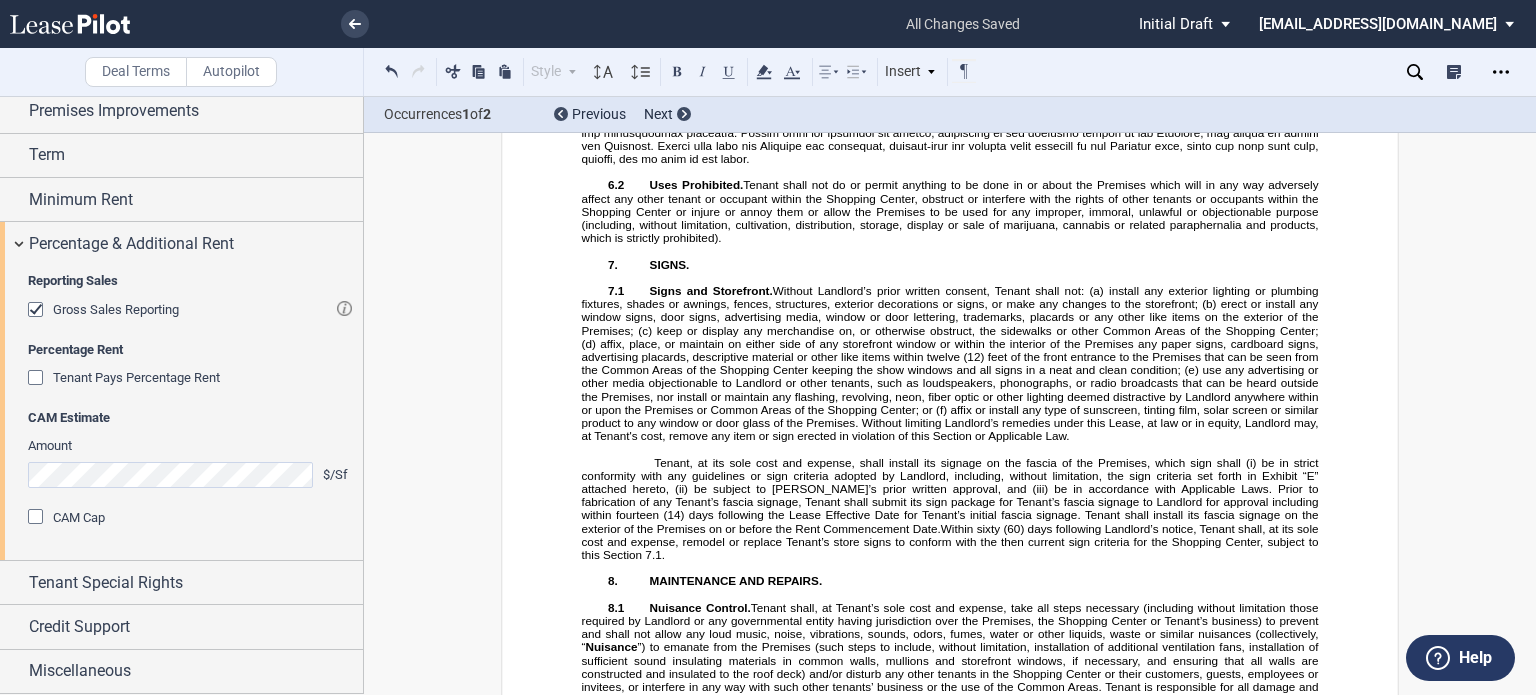 scroll, scrollTop: 6156, scrollLeft: 0, axis: vertical 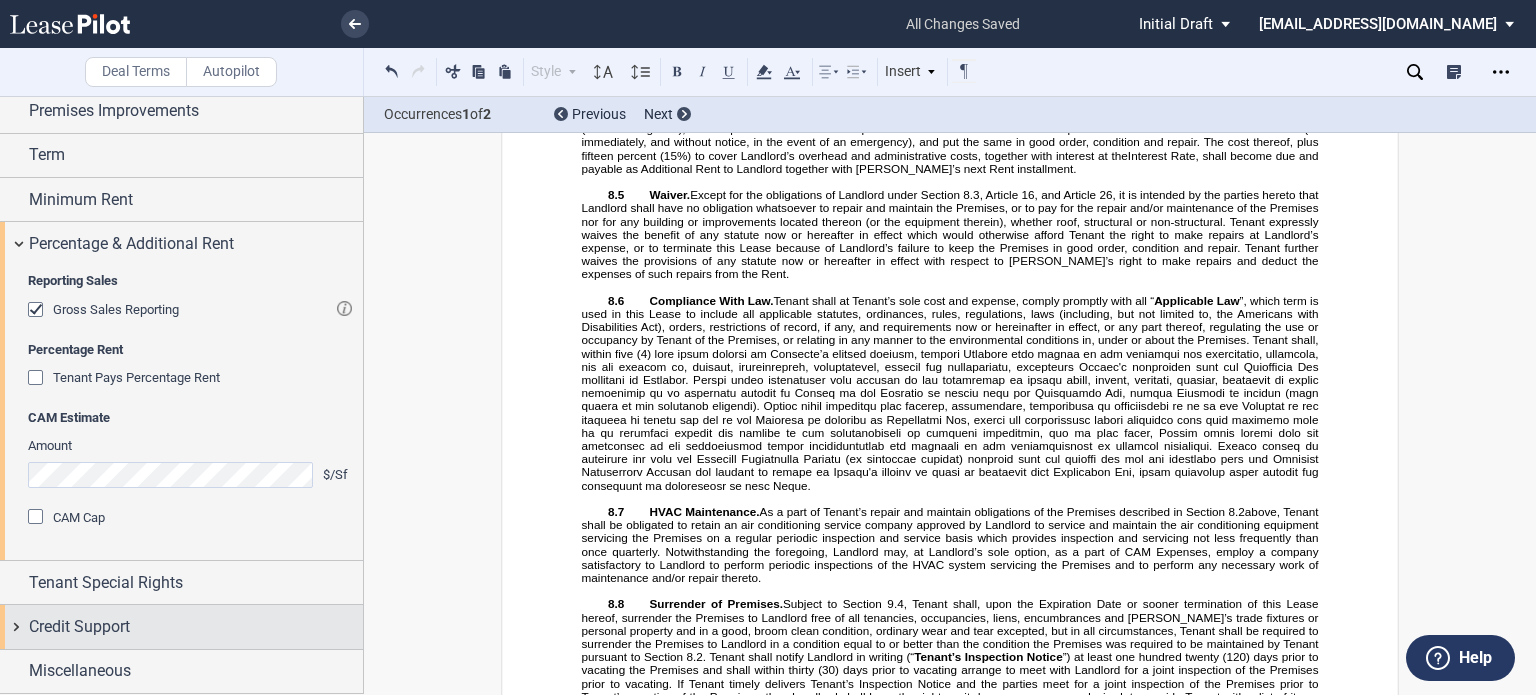 click on "Credit Support" at bounding box center (196, 627) 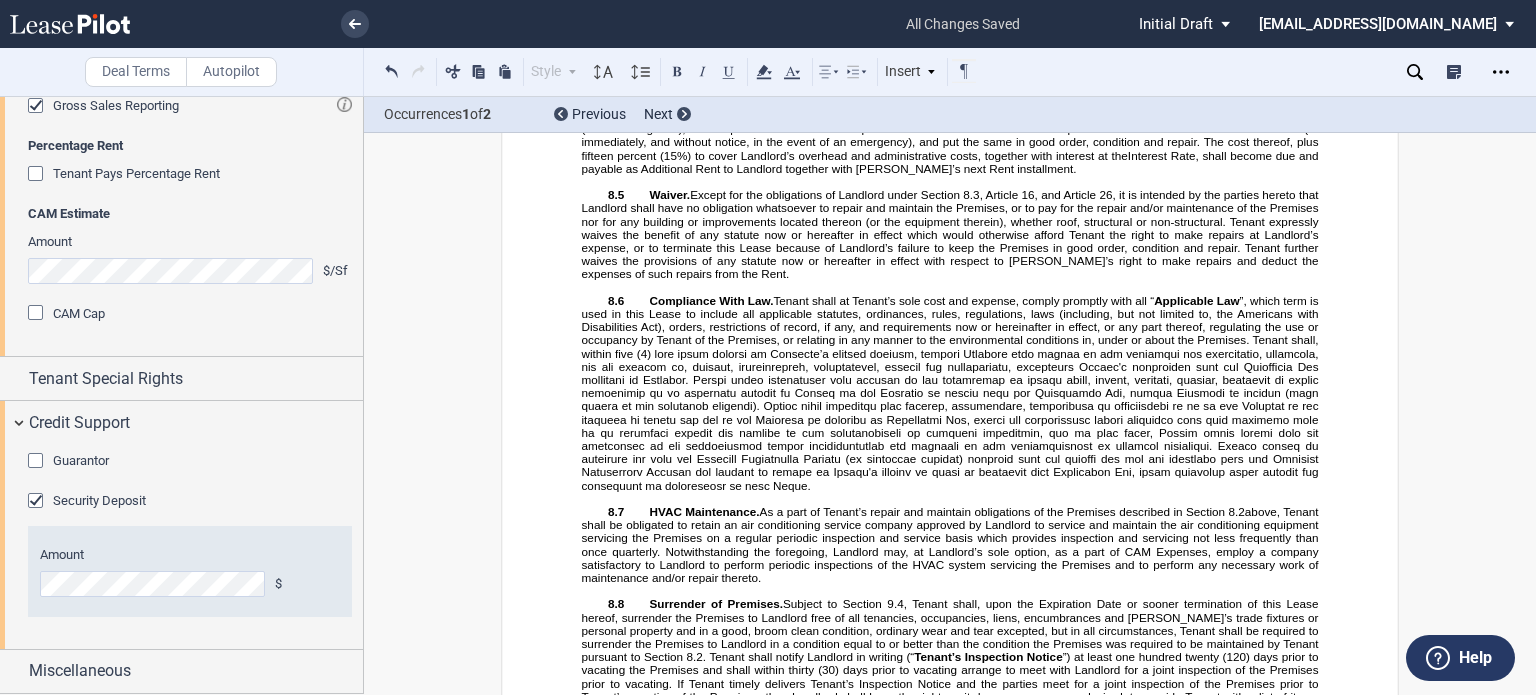 scroll, scrollTop: 2278, scrollLeft: 0, axis: vertical 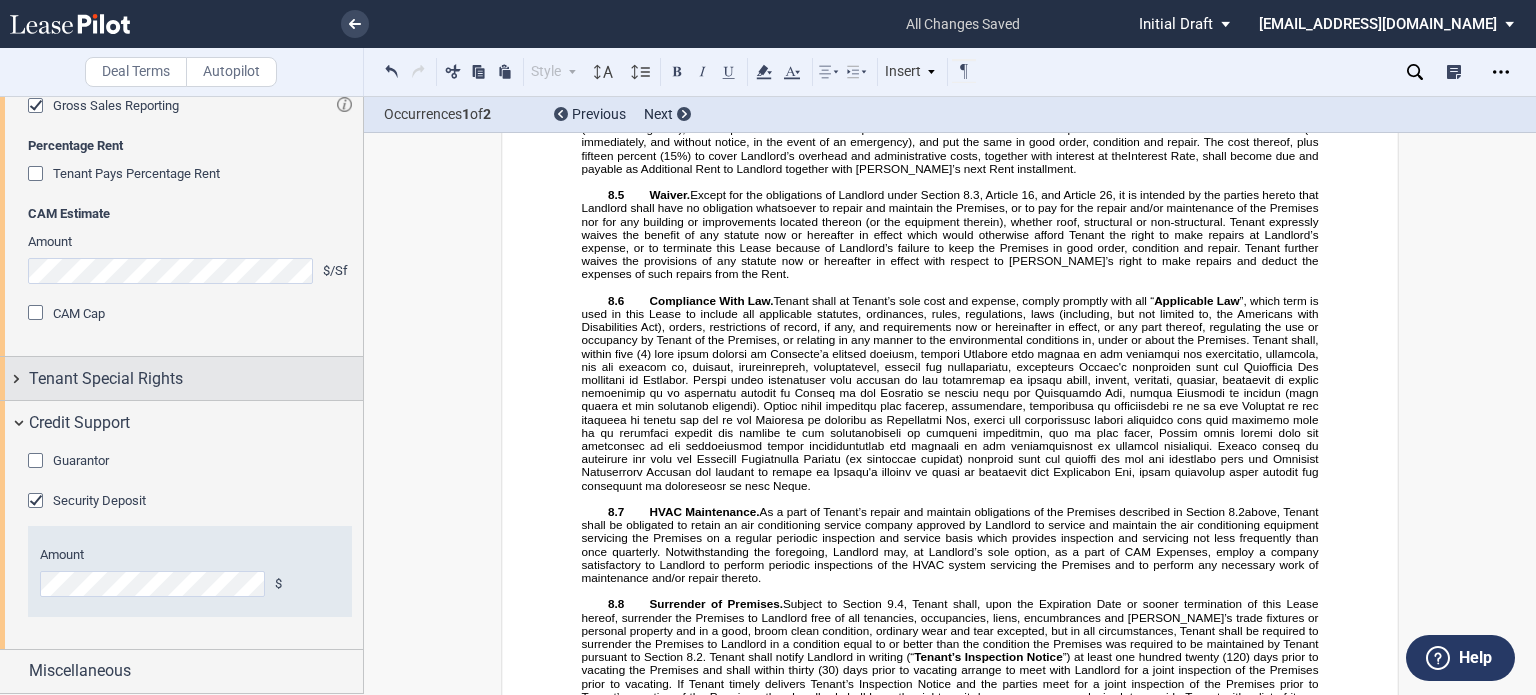 click on "Tenant Special Rights" at bounding box center (106, 379) 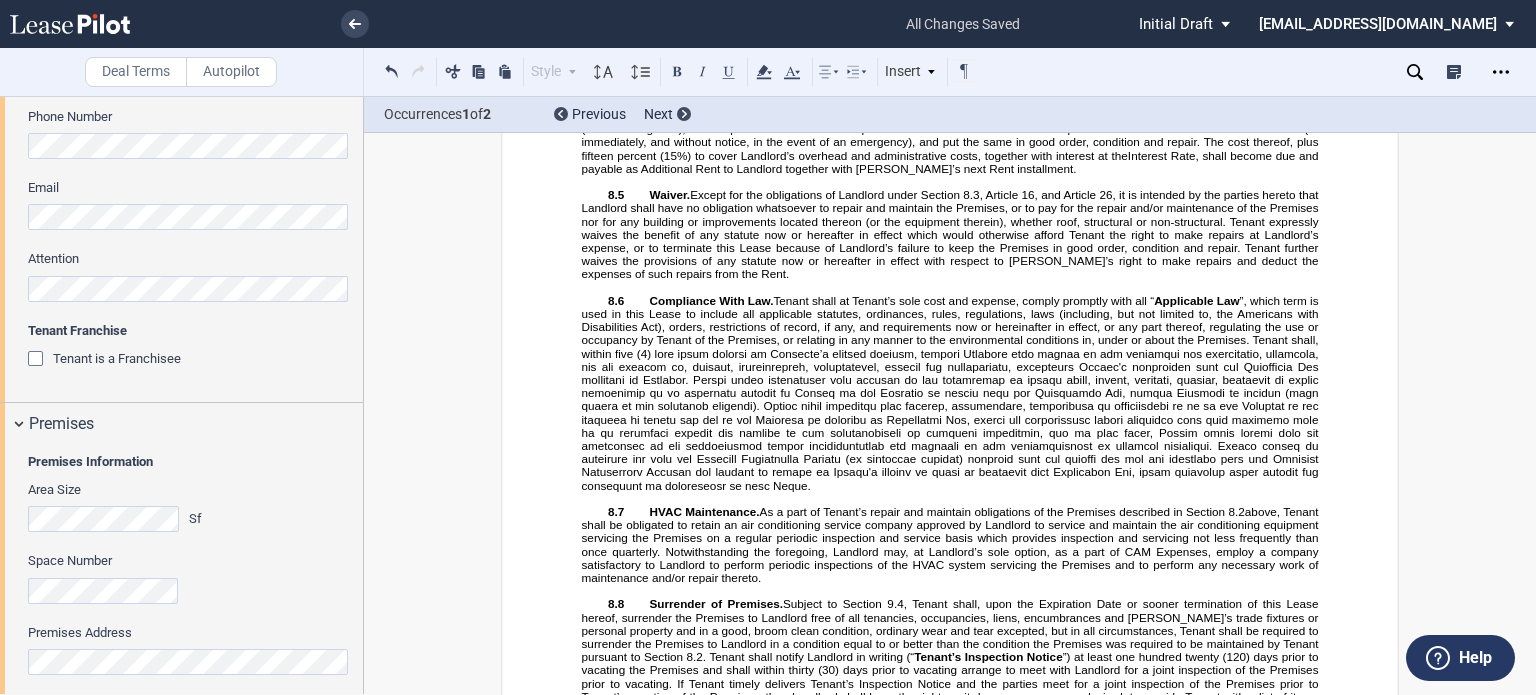 scroll, scrollTop: 701, scrollLeft: 0, axis: vertical 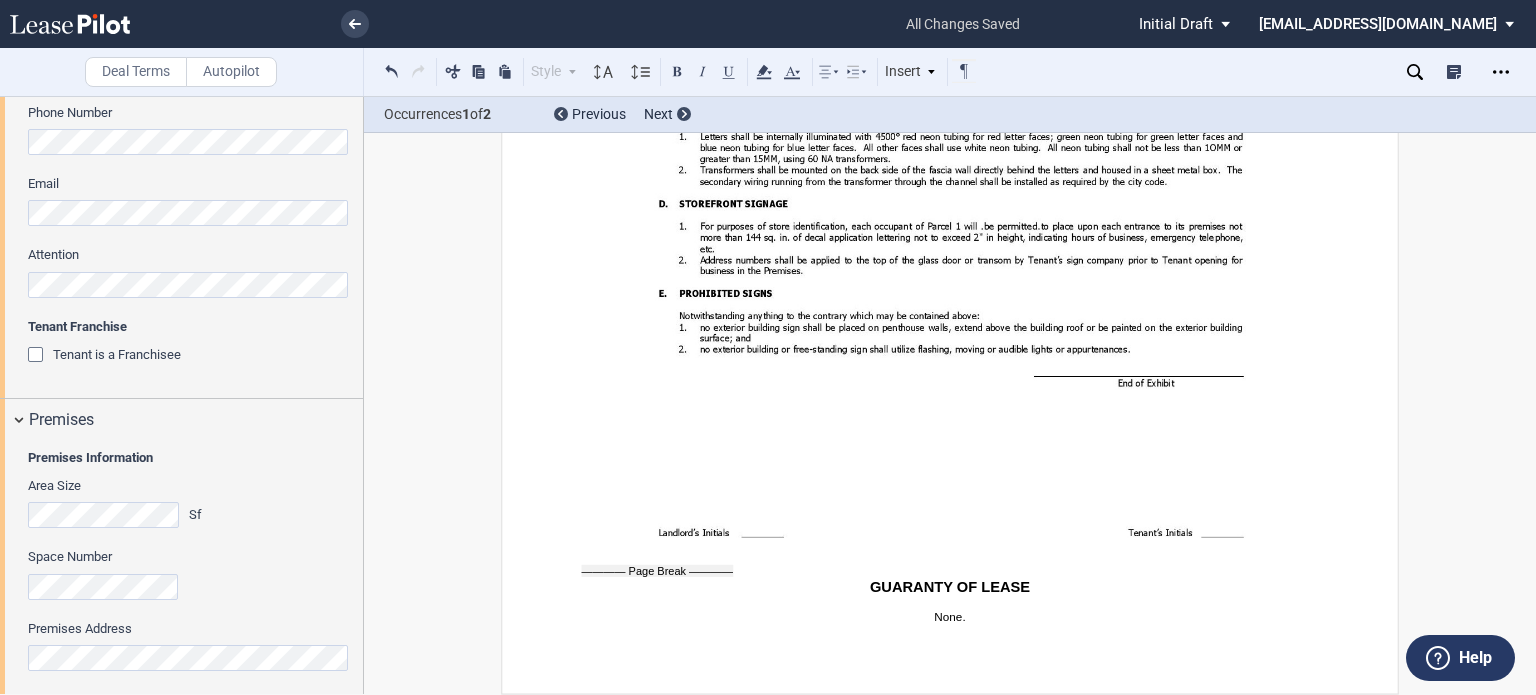 click on "﻿
﻿
﻿
﻿
﻿
﻿
﻿
﻿
﻿
﻿
﻿
﻿
﻿
﻿
﻿
﻿
﻿
﻿
﻿
SHOPPING CENTER LEASE
﻿
﻿
﻿
LANDLORD:
﻿ ﻿ ,
﻿ ﻿   ﻿ ﻿   ﻿ ﻿
AND
﻿ ﻿ ,
﻿ ﻿   ﻿ ﻿   ﻿ ﻿
﻿
﻿
TENANT:" at bounding box center [950, -12569] 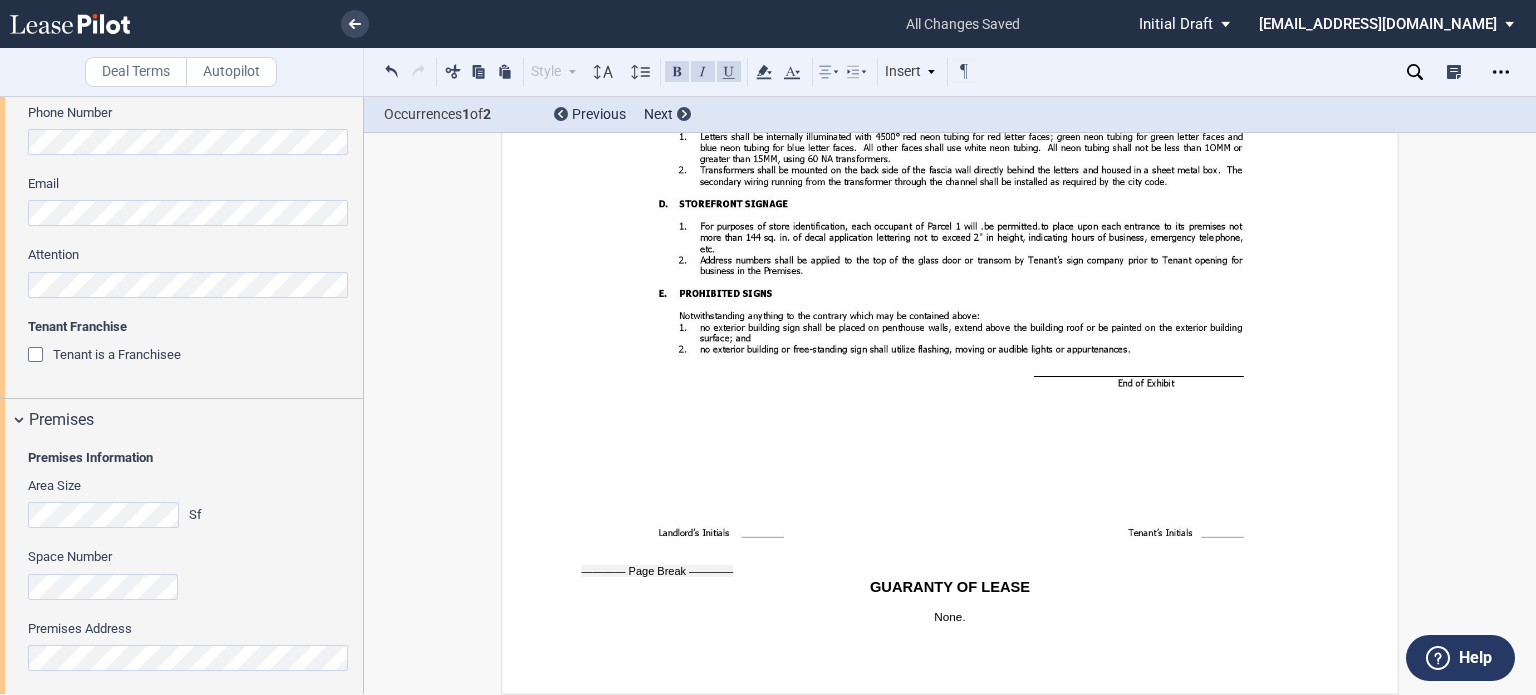 click on "﻿
﻿
﻿
﻿
﻿
﻿
﻿
﻿
﻿
﻿
﻿
﻿
﻿
﻿
﻿
﻿
﻿
﻿
﻿
SHOPPING CENTER LEASE
﻿
﻿
﻿
LANDLORD:
﻿ ﻿ ,
﻿ ﻿   ﻿ ﻿   ﻿ ﻿
AND
﻿ ﻿ ,
﻿ ﻿   ﻿ ﻿   ﻿ ﻿
﻿
﻿
TENANT:" at bounding box center [950, -12569] 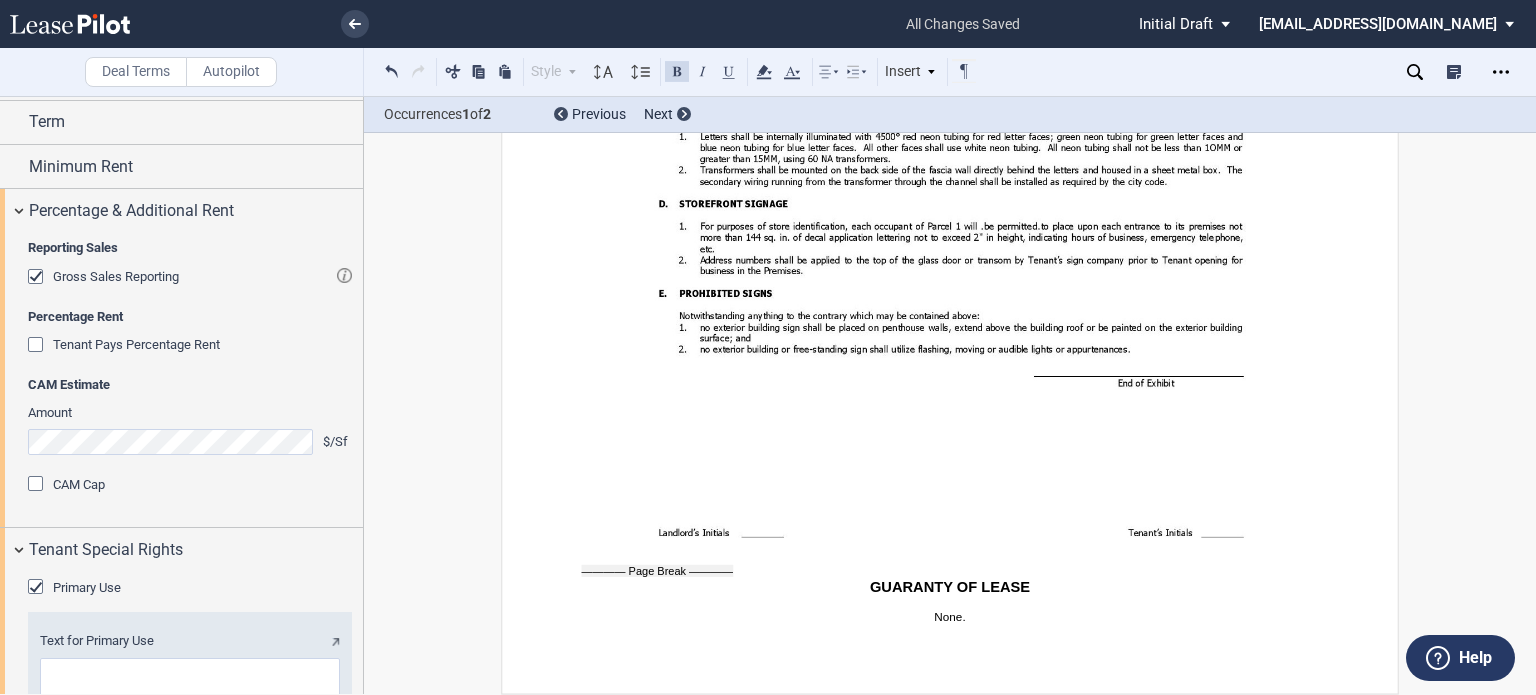 scroll, scrollTop: 2016, scrollLeft: 0, axis: vertical 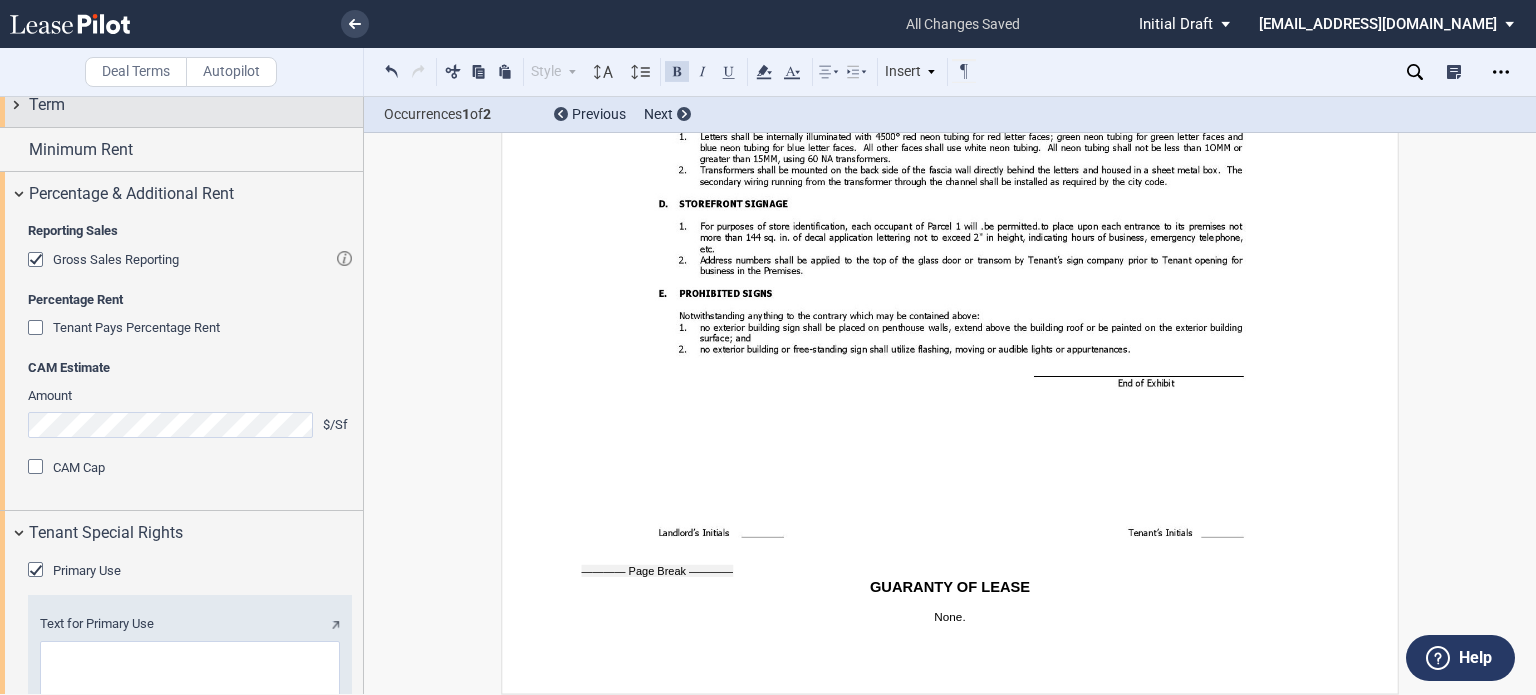 click on "Term" at bounding box center [196, 105] 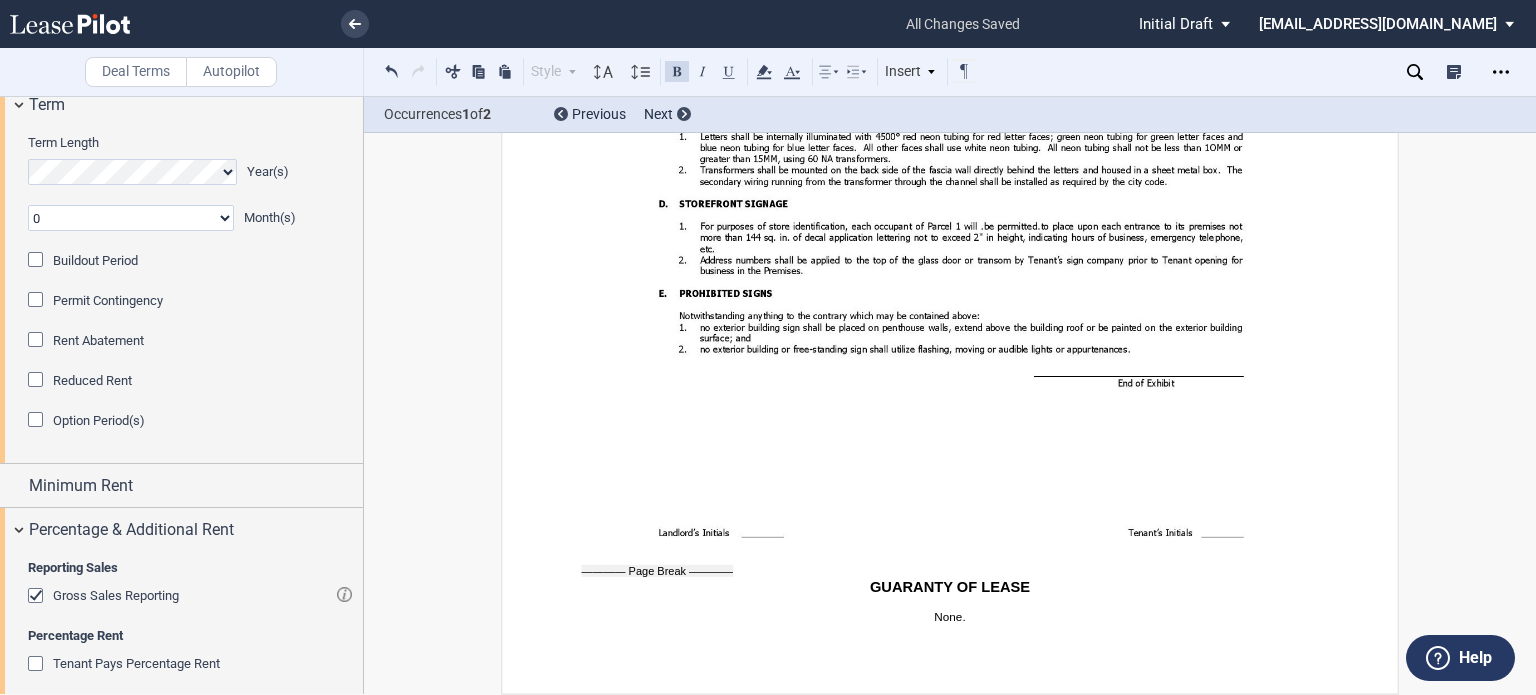 click 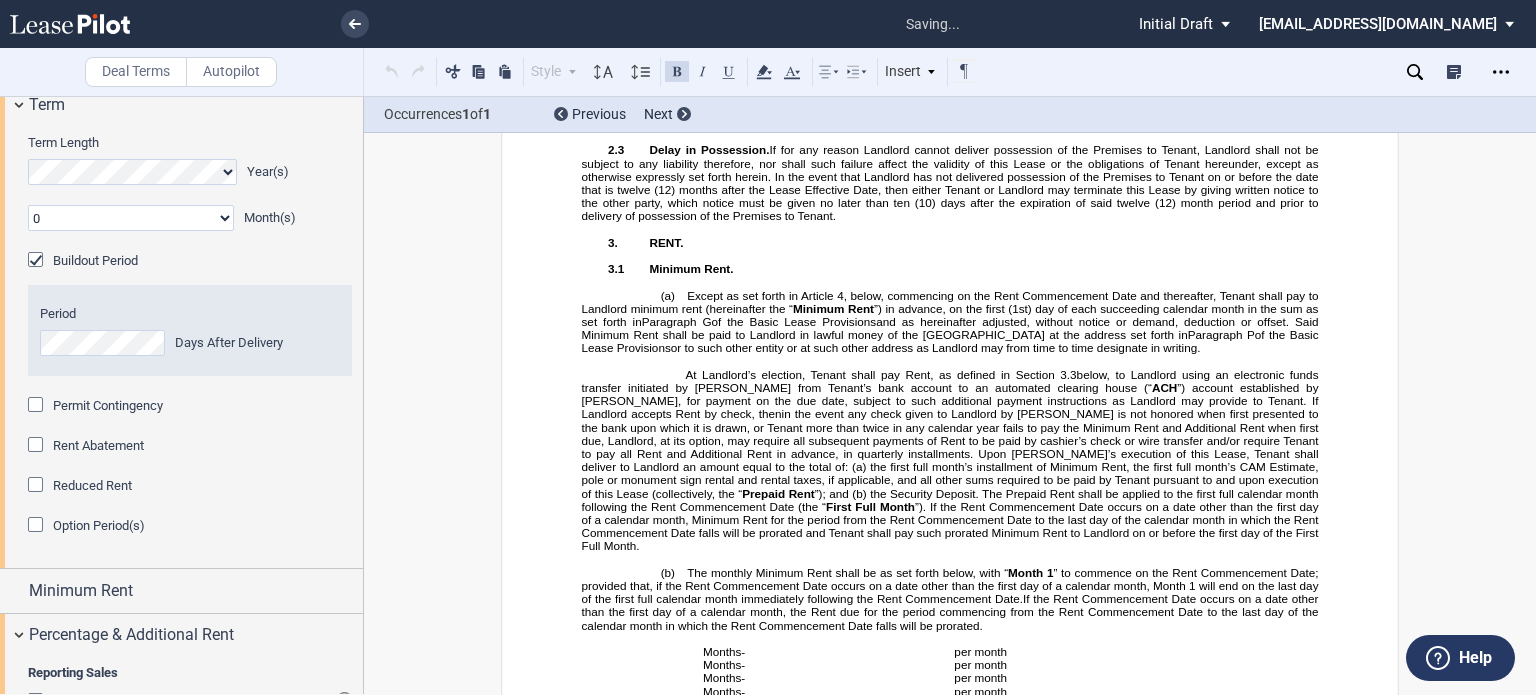 scroll, scrollTop: 1136, scrollLeft: 0, axis: vertical 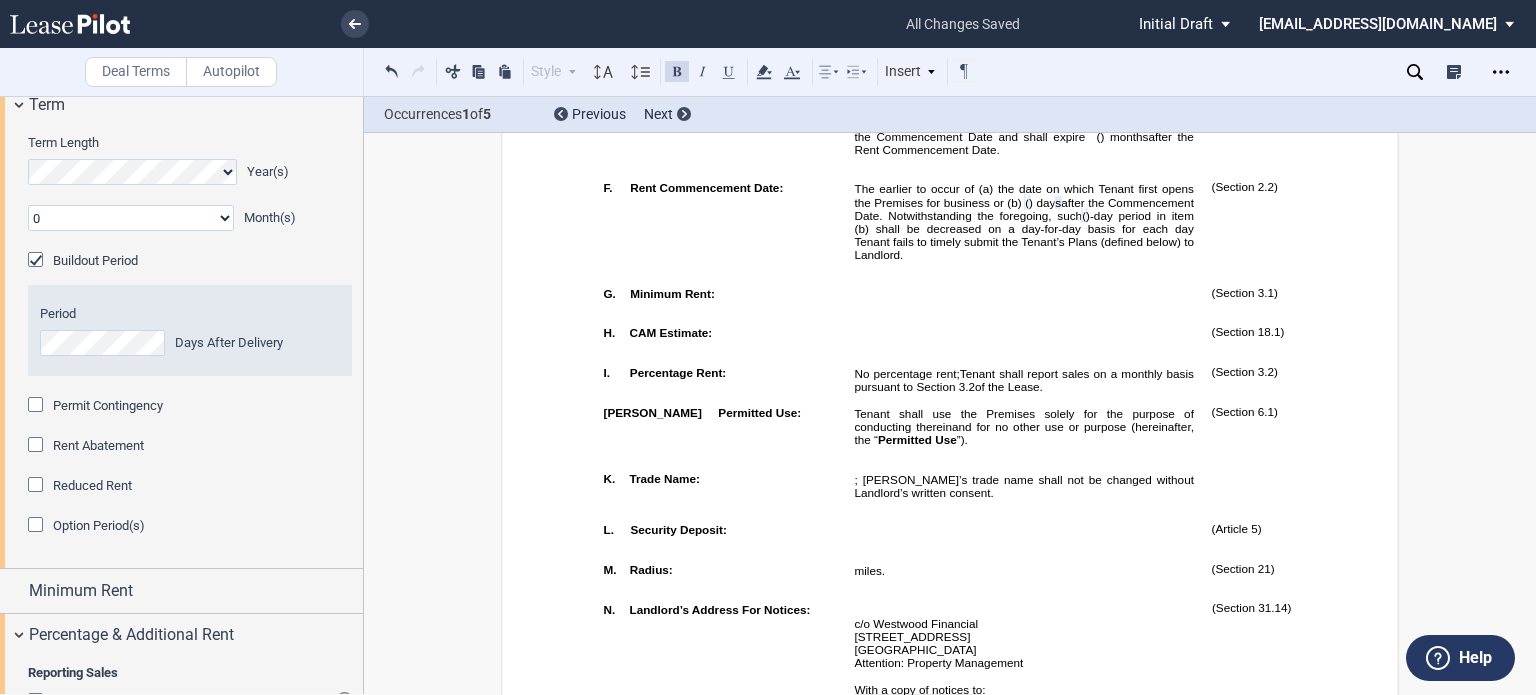 click on "On (" at bounding box center (865, 57) 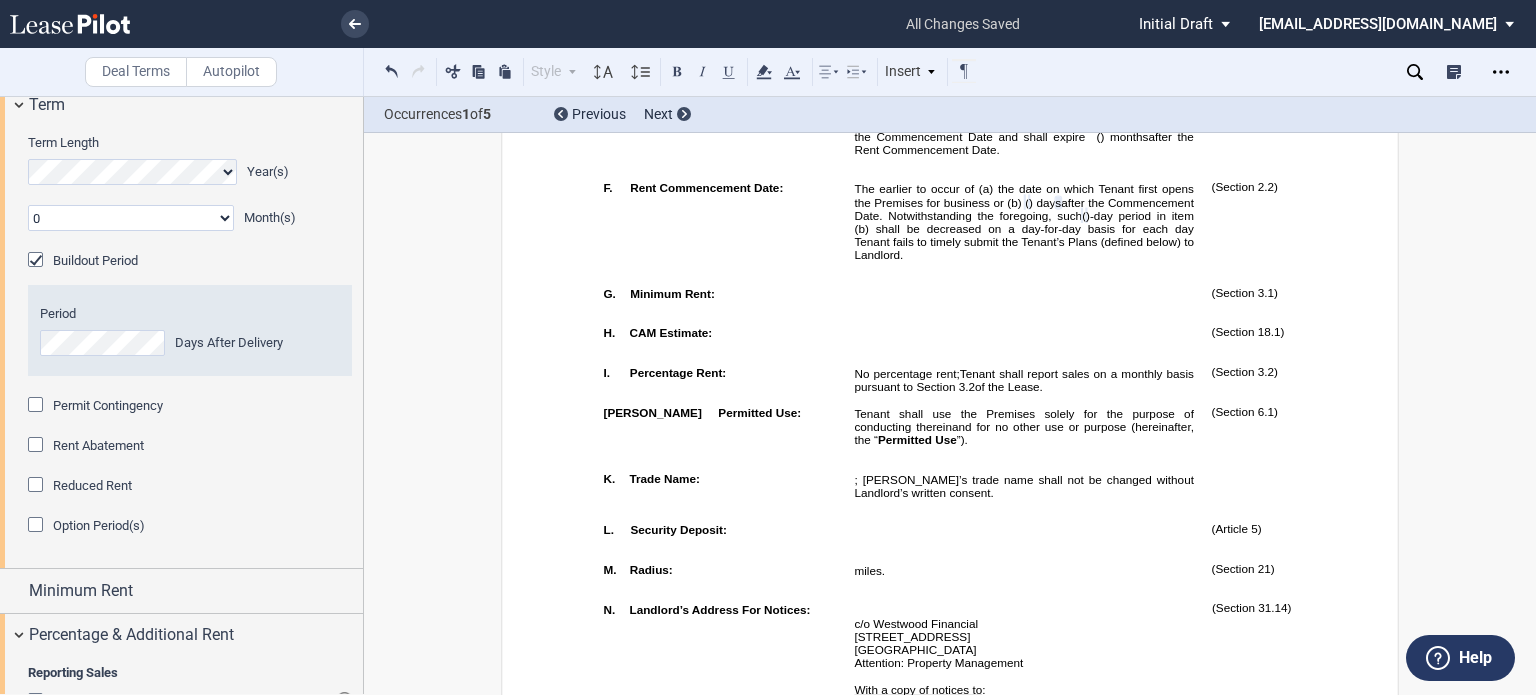 type 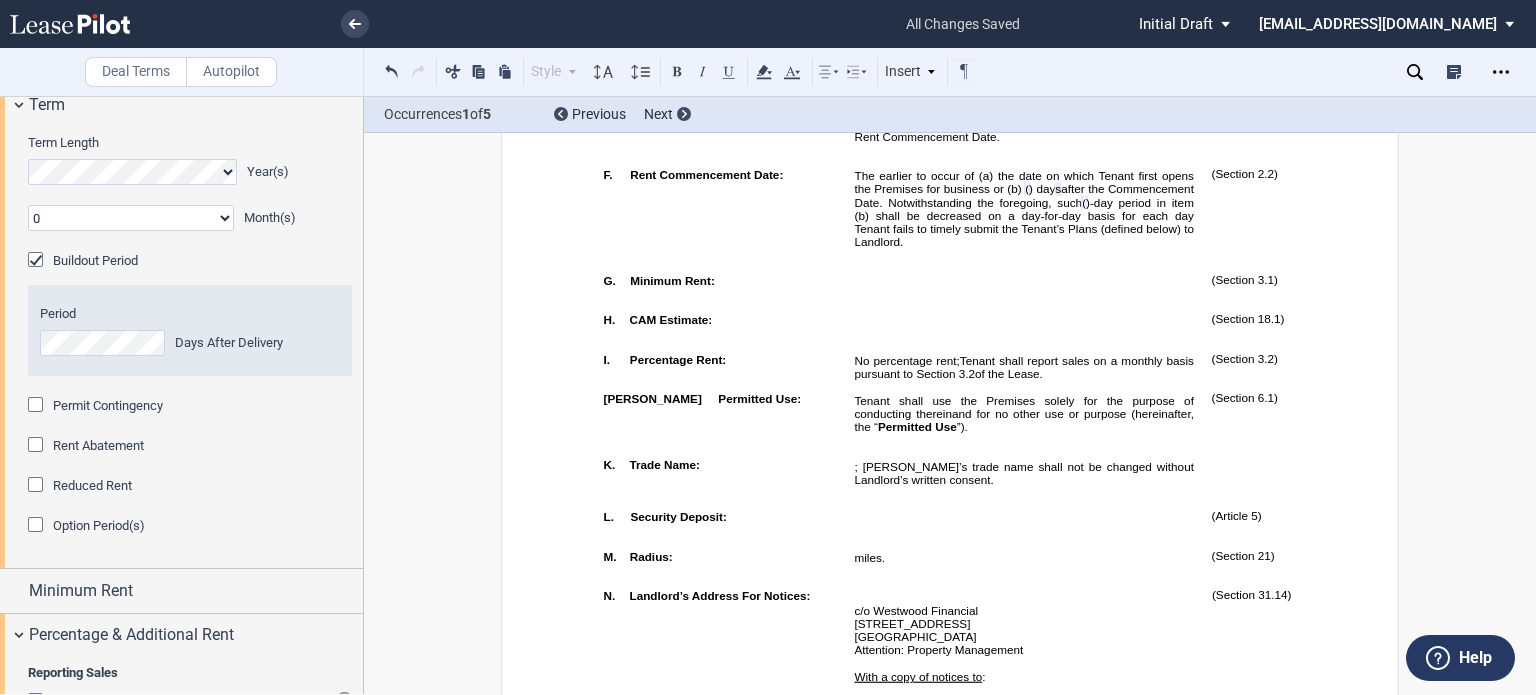 click on "﻿
﻿
﻿
﻿
﻿
﻿
﻿
﻿
﻿
﻿
﻿
﻿
﻿
﻿
﻿
﻿
﻿
﻿
﻿
SHOPPING CENTER LEASE
﻿
﻿
﻿
LANDLORD:
﻿ ﻿ ,
﻿ ﻿   ﻿ ﻿   ﻿ ﻿
AND
﻿ ﻿ ,
﻿ ﻿   ﻿ ﻿   ﻿ ﻿
﻿
﻿
TENANT:
﻿ ," at bounding box center [950, 11106] 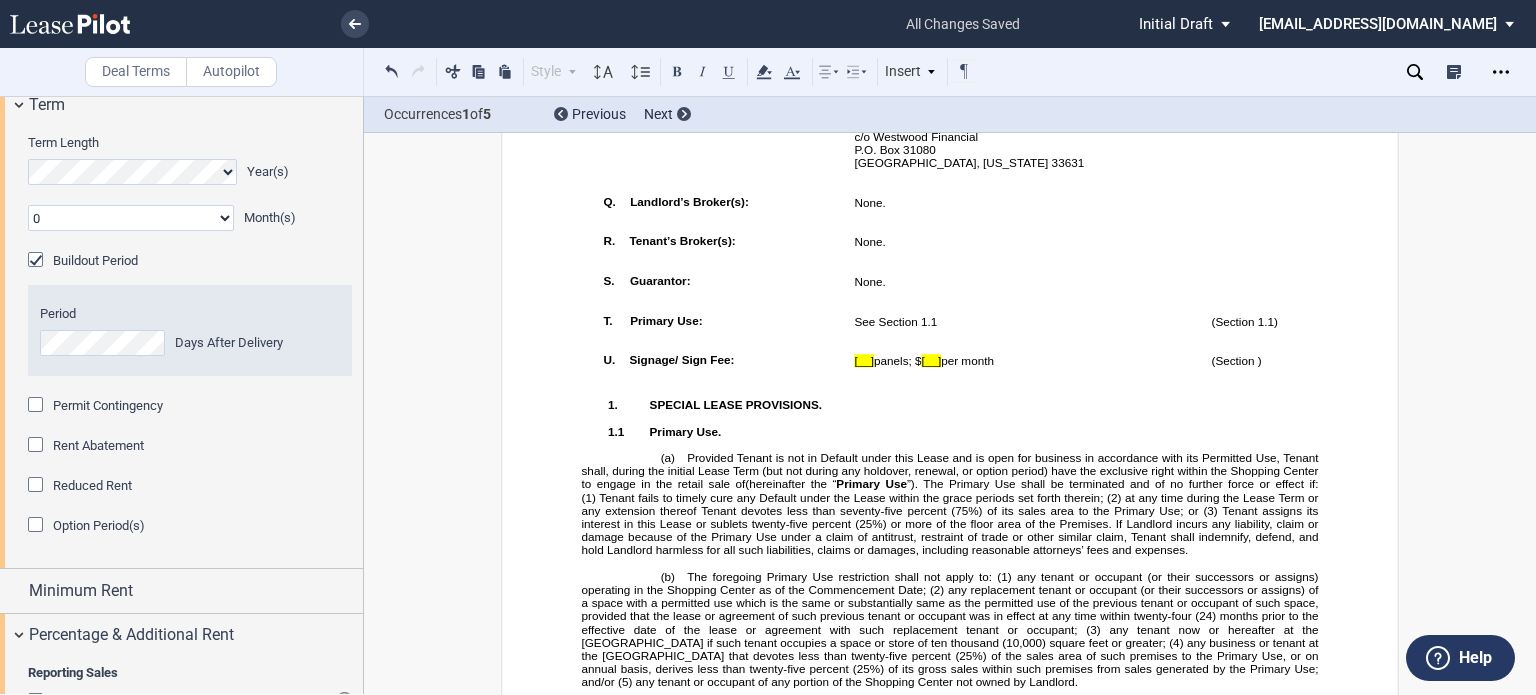 scroll, scrollTop: 1957, scrollLeft: 0, axis: vertical 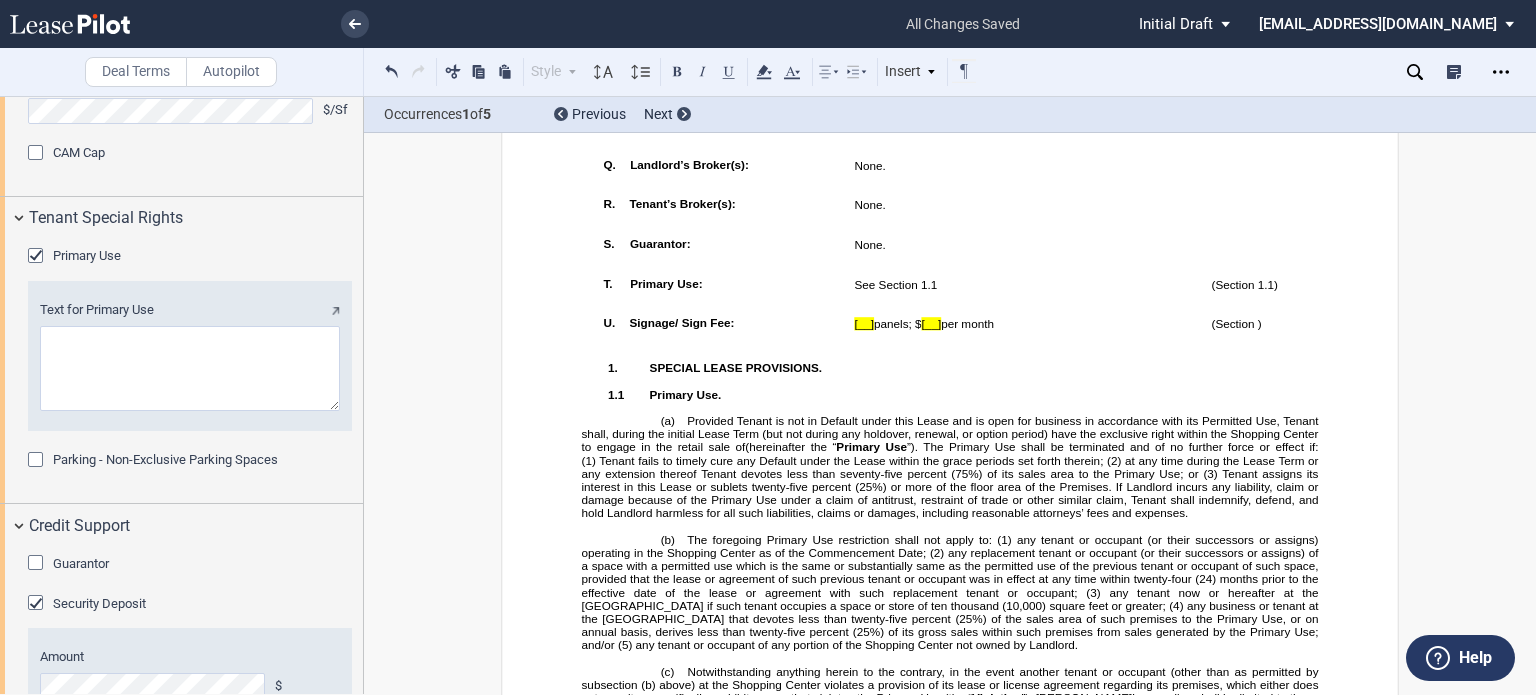 click at bounding box center (38, 258) 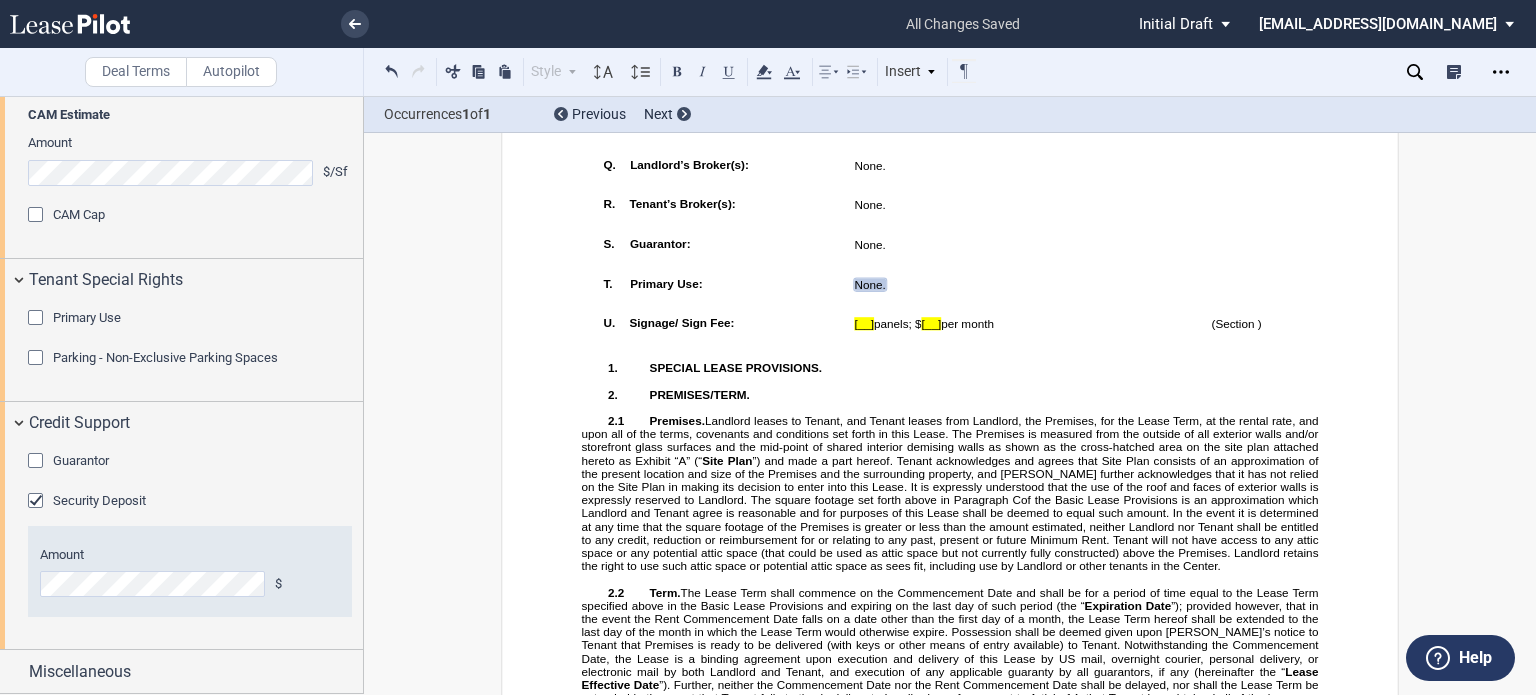 scroll, scrollTop: 2818, scrollLeft: 0, axis: vertical 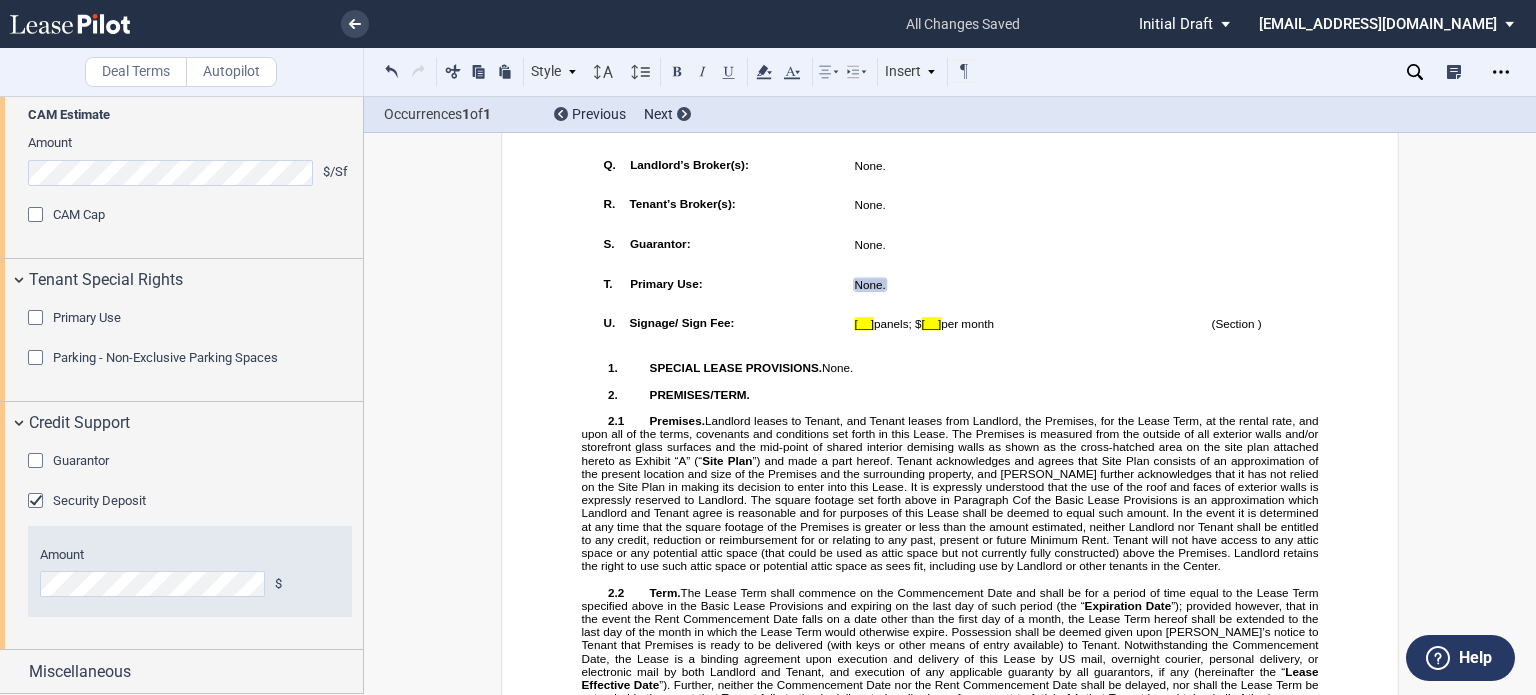 click at bounding box center [182, 395] 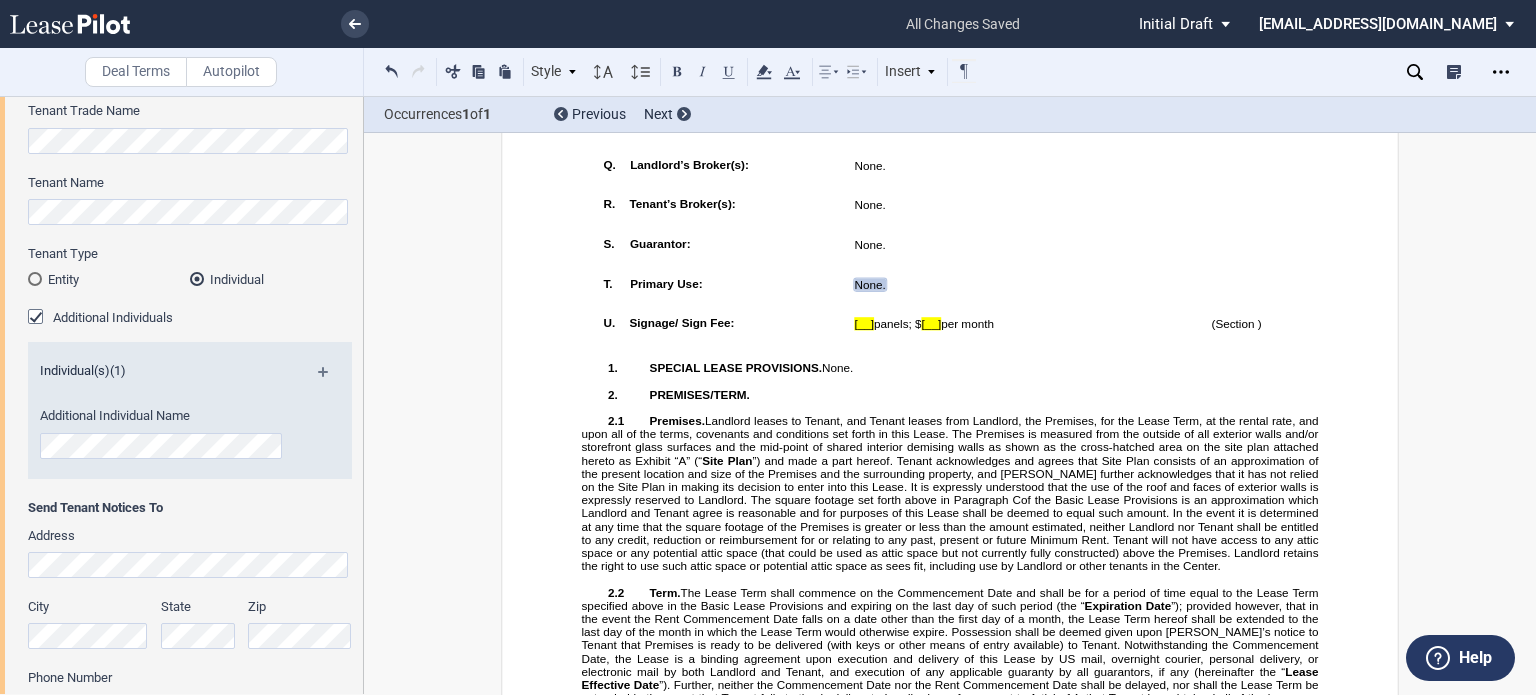 scroll, scrollTop: 141, scrollLeft: 0, axis: vertical 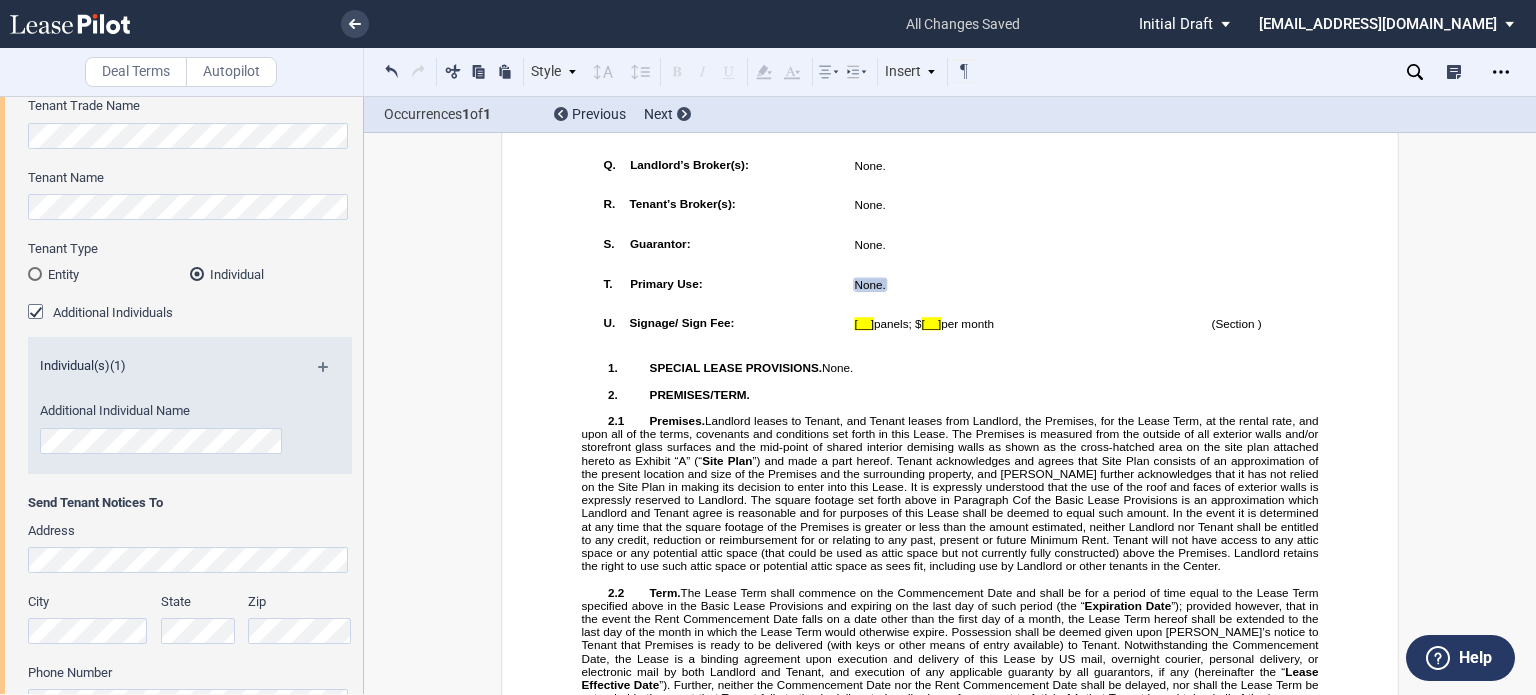 click on "Tenant Name" at bounding box center [190, 204] 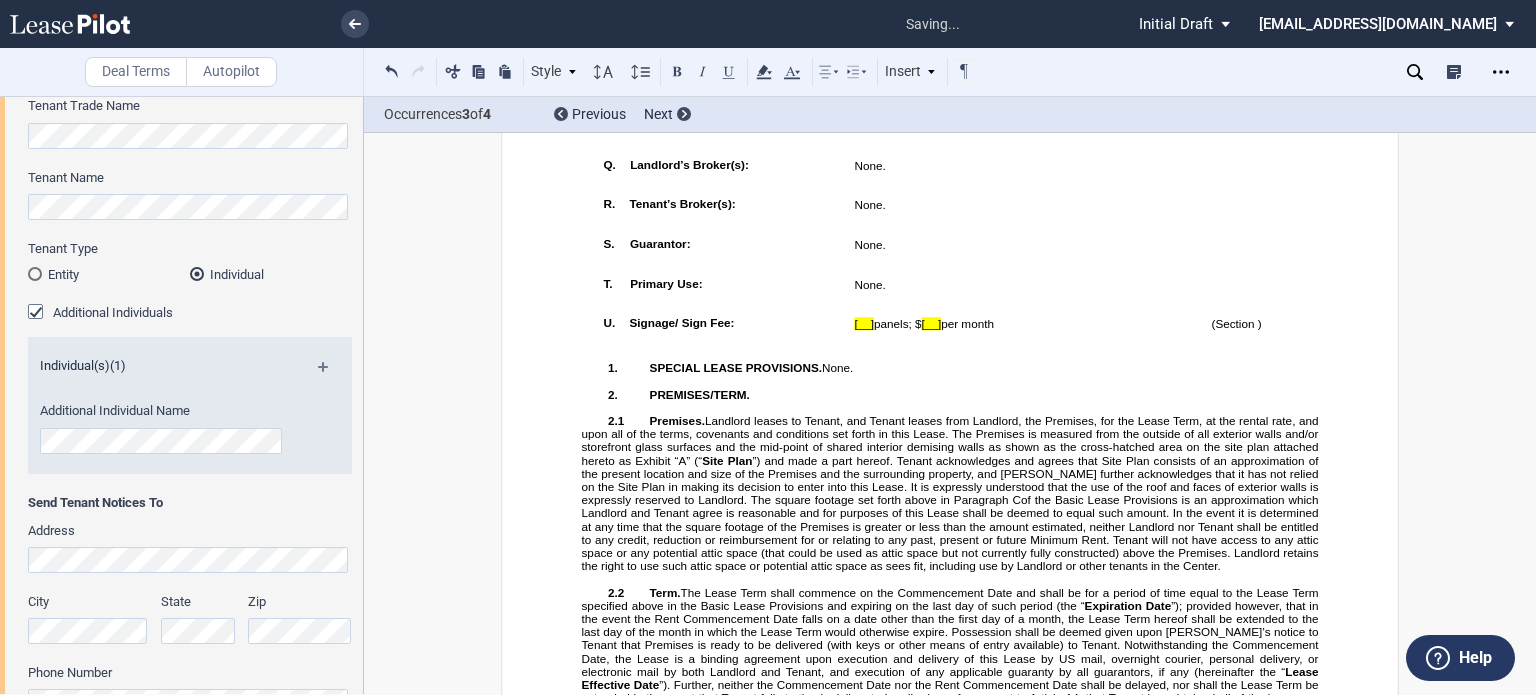 click at bounding box center [331, 374] 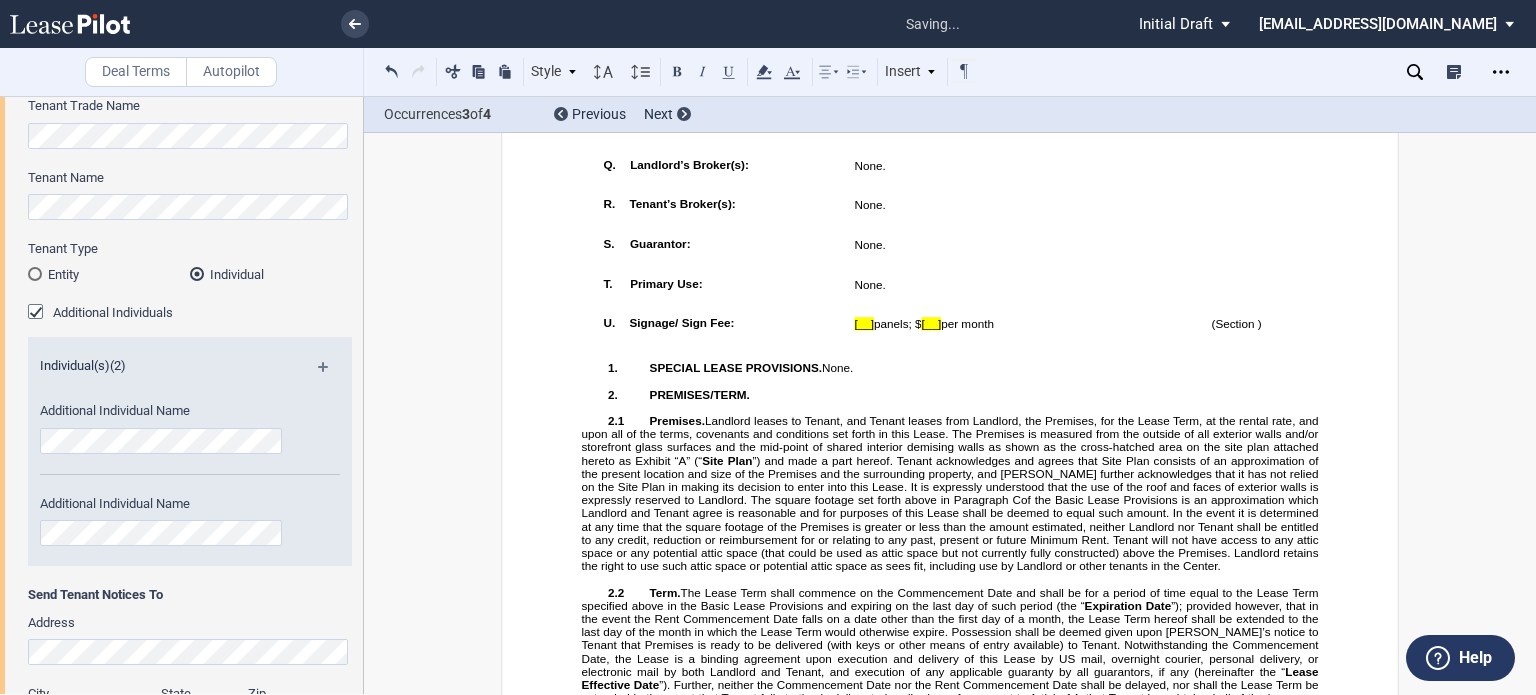 click at bounding box center [331, 374] 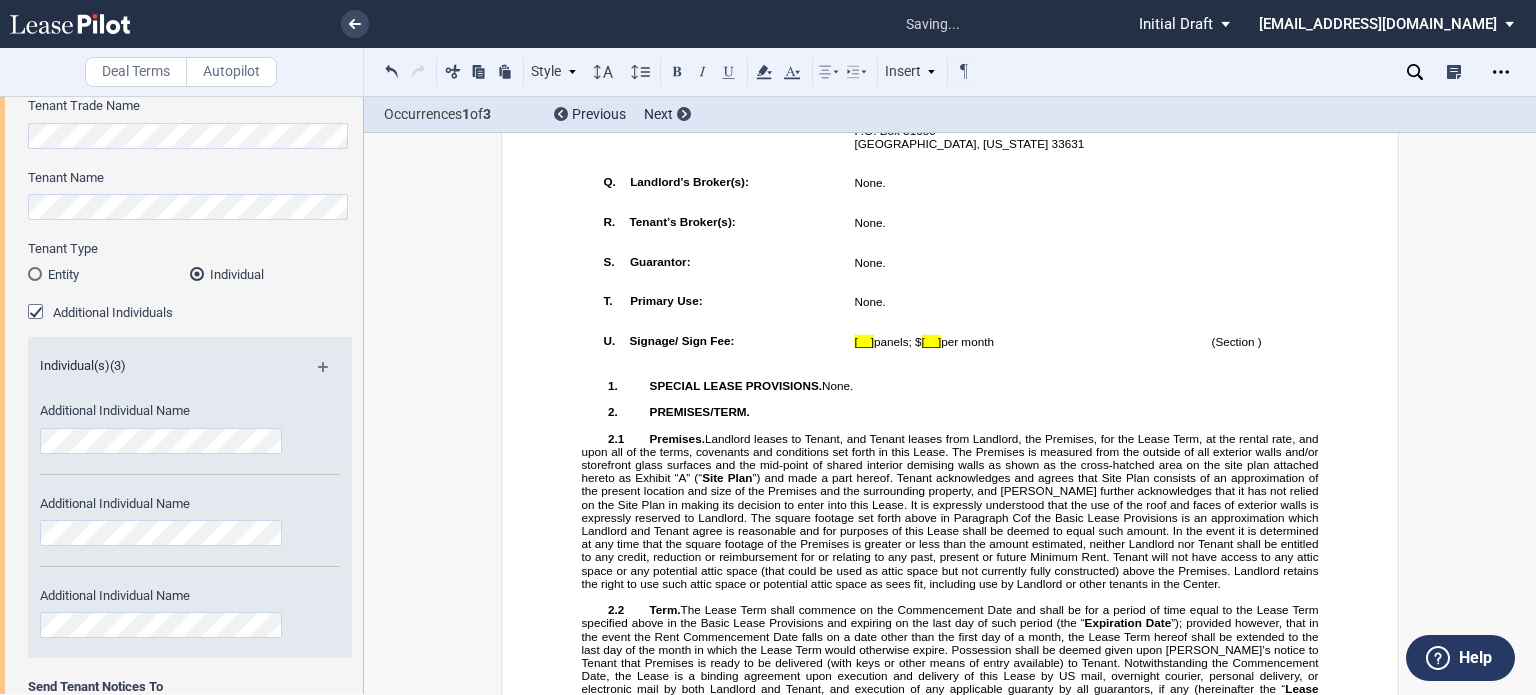 scroll, scrollTop: 1975, scrollLeft: 0, axis: vertical 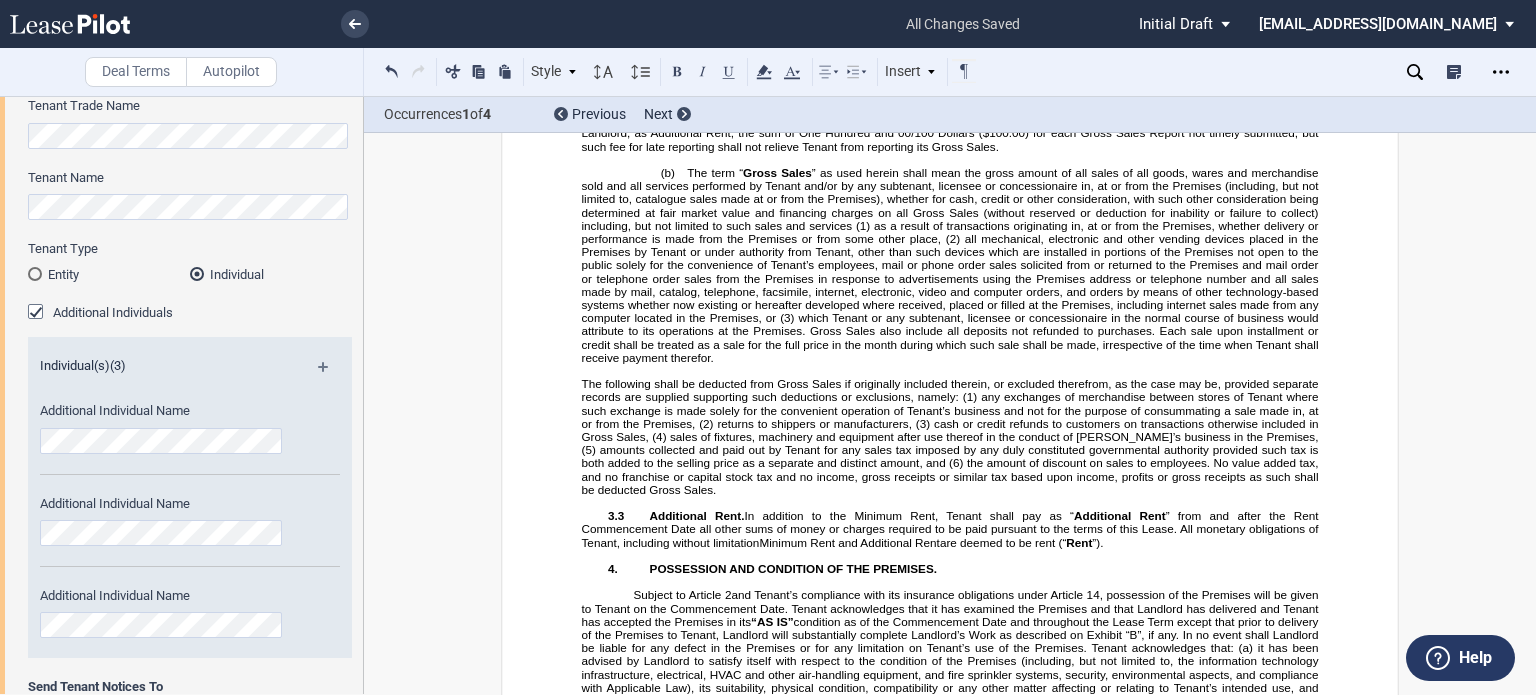 click on "[month]" at bounding box center (979, 40) 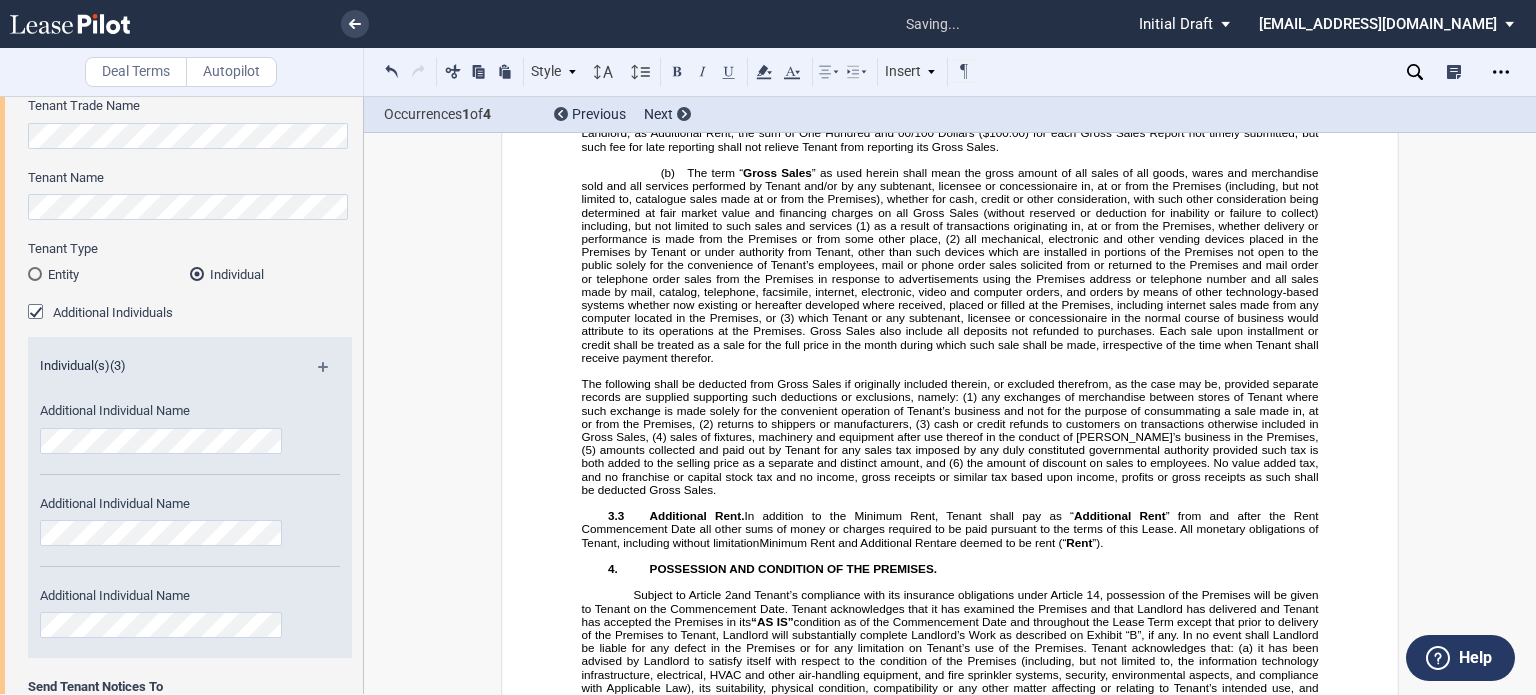 click on "following the date Tenant opens for business at the Premises, Tenant shall furnish to Landlord a statement in writing, certified as true and correct under penalty of perjury by Tenant or a qualified accounting or bookkeeping representative of Tenant, showing the Gross Sales made in, upon, or from the Premises during the preceding calendar" at bounding box center (952, 54) 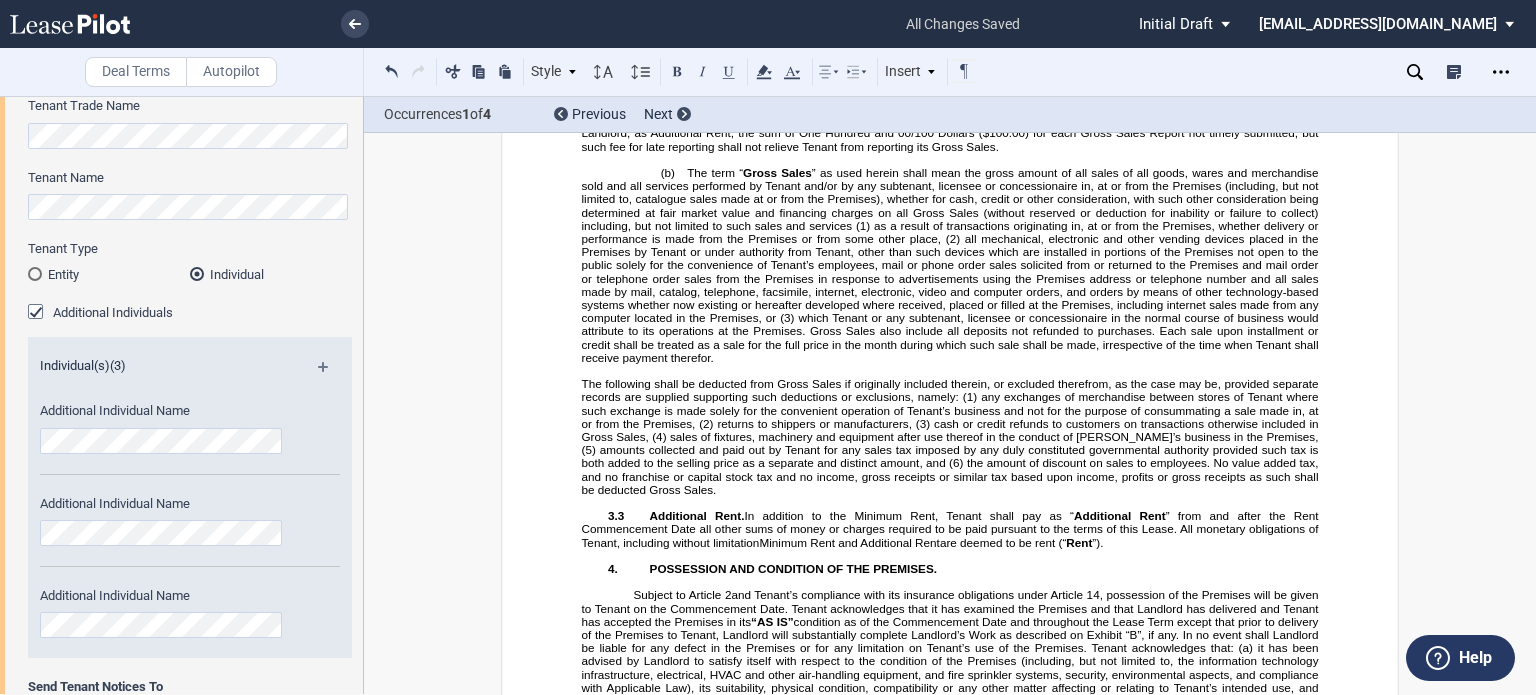 click on "﻿
﻿
﻿
﻿
﻿
﻿
﻿
﻿
﻿
﻿
﻿
﻿
﻿
﻿
﻿
﻿
﻿
﻿
﻿
SHOPPING CENTER LEASE
﻿
﻿
﻿
LANDLORD:
﻿ ﻿ ,
﻿ ﻿   ﻿ ﻿   ﻿ ﻿
AND
﻿ ﻿ ,
﻿ ﻿   ﻿ ﻿   ﻿ ﻿
﻿
﻿
TENANT:" at bounding box center (950, 10000) 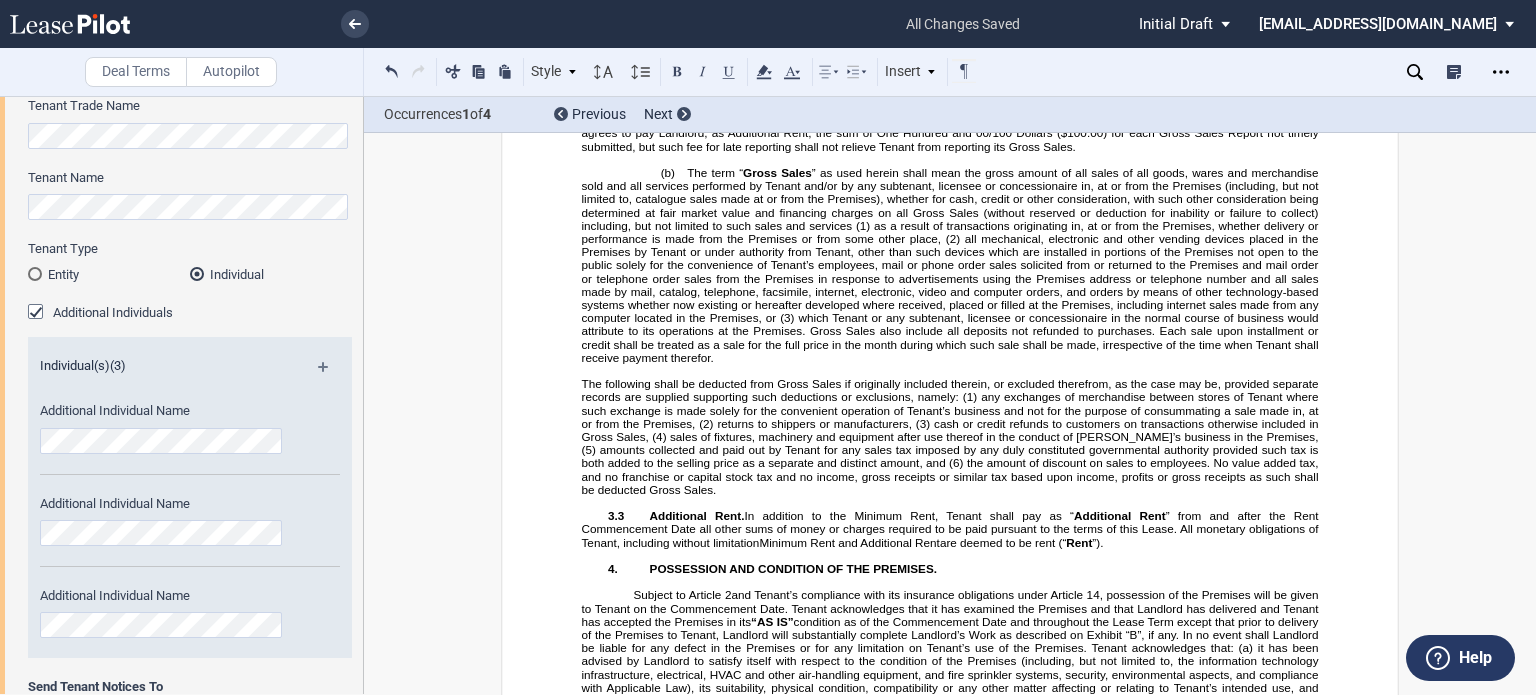 drag, startPoint x: 935, startPoint y: 247, endPoint x: 1052, endPoint y: 248, distance: 117.00427 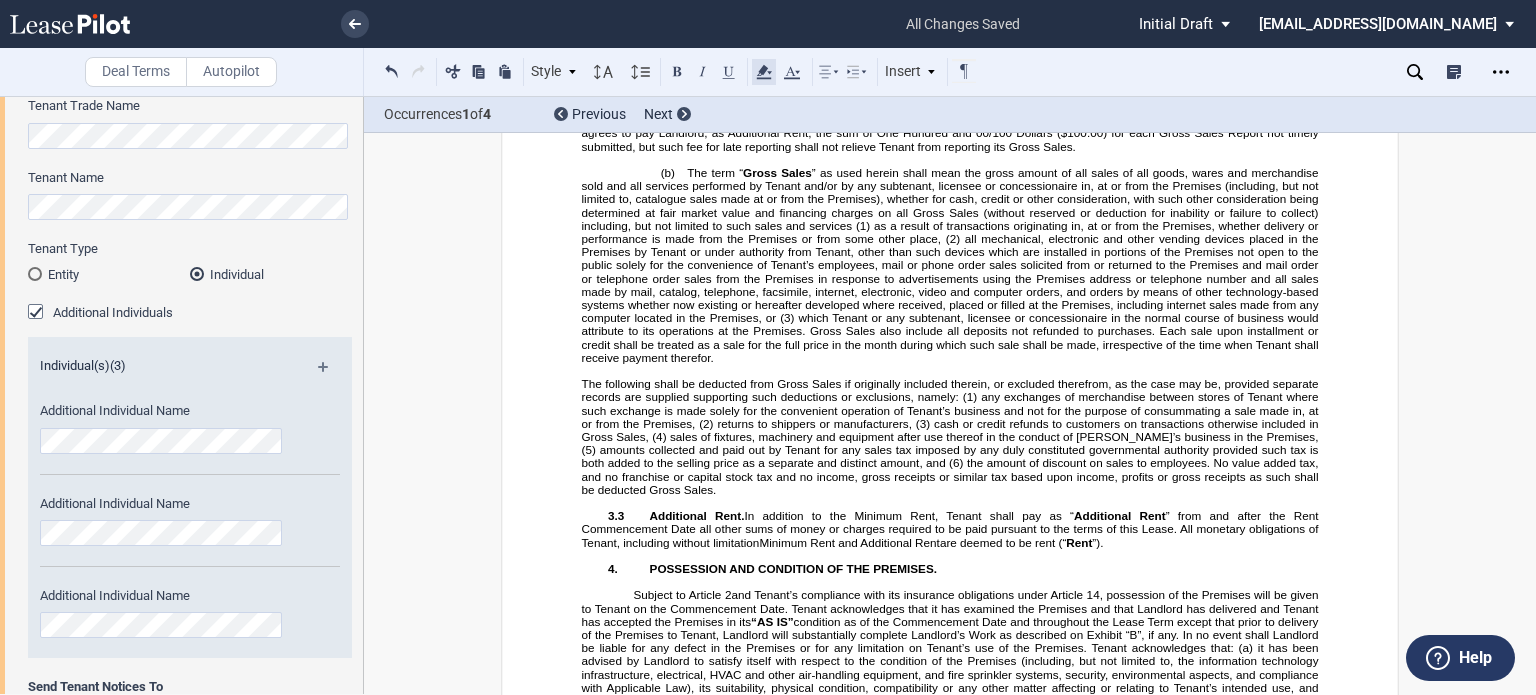 click 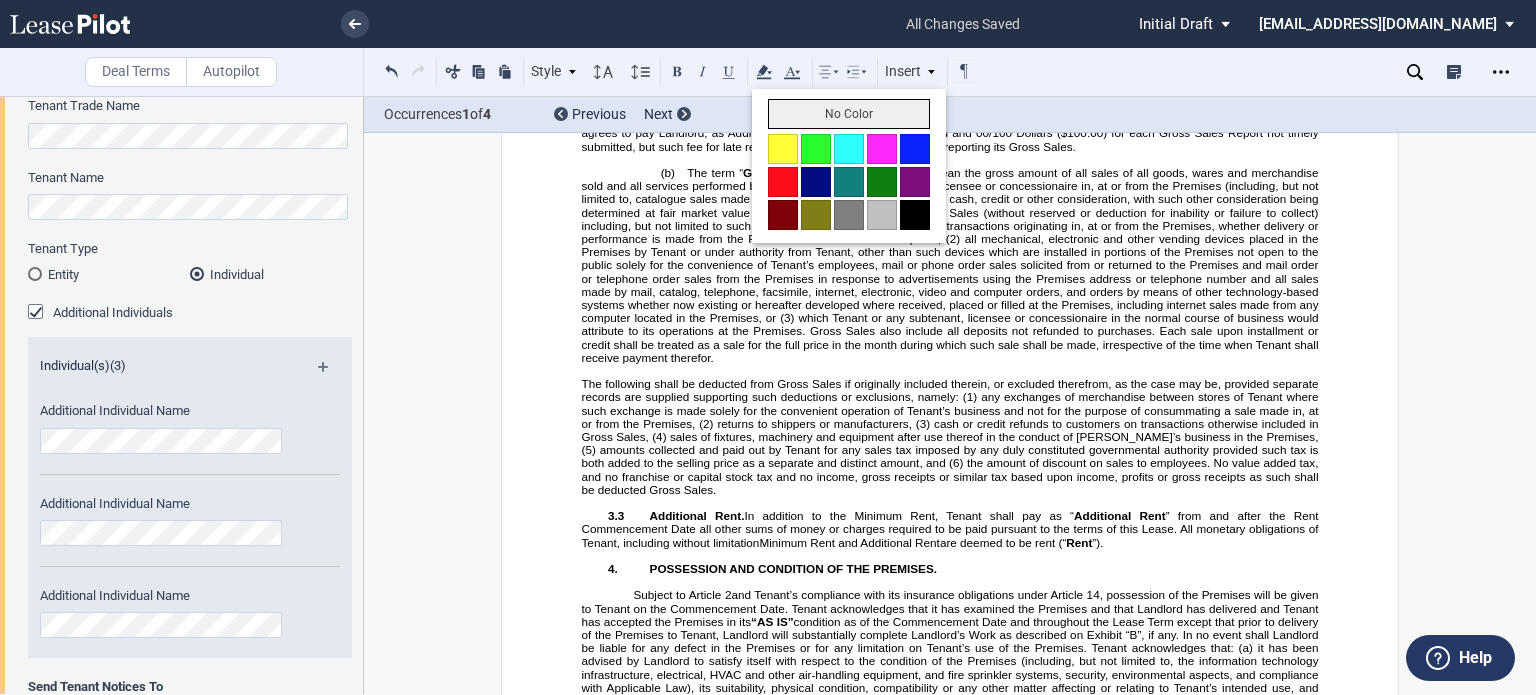 click on "No Color" at bounding box center (849, 114) 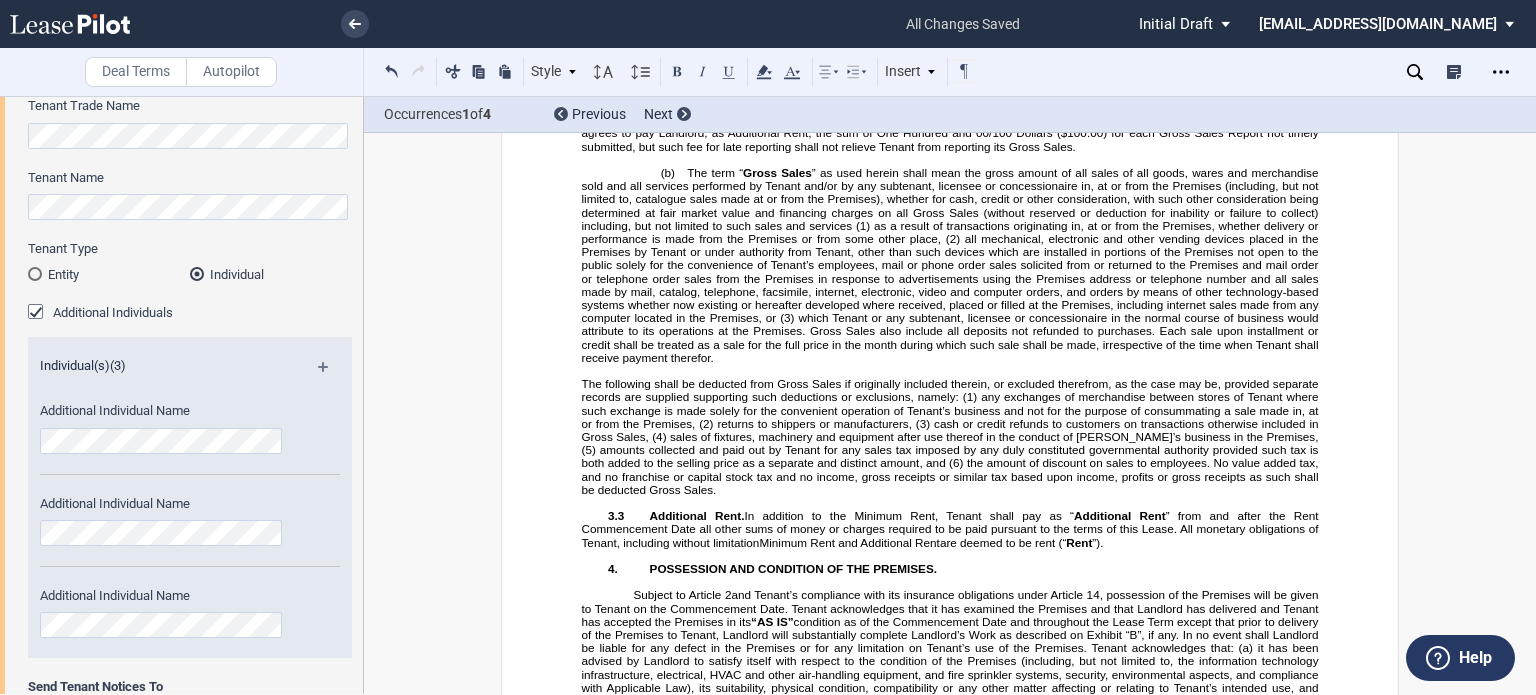 drag, startPoint x: 1251, startPoint y: 267, endPoint x: 1316, endPoint y: 271, distance: 65.12296 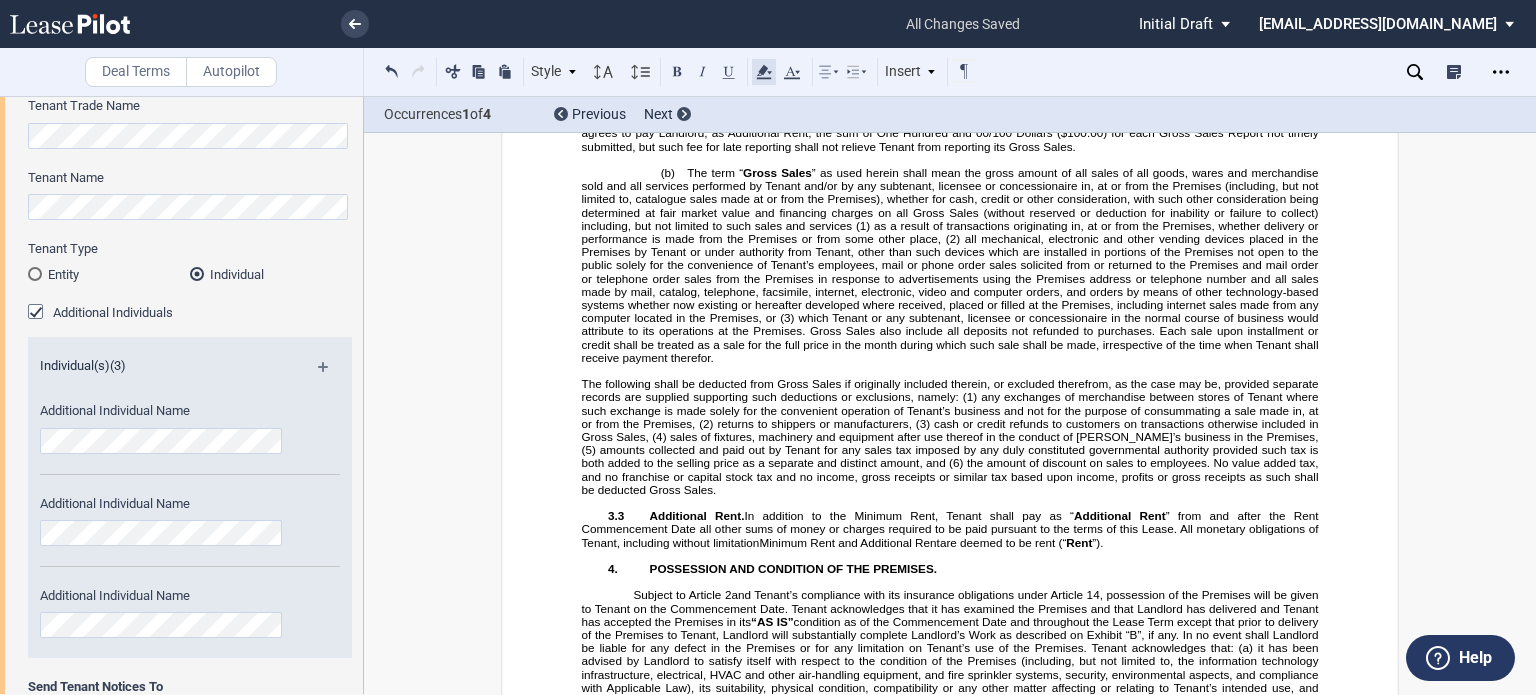 click 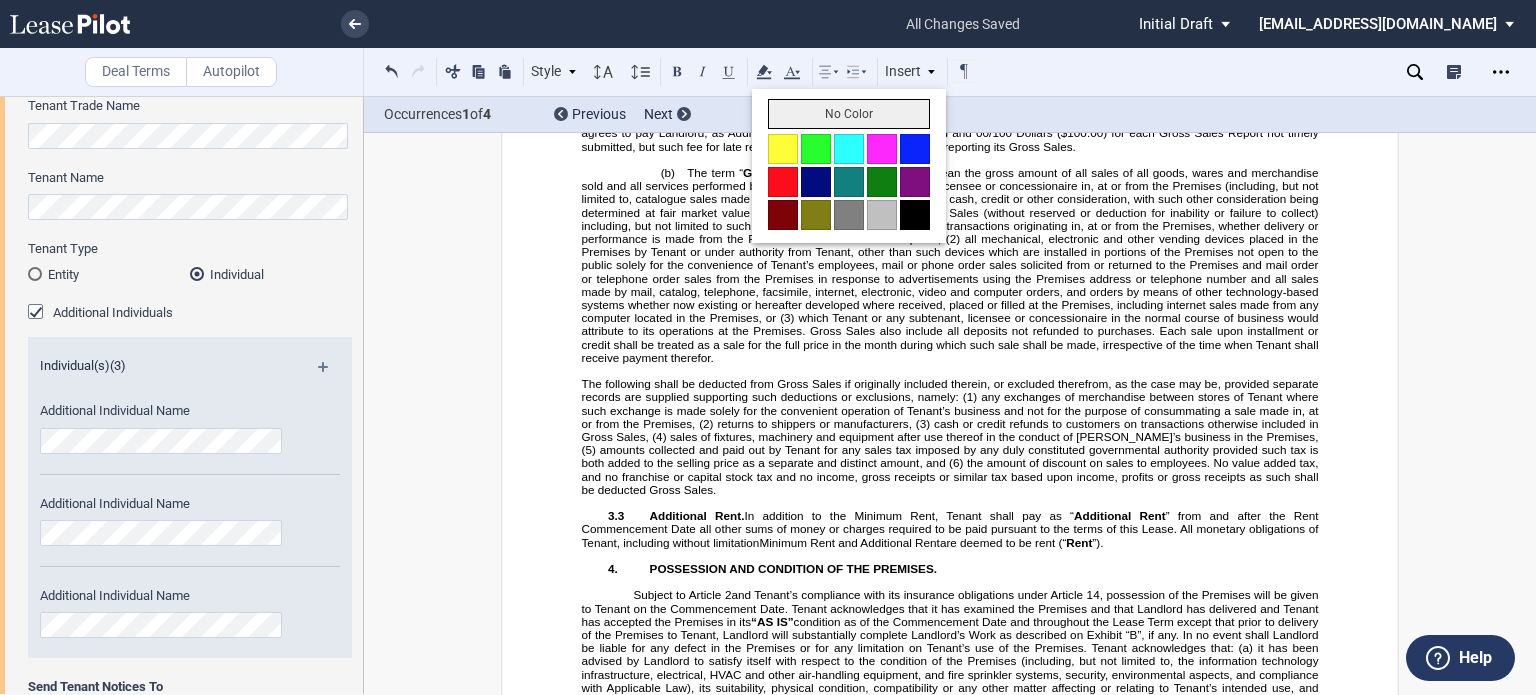 click on "No Color" at bounding box center [849, 114] 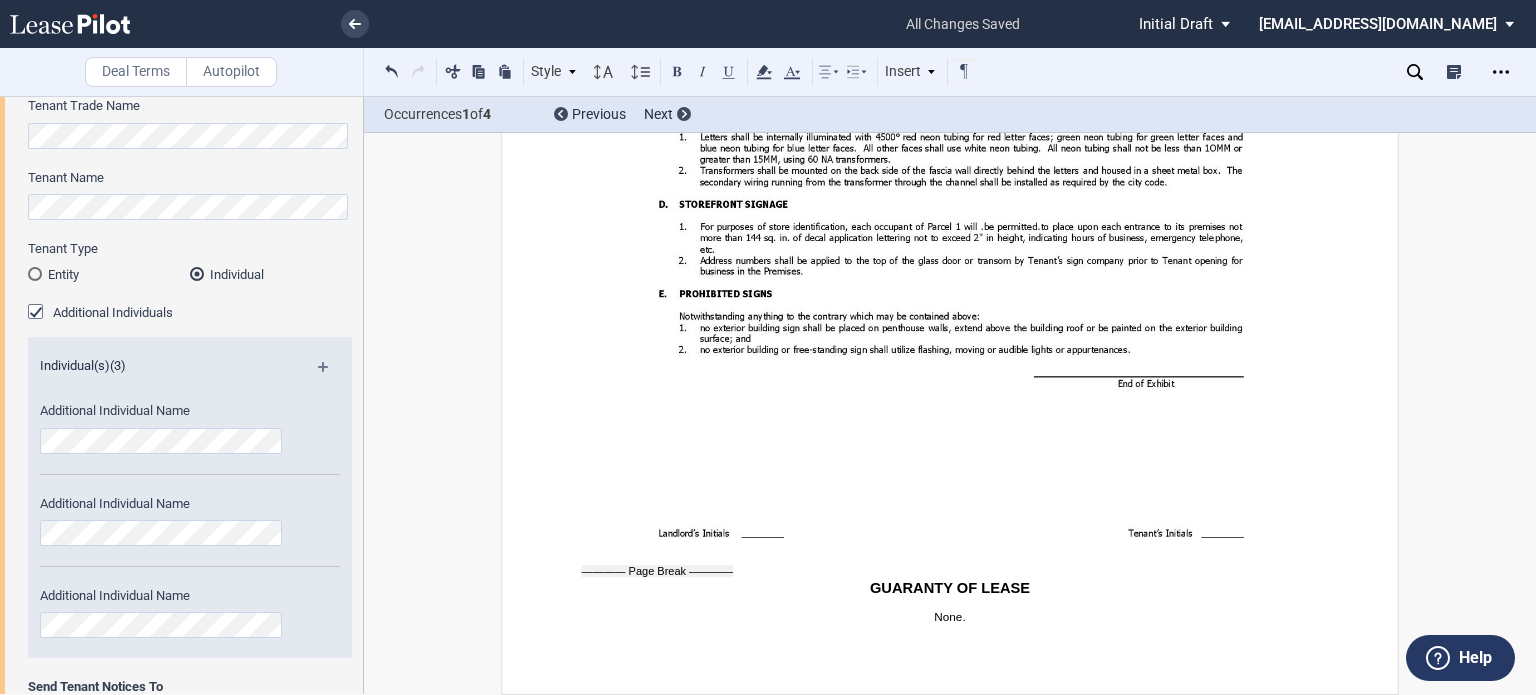 scroll, scrollTop: 27111, scrollLeft: 0, axis: vertical 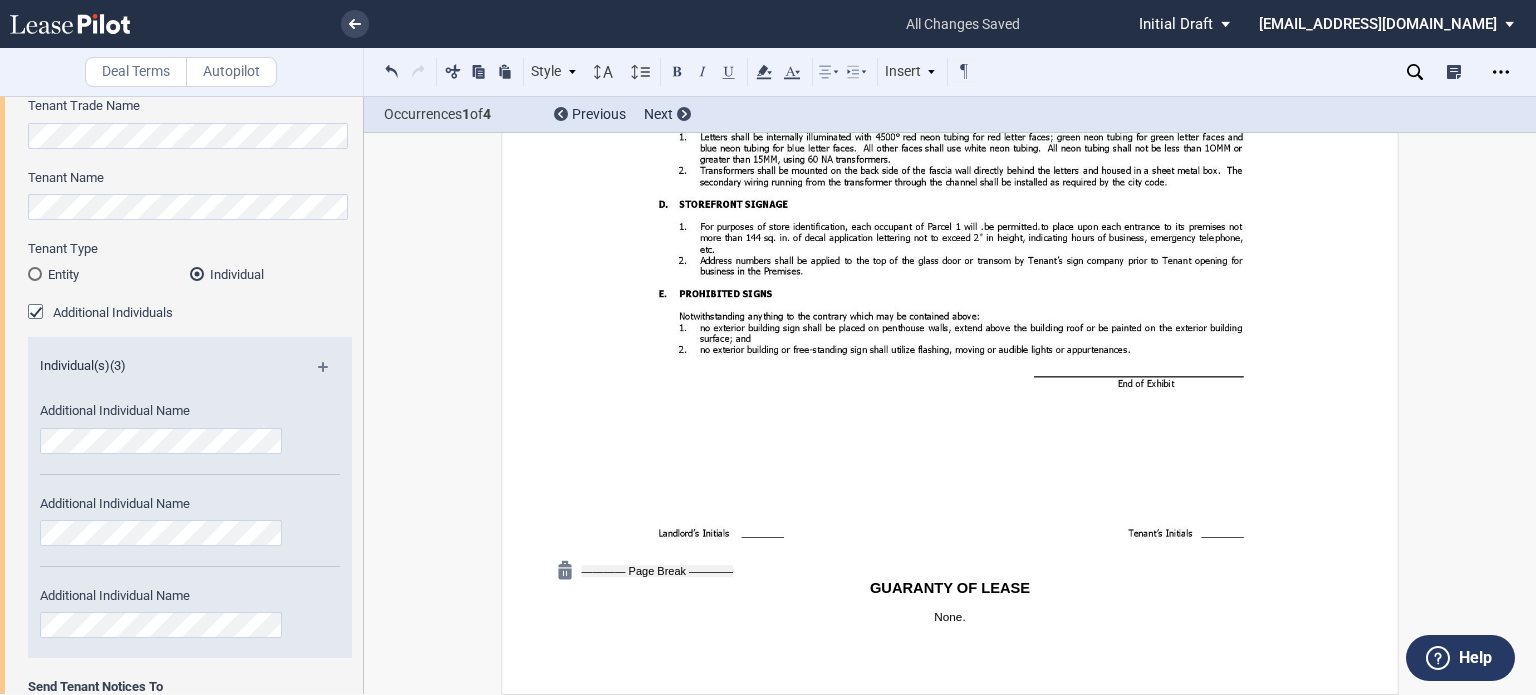 click at bounding box center [565, 569] 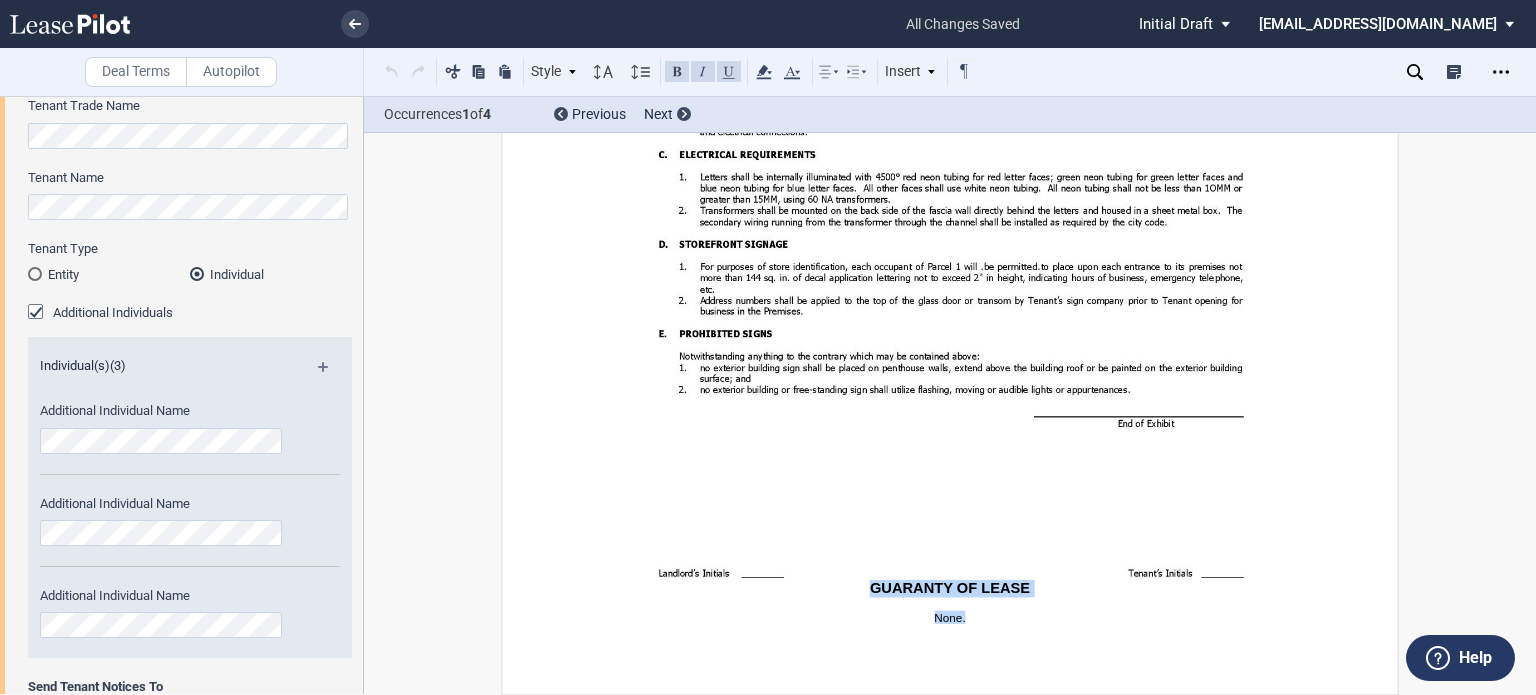 drag, startPoint x: 866, startPoint y: 581, endPoint x: 992, endPoint y: 621, distance: 132.19682 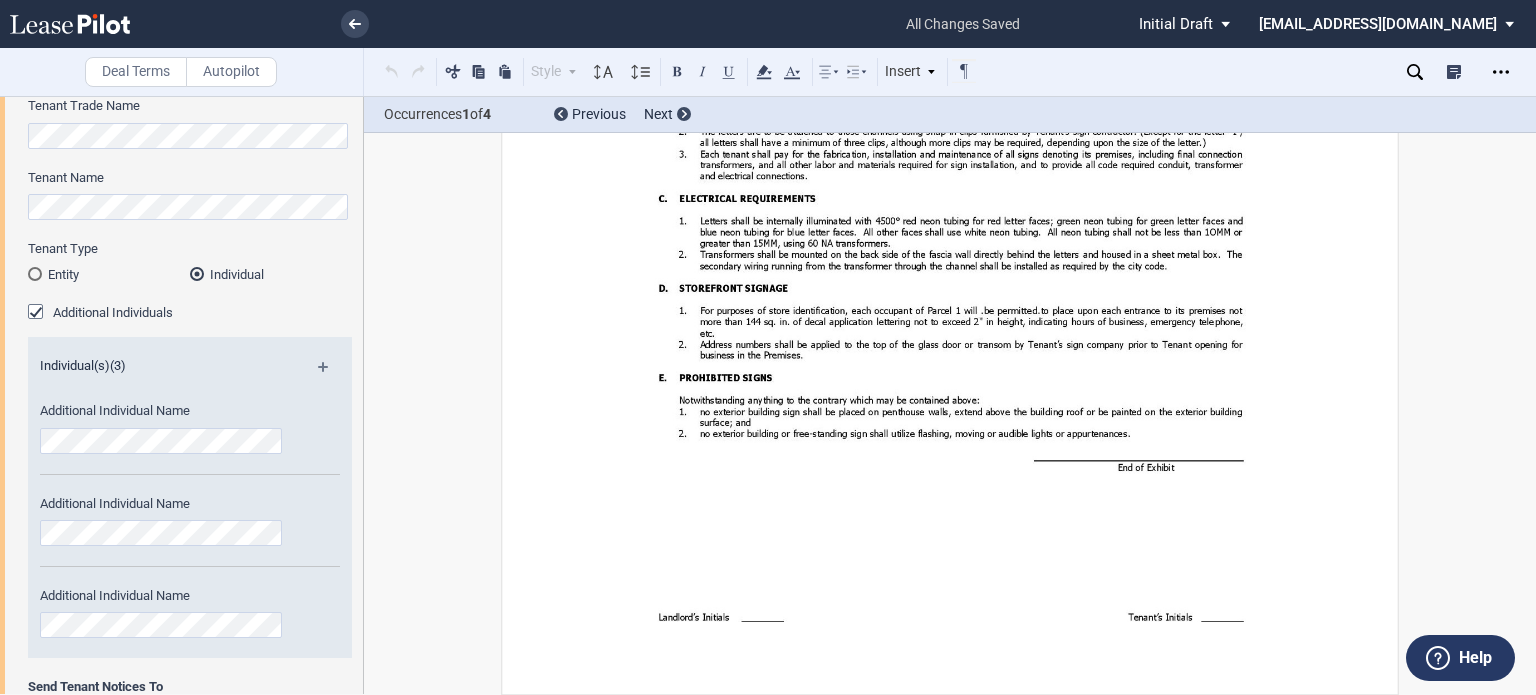 scroll, scrollTop: 27025, scrollLeft: 0, axis: vertical 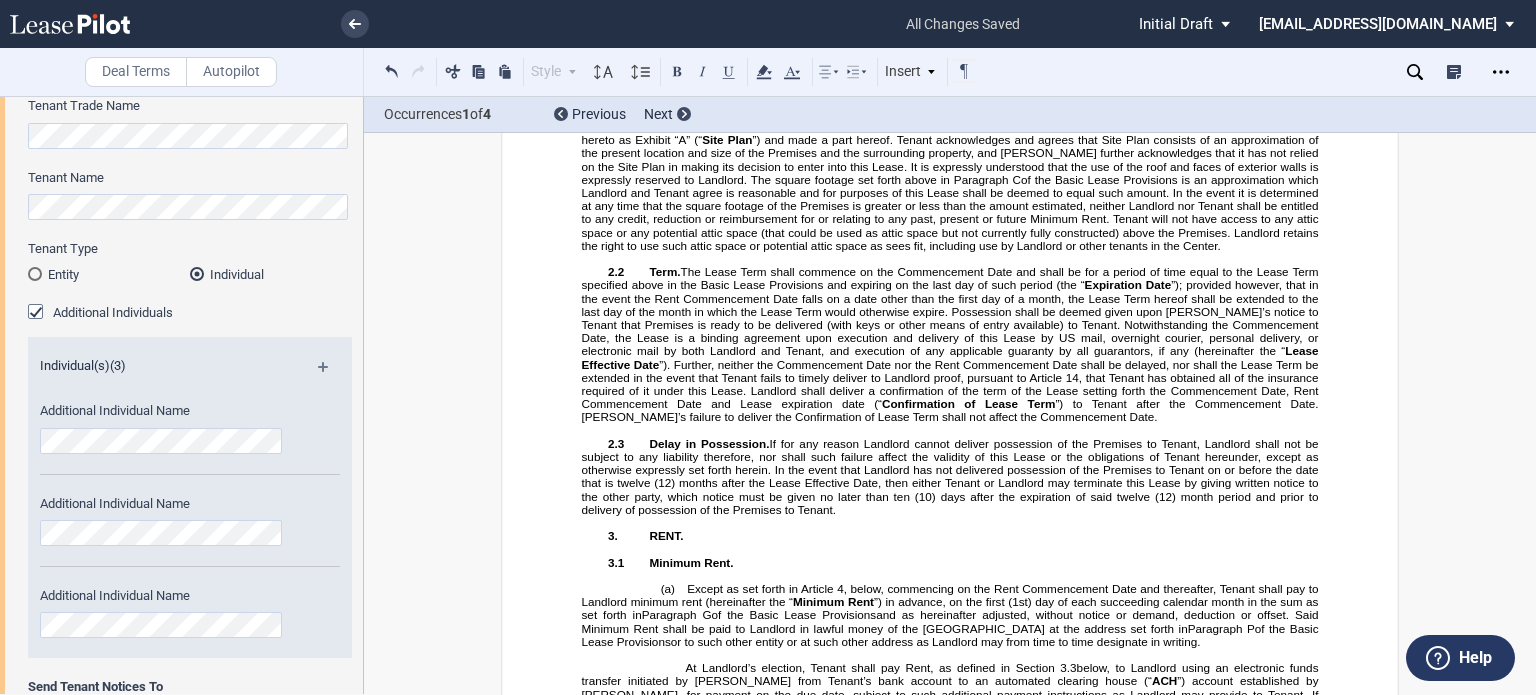 click on "None." at bounding box center [837, 46] 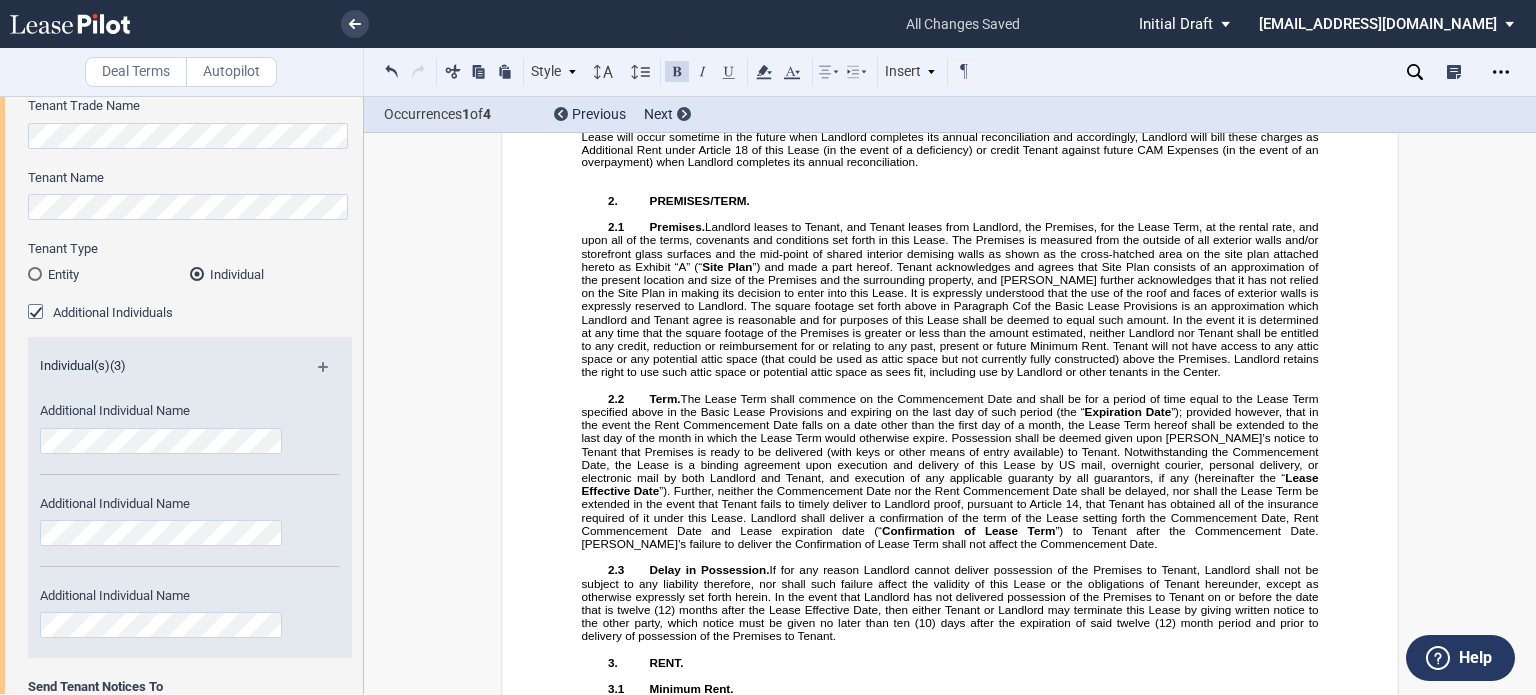 click on "﻿
﻿
﻿
﻿
﻿
﻿
﻿
﻿
﻿
﻿
﻿
﻿
﻿
﻿
﻿
﻿
﻿
﻿
﻿
SHOPPING CENTER LEASE
﻿
﻿
﻿
LANDLORD:
﻿ ﻿ ,
﻿ ﻿   ﻿ ﻿   ﻿ ﻿
AND
﻿ ﻿ ,
﻿ ﻿   ﻿ ﻿   ﻿ ﻿
﻿
﻿
TENANT:" at bounding box center [950, 11032] 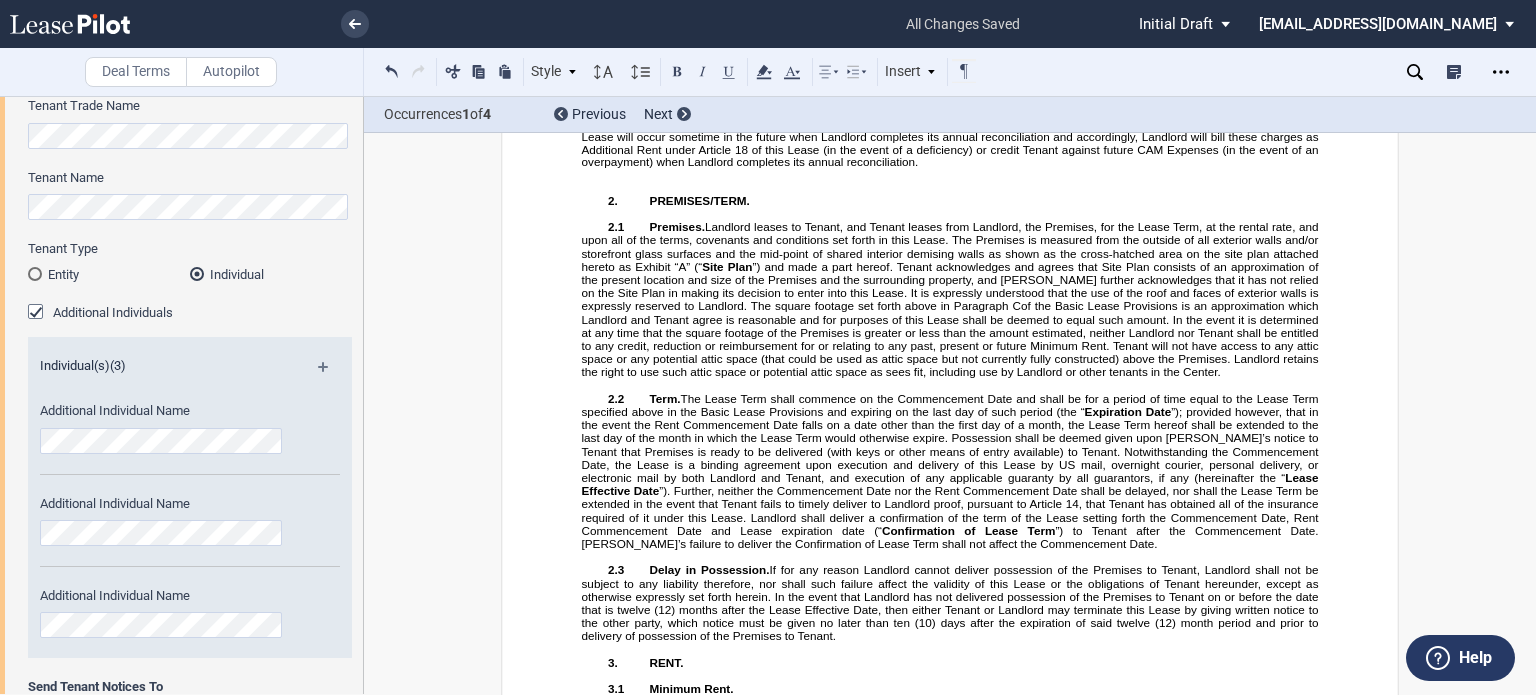 type 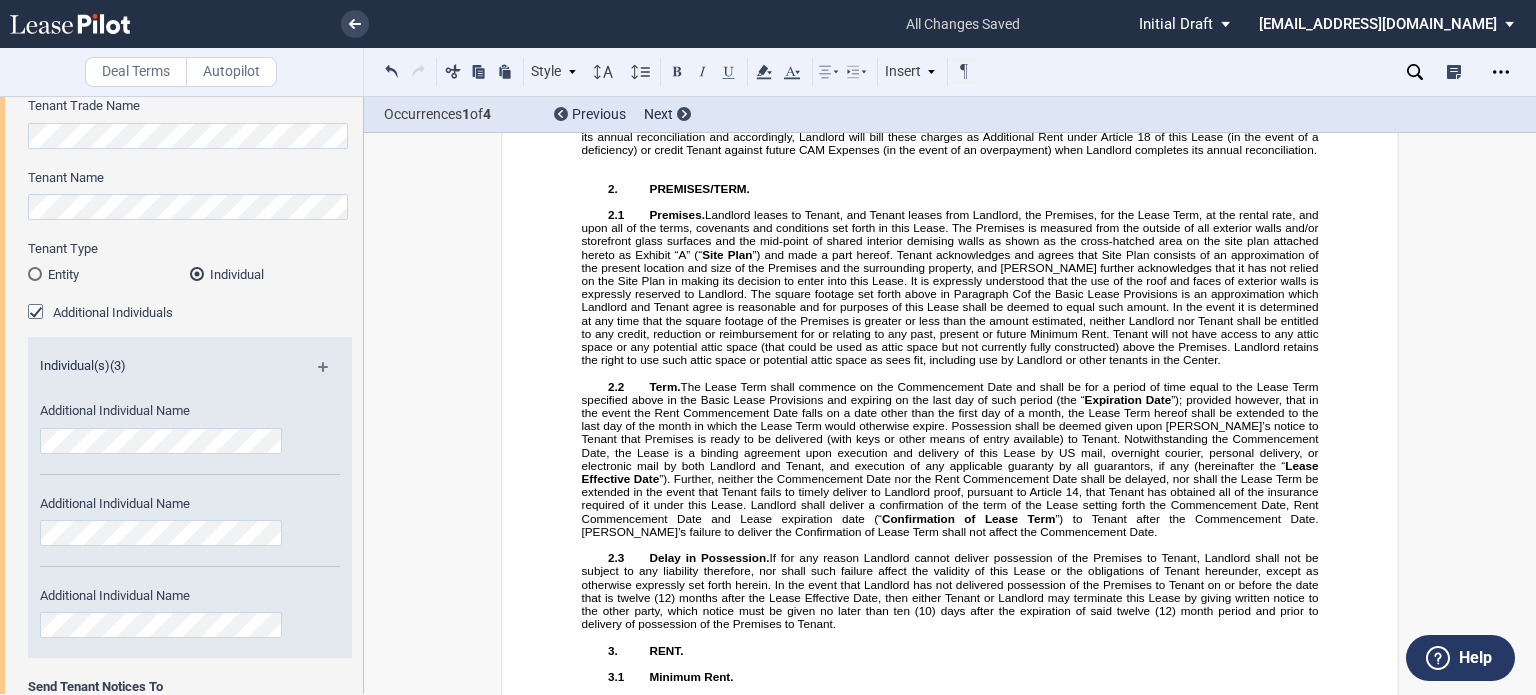 click on "for the year 20xx pursuant to Section XX of the Previous Lease will occur sometime in the future when Landlord completes its annual reconciliation and accordingly, Landlord will bill these charges as Additional Rent under Article 18 of this Lease (in th" at bounding box center (952, 130) 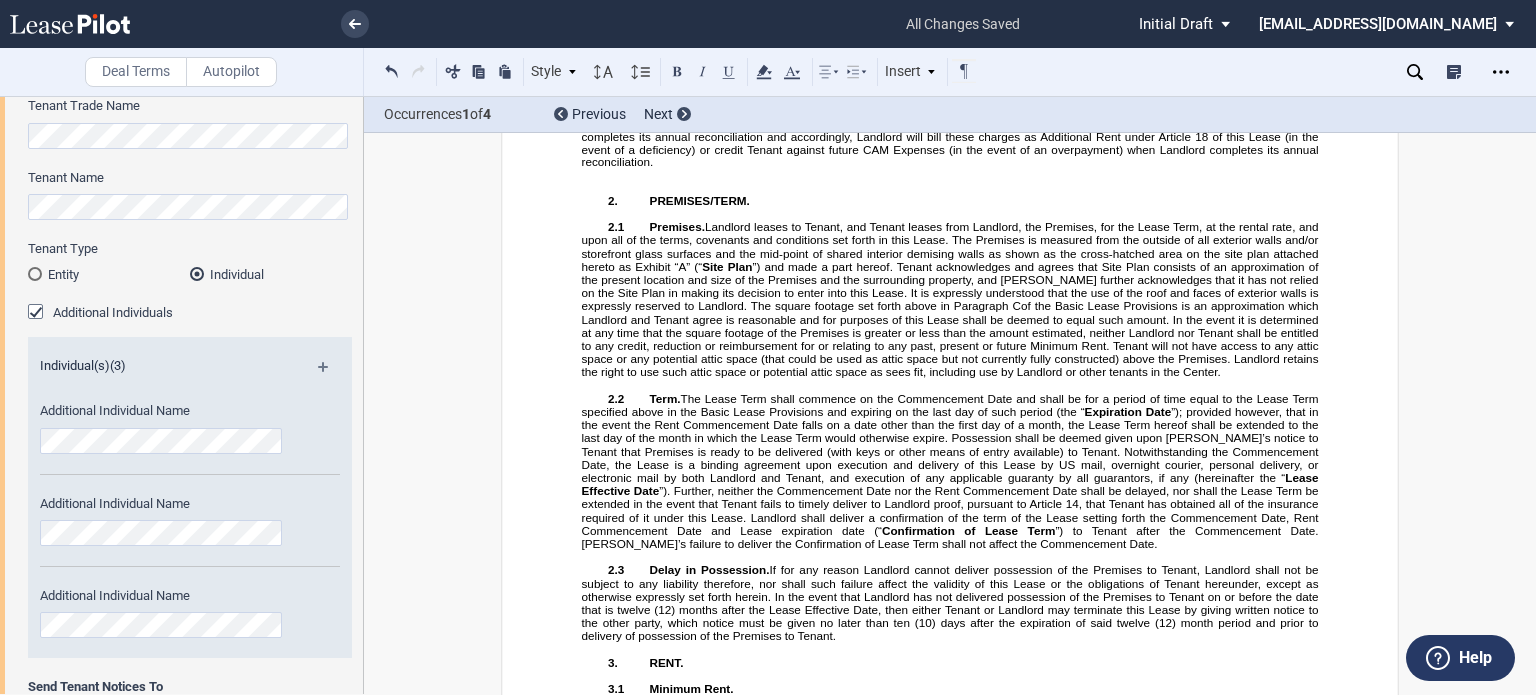click on "for the year 20xx pursuant to Section 18.5 of the Previous Lease will occur sometime in the future when Landlord completes its annual reconciliation and accordingly, Landlord will bill these charges as Additional Rent under Article 18 of this Lease (in th" at bounding box center [952, 130] 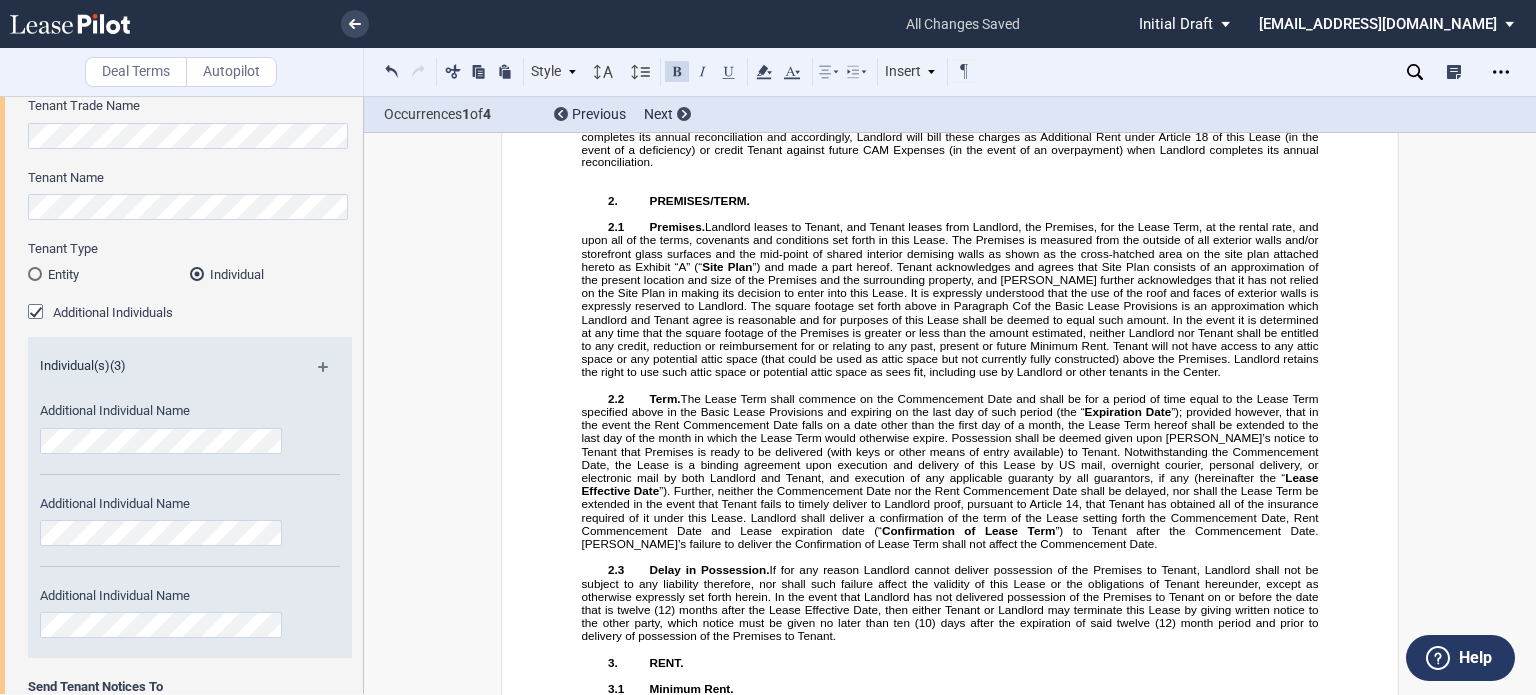 click on "ustments for" at bounding box center [952, 118] 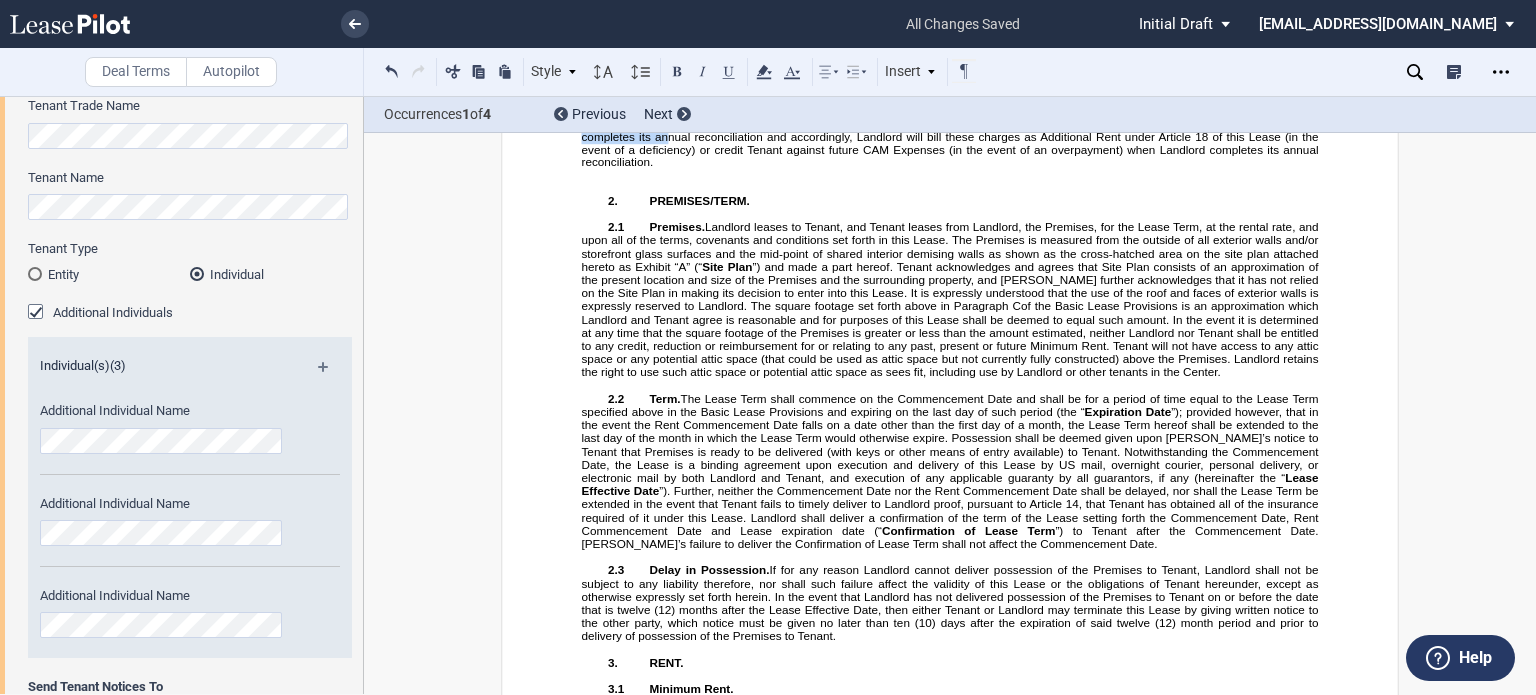 drag, startPoint x: 1201, startPoint y: 259, endPoint x: 1301, endPoint y: 271, distance: 100.71743 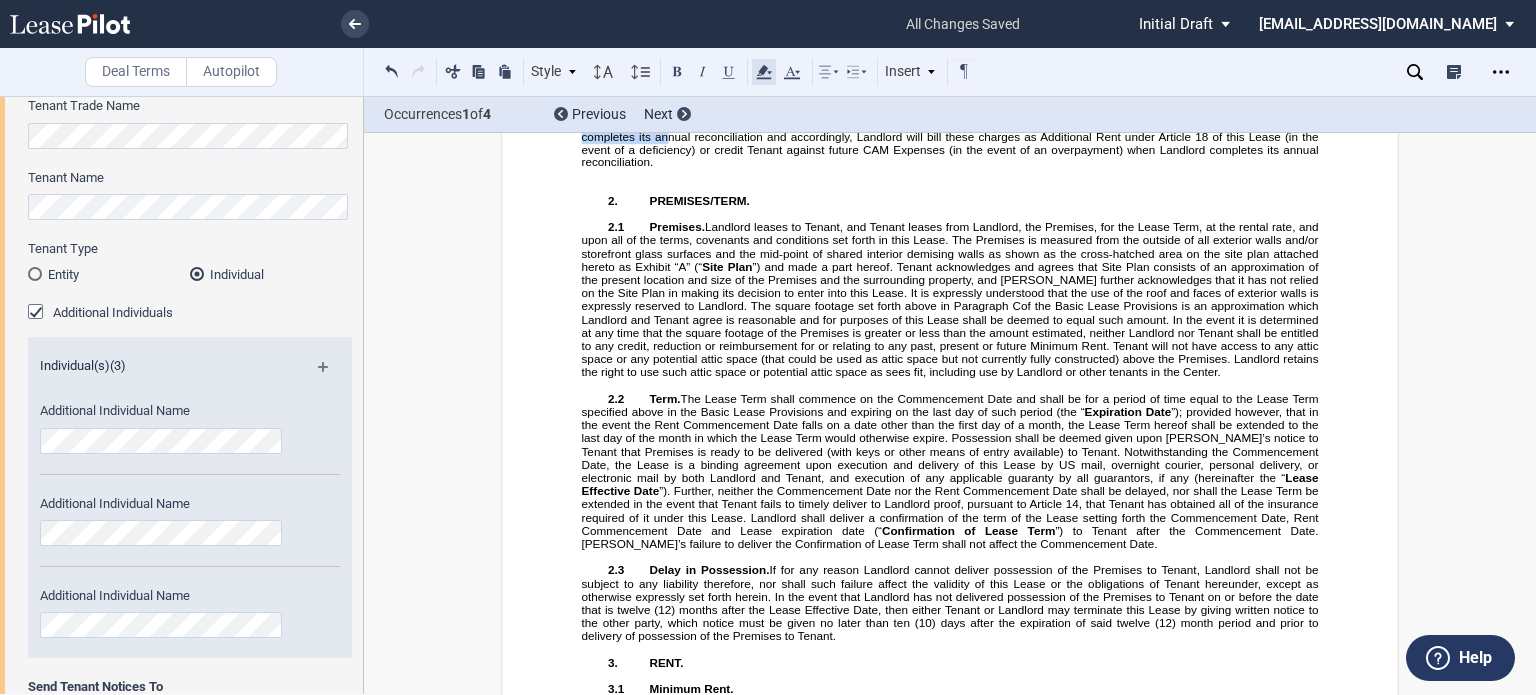click 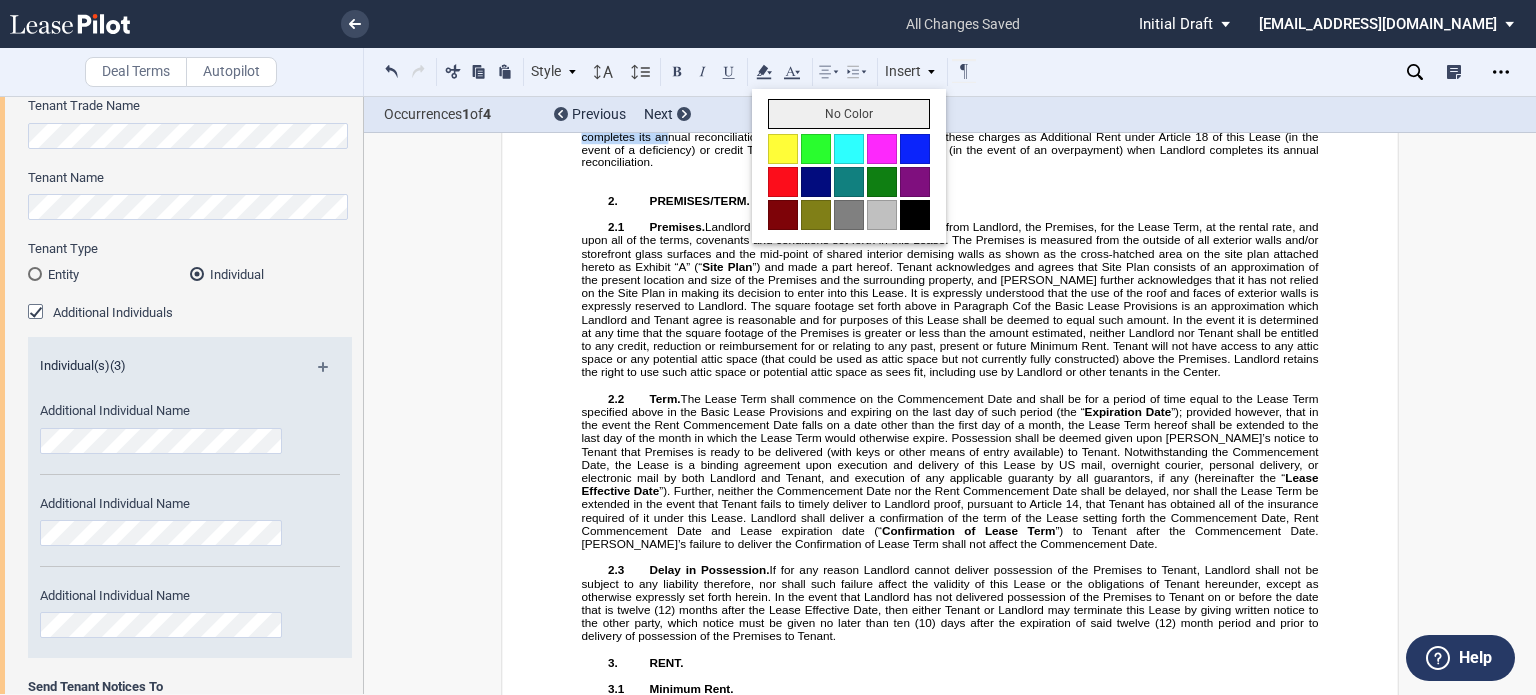click on "No Color" at bounding box center [849, 114] 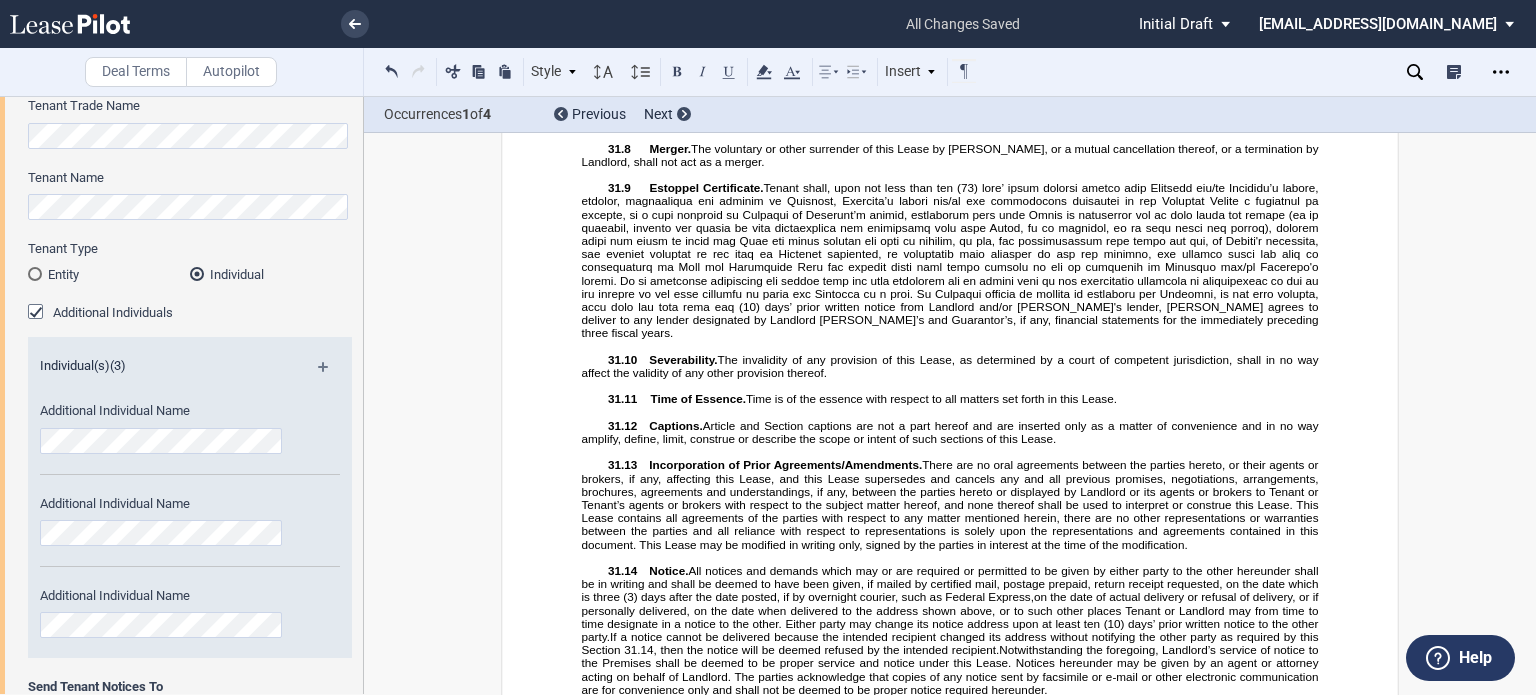 scroll, scrollTop: 20744, scrollLeft: 0, axis: vertical 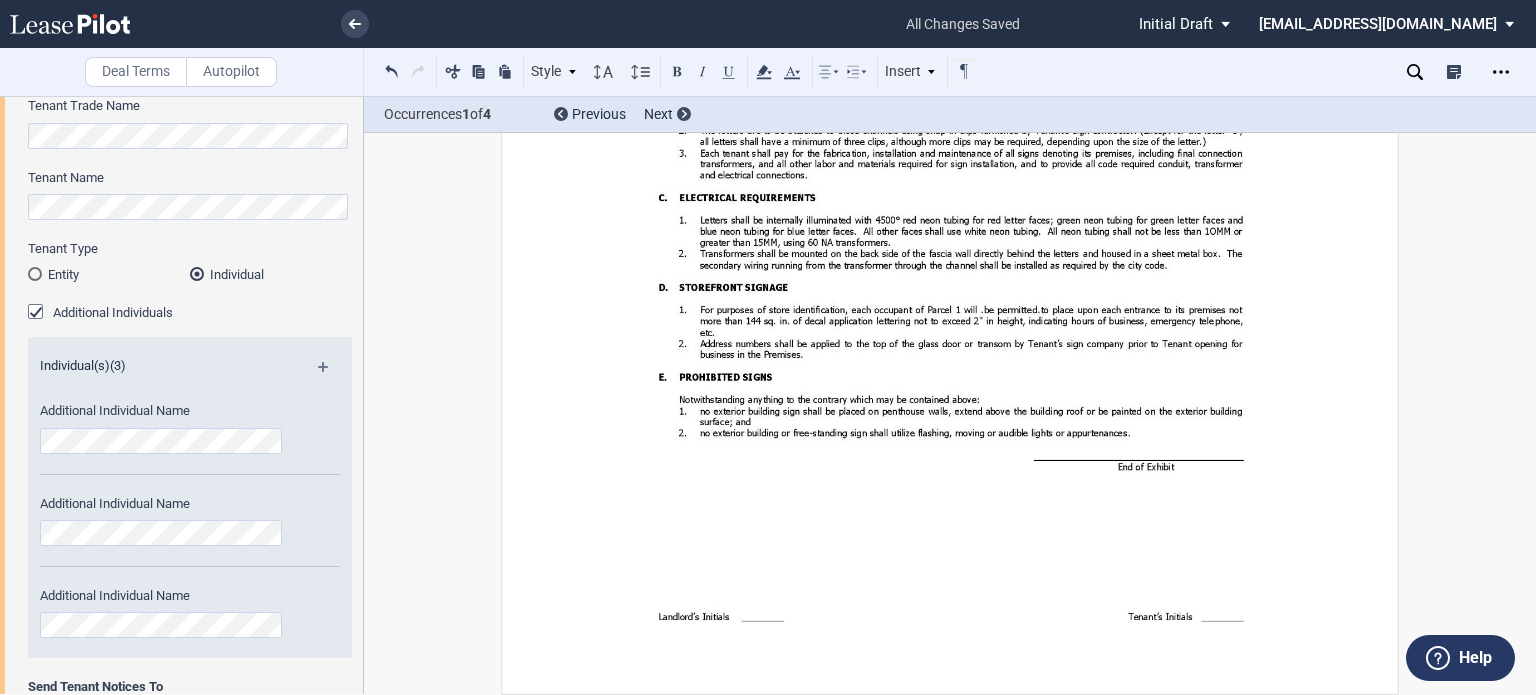 click on "Tenant Information
Tenant Trade Name
Tenant Name
Tenant Type
Entity
Individual
State of Formation
Entity Type
Corporation
Limited Liability Company
General Partnership
Limited Partnership
Other" at bounding box center (181, 602) 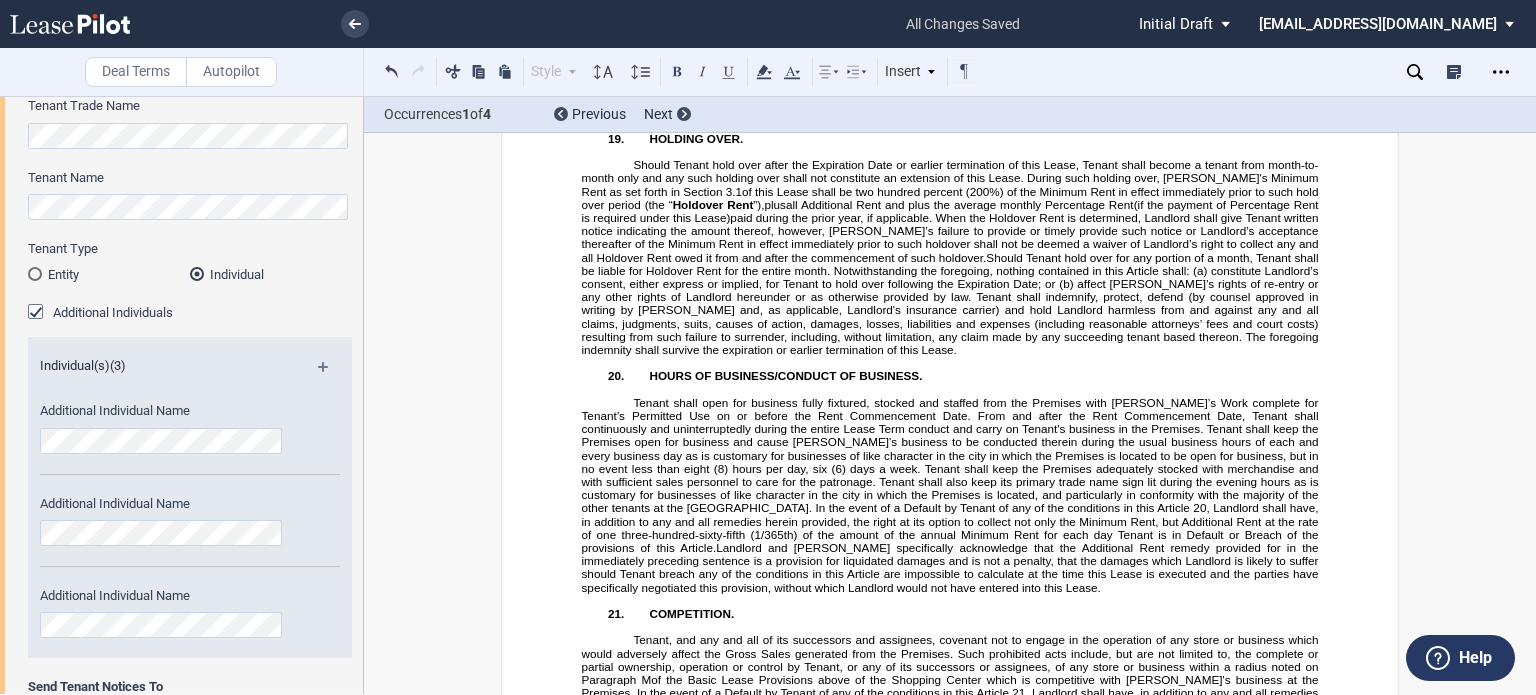 scroll, scrollTop: 14378, scrollLeft: 0, axis: vertical 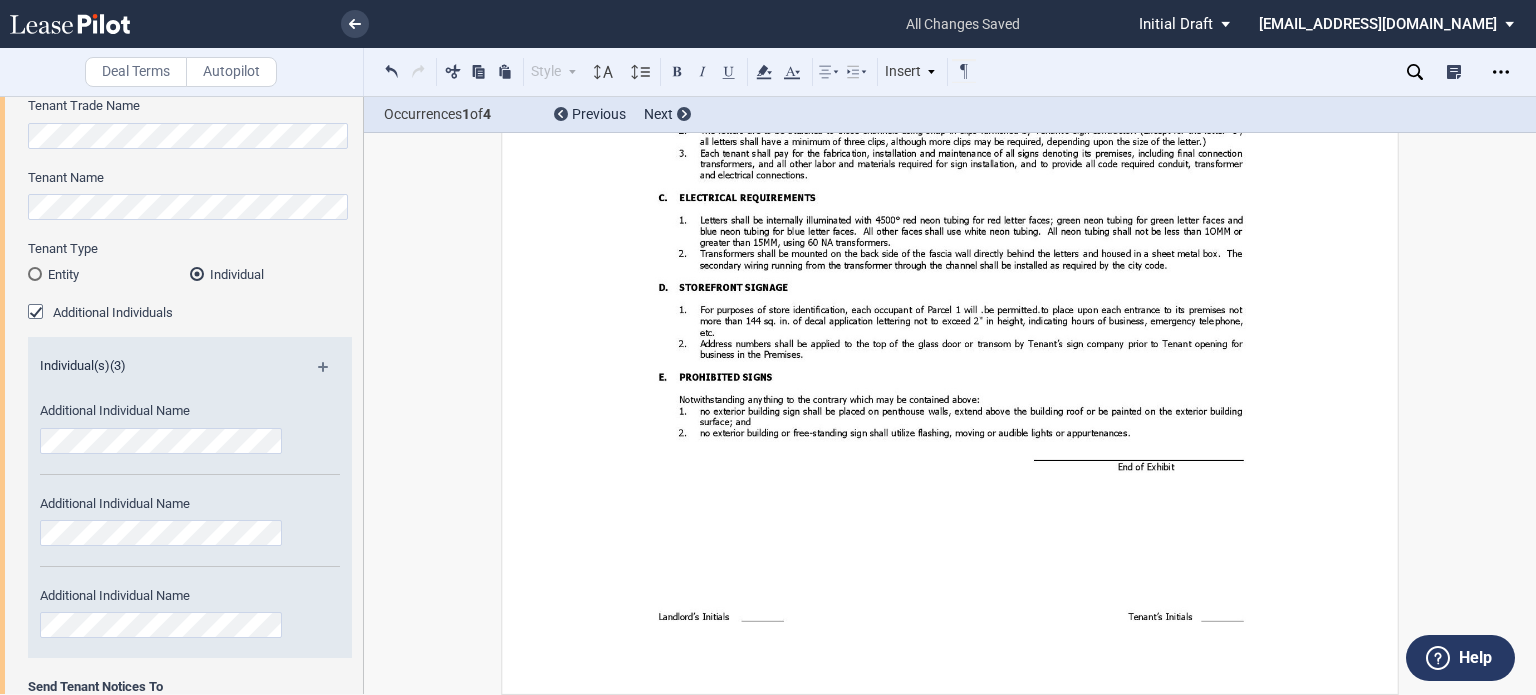 drag, startPoint x: 622, startPoint y: 663, endPoint x: 1039, endPoint y: 439, distance: 473.35504 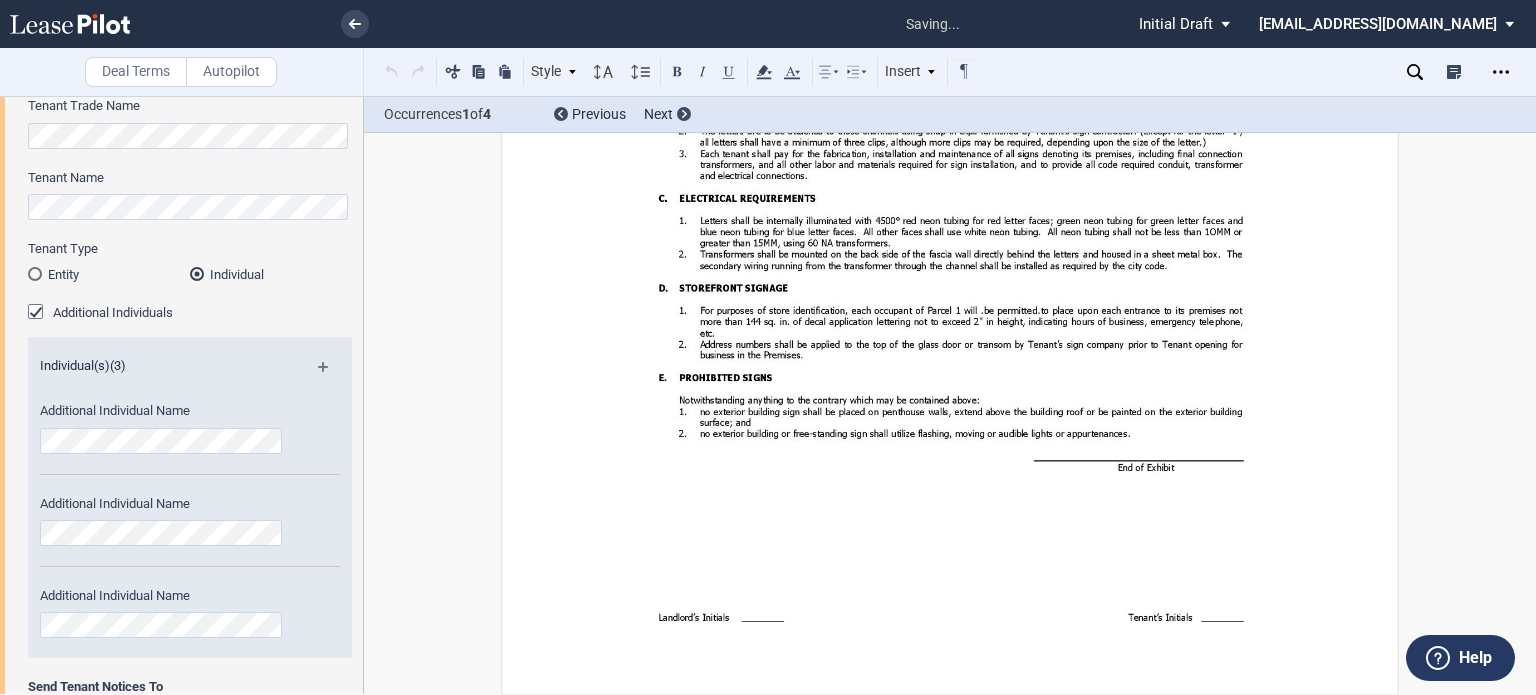 scroll, scrollTop: 25868, scrollLeft: 0, axis: vertical 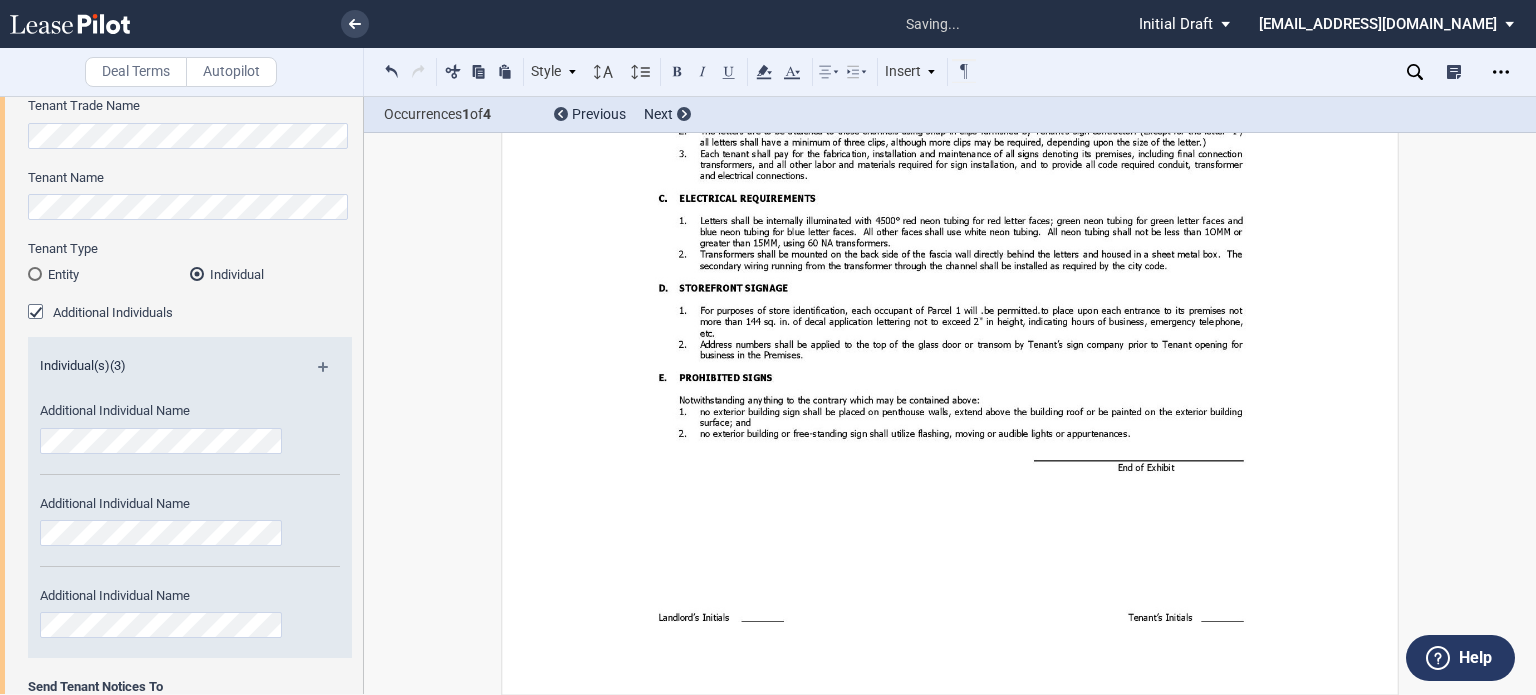 click on "﻿
﻿
﻿
﻿
﻿
﻿
﻿
﻿
﻿
﻿
﻿
﻿
﻿
﻿
﻿
﻿
﻿
﻿
﻿
SHOPPING CENTER LEASE
﻿
﻿
﻿
LANDLORD:
﻿ ﻿ ,
﻿ ﻿   ﻿ ﻿   ﻿ ﻿
AND
﻿ ﻿ ,
﻿ ﻿   ﻿ ﻿   ﻿ ﻿
﻿
﻿
TENANT:
﻿" at bounding box center (950, -12260) 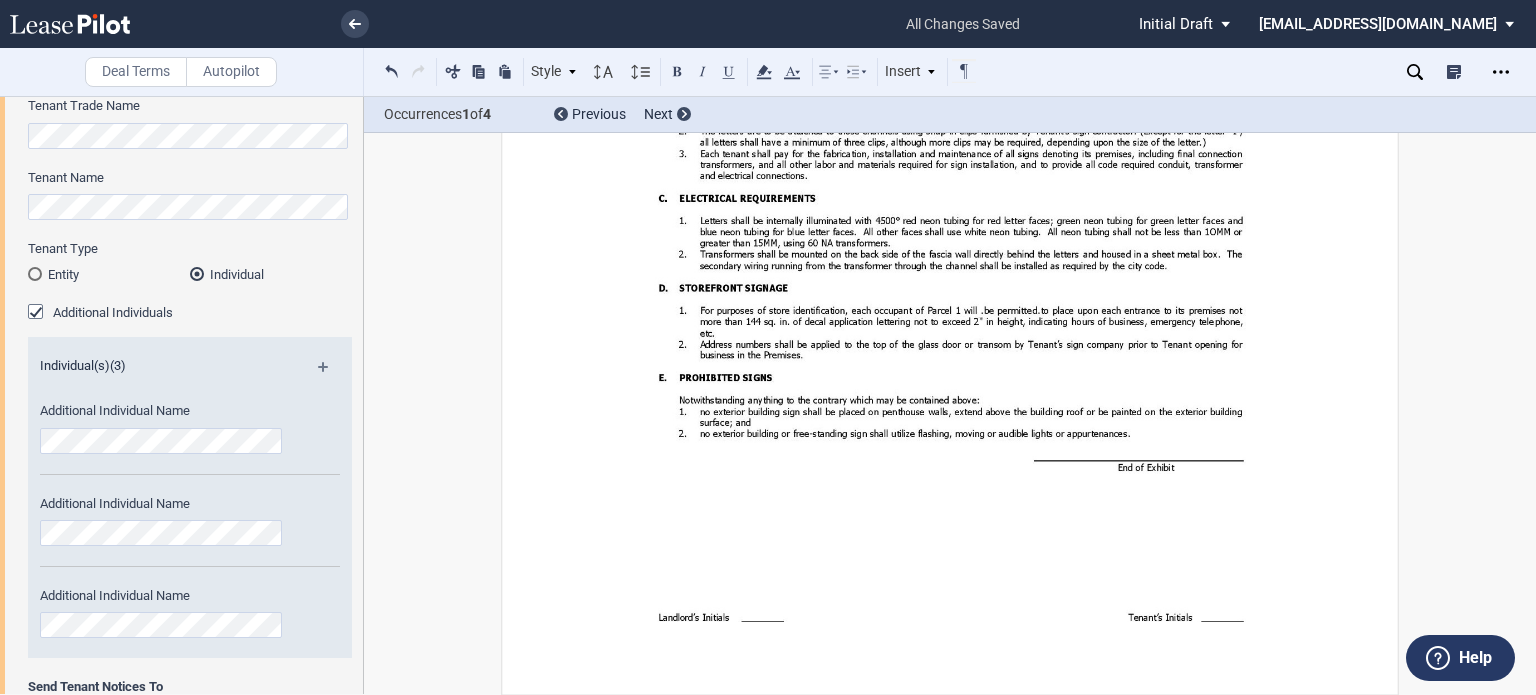 type 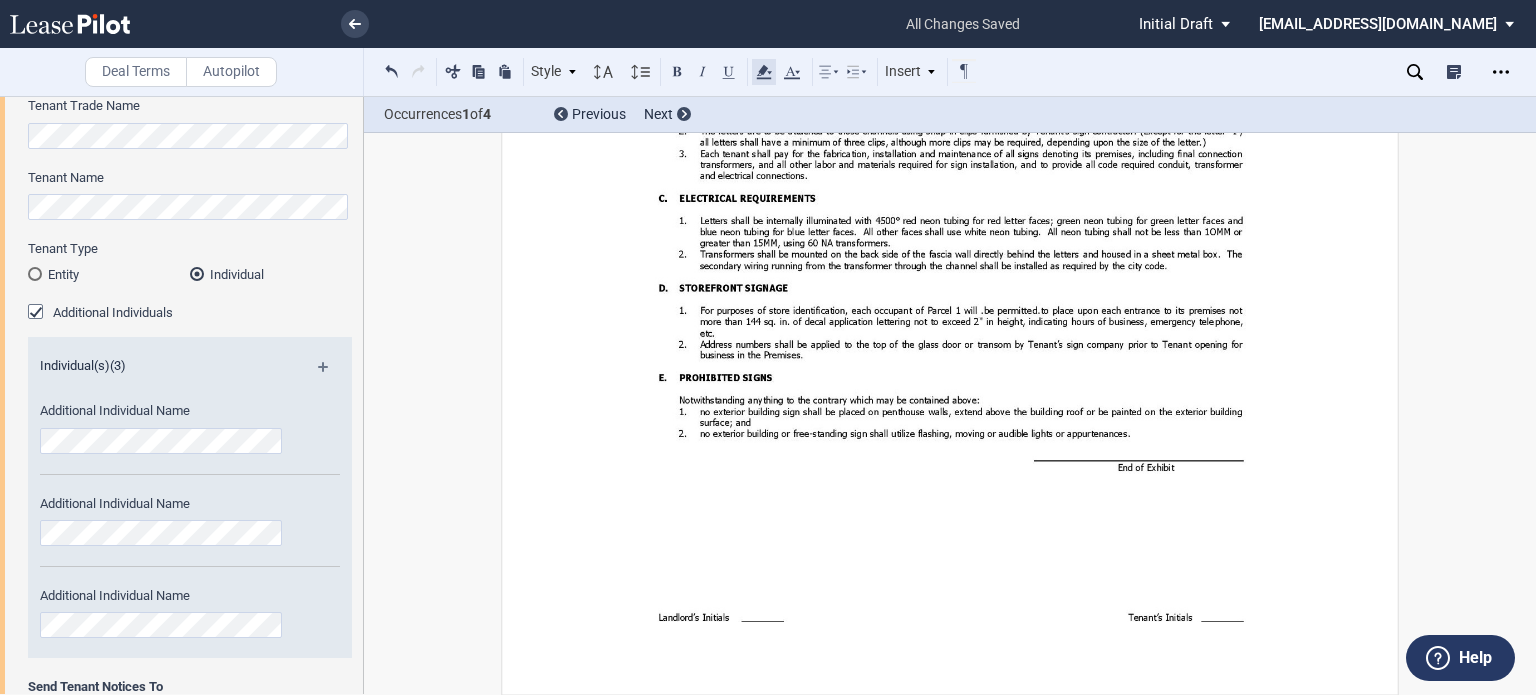 click 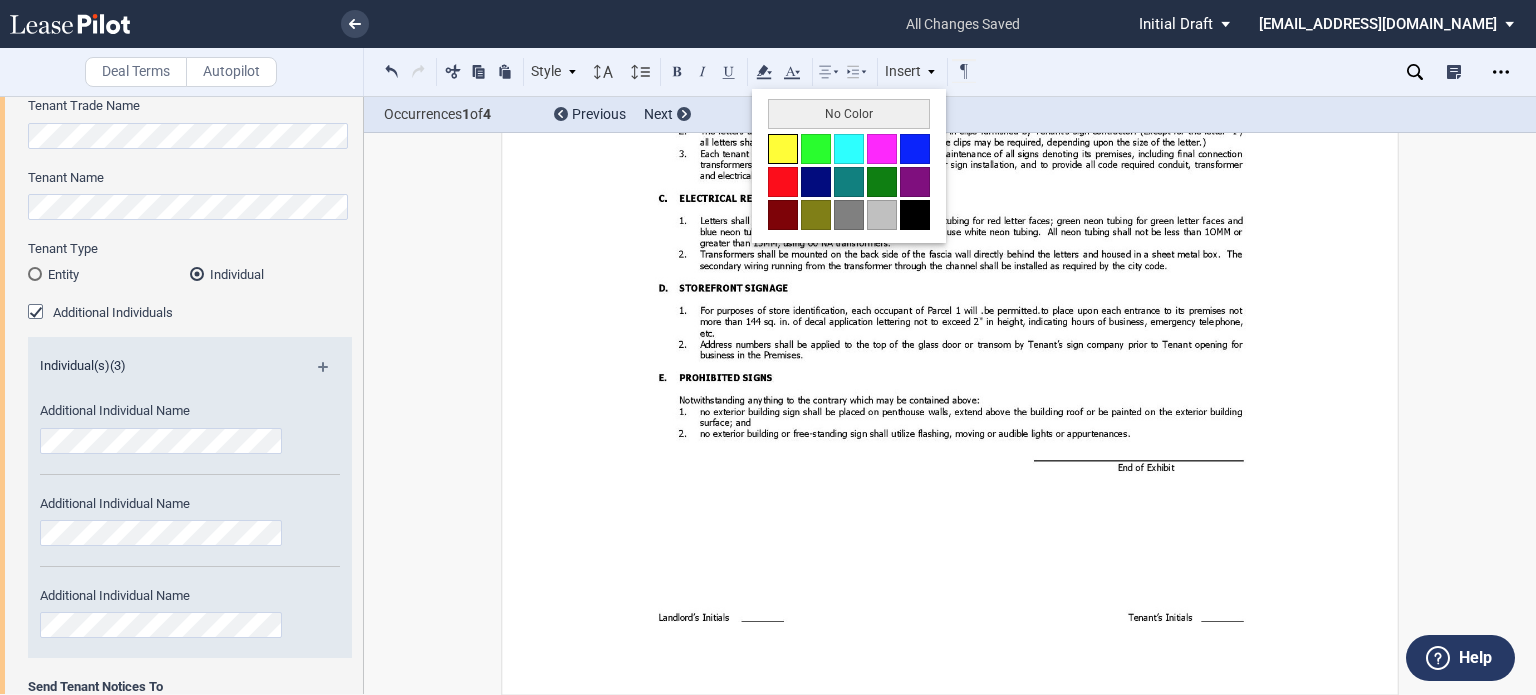 click at bounding box center [783, 149] 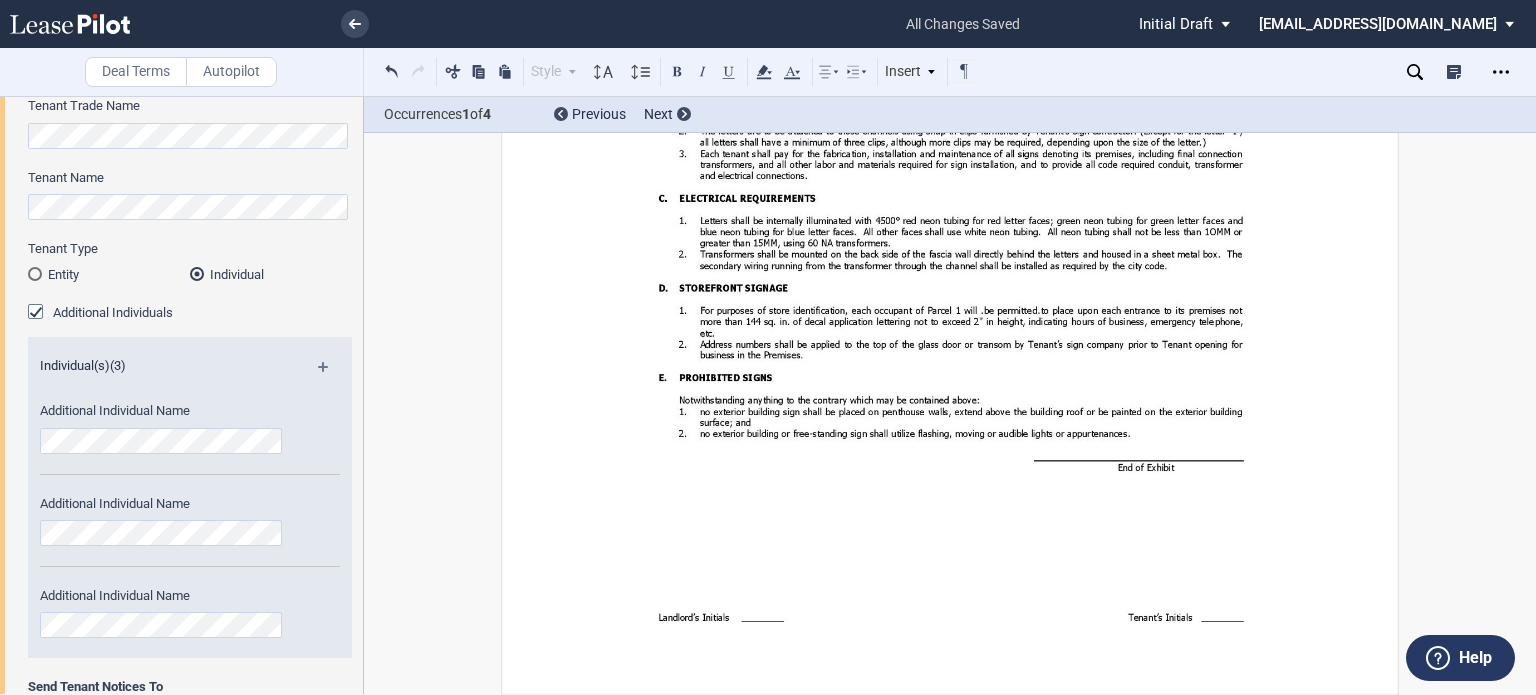 click on "SIGN CRITERIA" at bounding box center (950, -350) 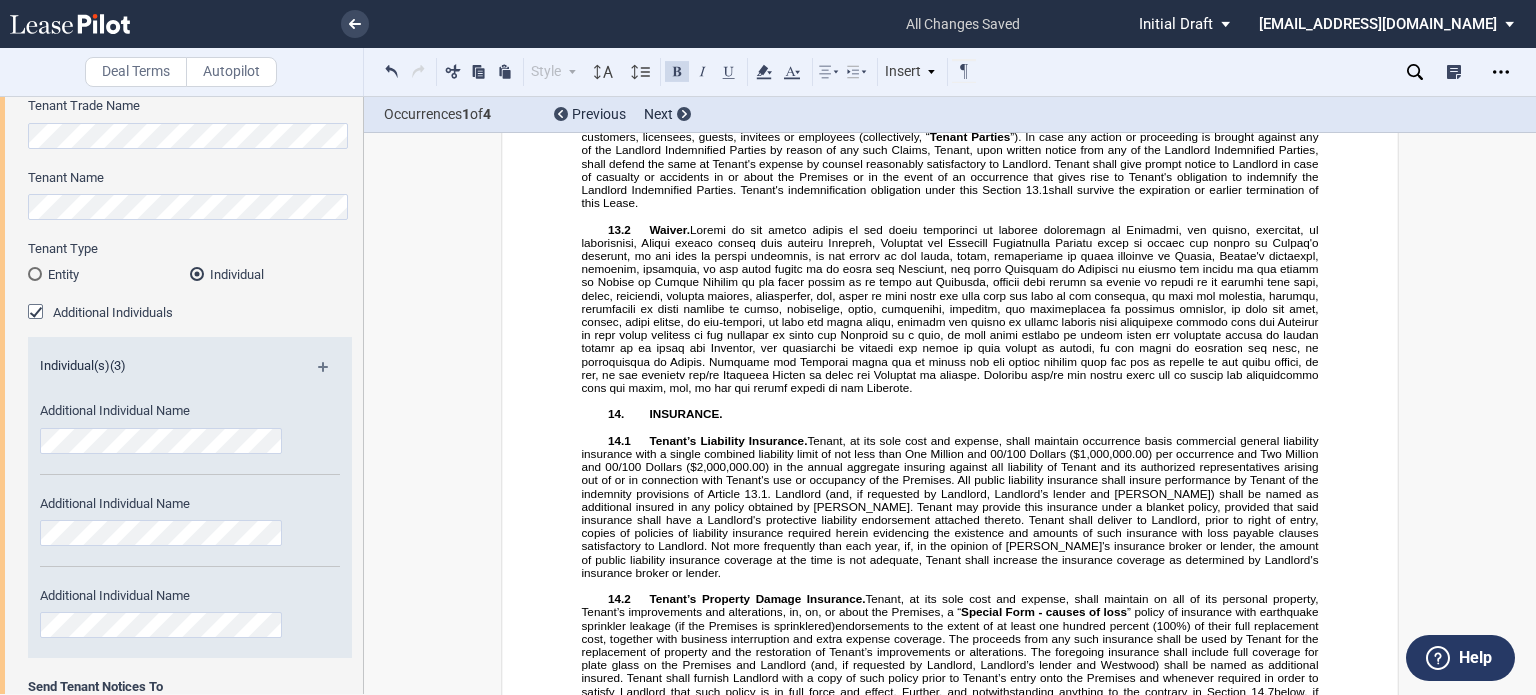 scroll, scrollTop: 8044, scrollLeft: 0, axis: vertical 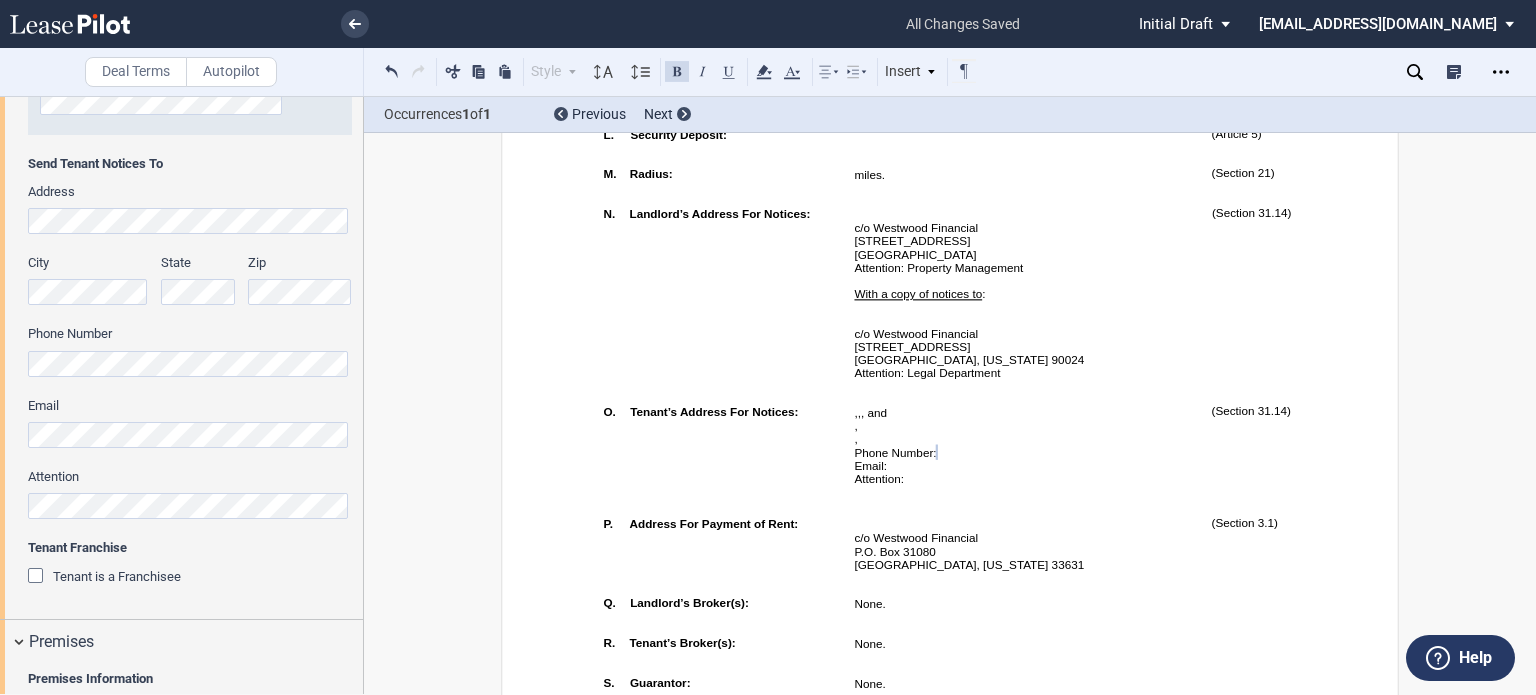 click on "﻿ ﻿ Intentionally Omitted." at bounding box center (1023, 135) 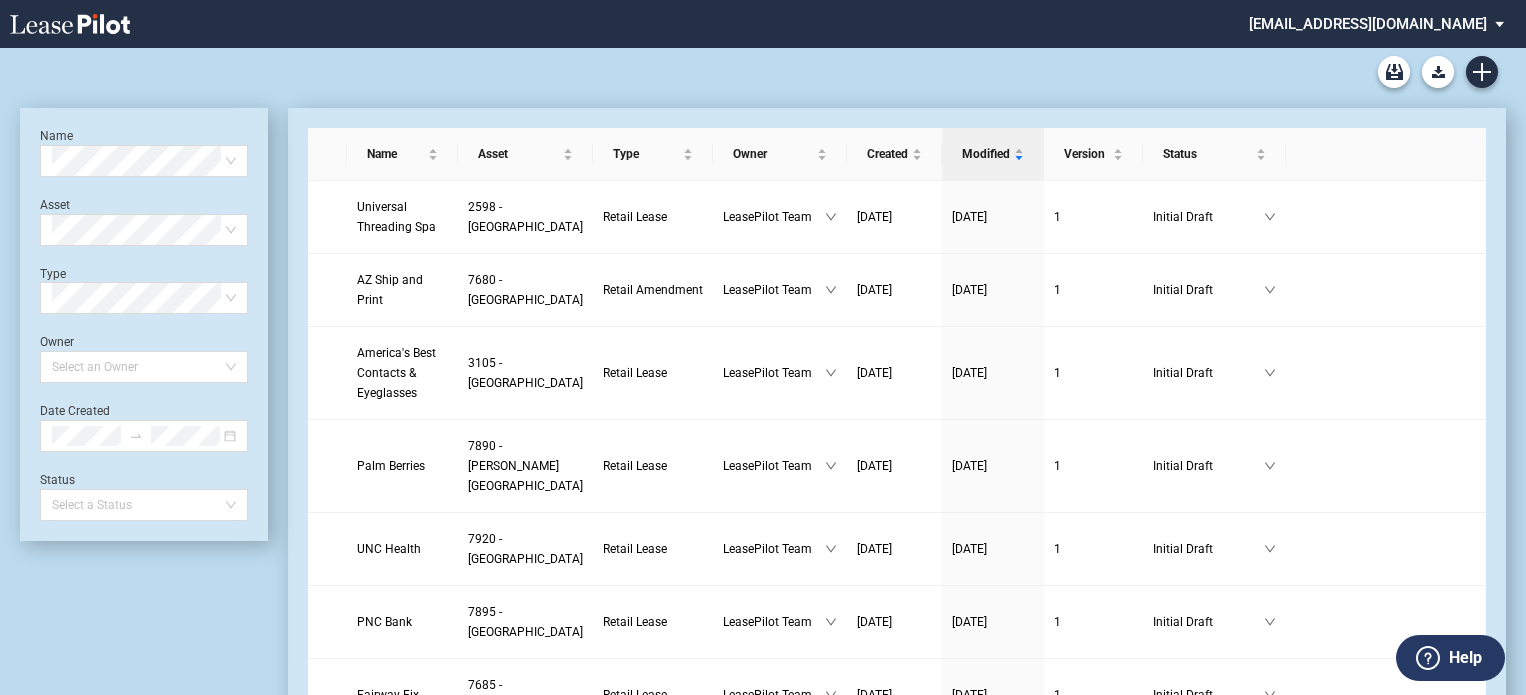 scroll, scrollTop: 0, scrollLeft: 0, axis: both 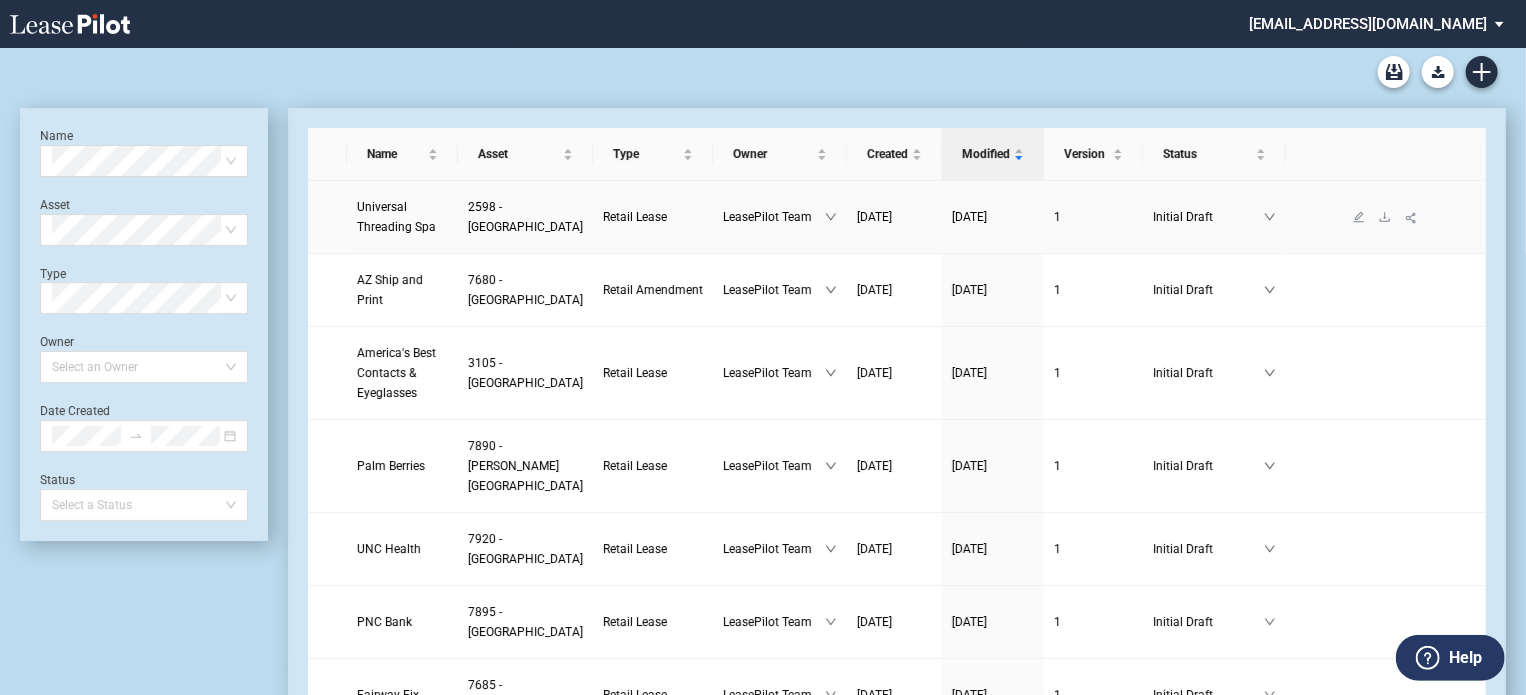 click on "Universal Threading Spa" at bounding box center (396, 217) 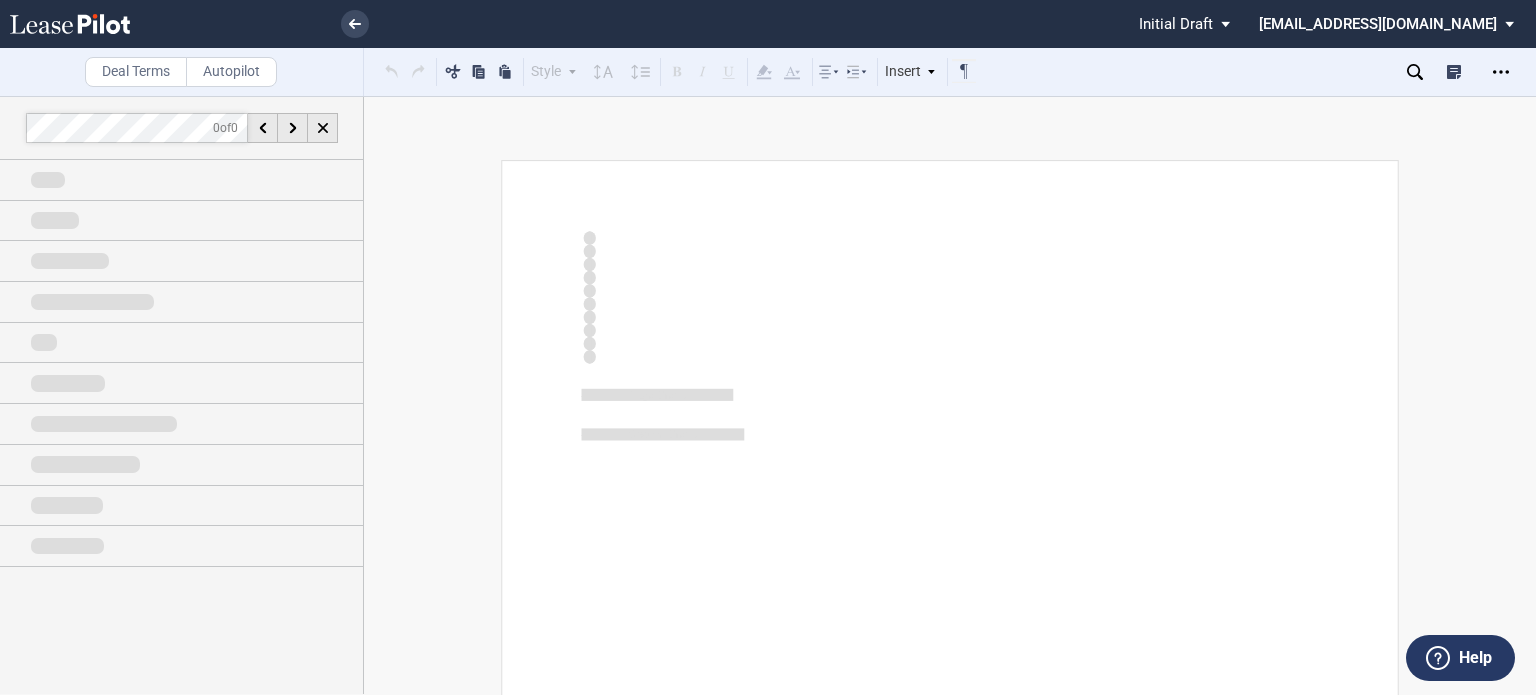 scroll, scrollTop: 0, scrollLeft: 0, axis: both 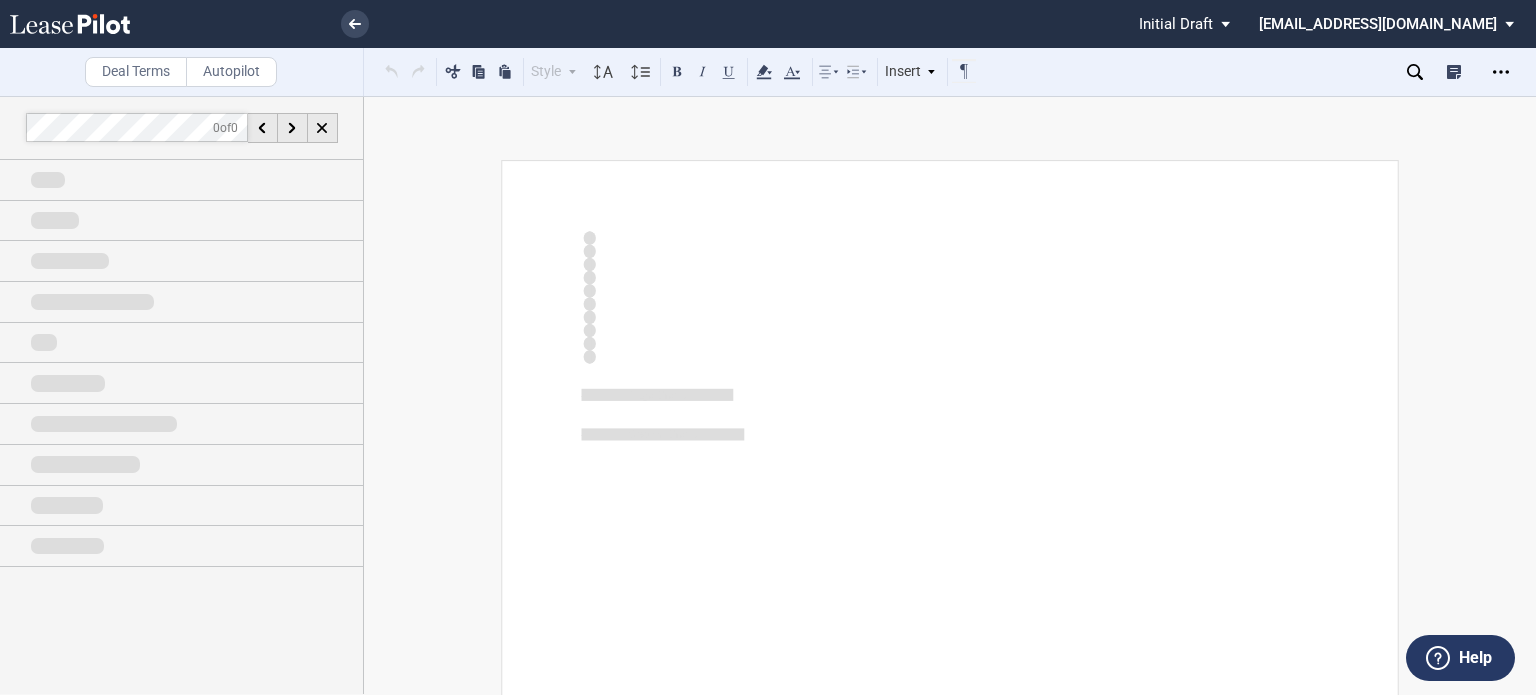 drag, startPoint x: 1533, startPoint y: 145, endPoint x: 1535, endPoint y: 164, distance: 19.104973 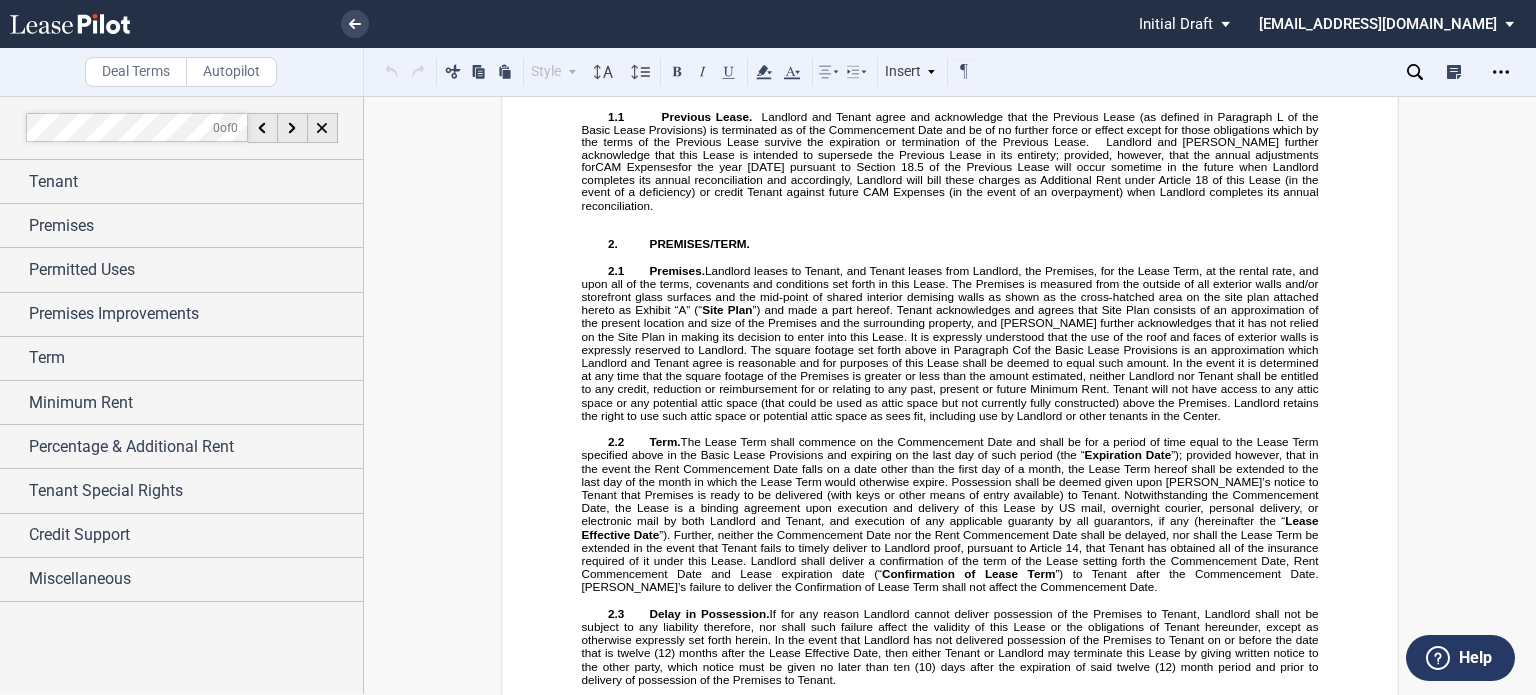 scroll, scrollTop: 2278, scrollLeft: 0, axis: vertical 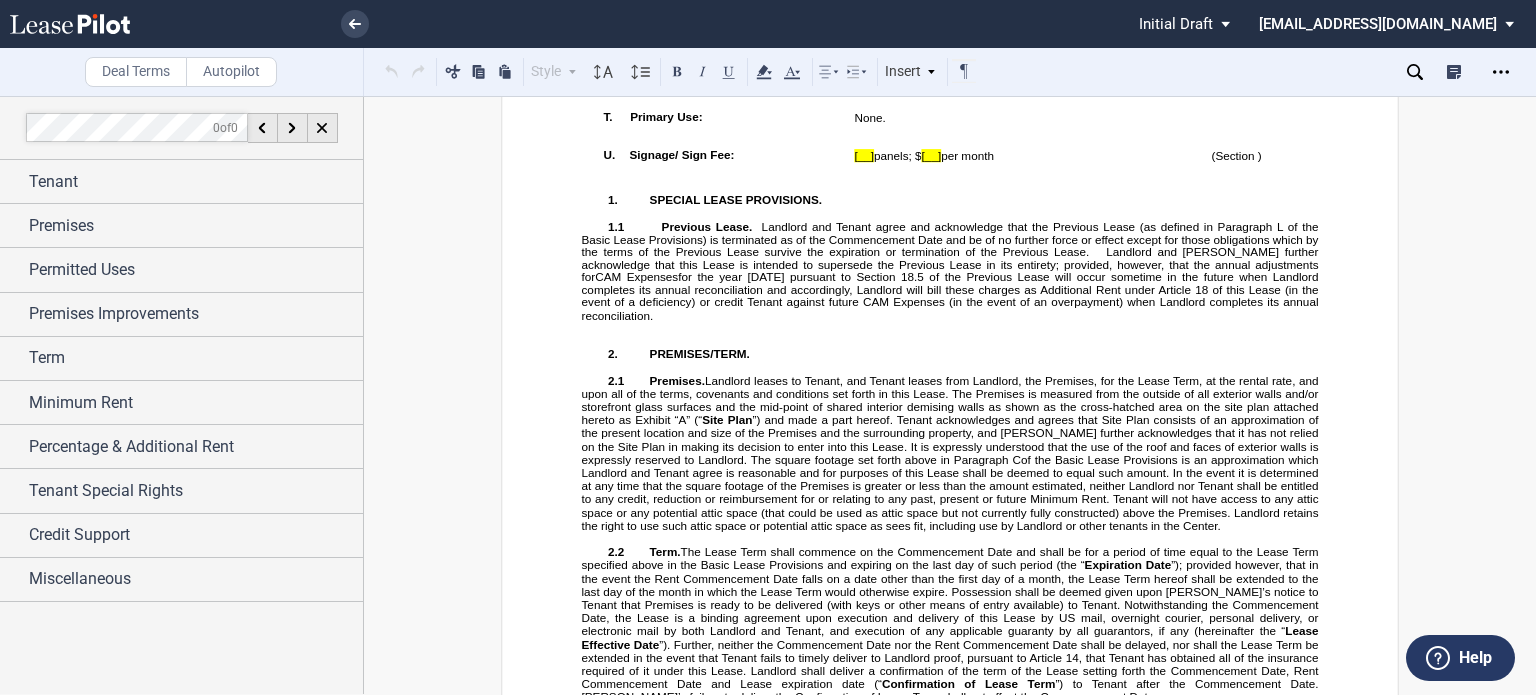 click on "1.1   Previous Lease.    Landlord and Tenant agree and acknowledge that the Previous Lease (as defined in Paragraph L of the Basic Lease Provisions) is terminated as of the Commencement Date and be of no further force or effect except for those obligations which by the terms of t he Previous Lease survive the expiration or termination of the Previous Lease.     Landlord and Tenant further acknowledge that this Lease is intended to supersede the Previous Lease in its entirety; provided, however, that the annual adj ustments for  CAM Expenses   for the year [DATE] pursuant to Section 18.5 of the Previous Lease will occur sometime in the future when Landlord completes its annual reconciliation and accordingly, Landlord will bill these charges as Additional Rent under Article 18 of this Lease (in th e event of a deficiency) or credit Tenant against future CAM Expenses (in the event of an overpayment) when Landlord completes its annual reconciliation." at bounding box center [950, 271] 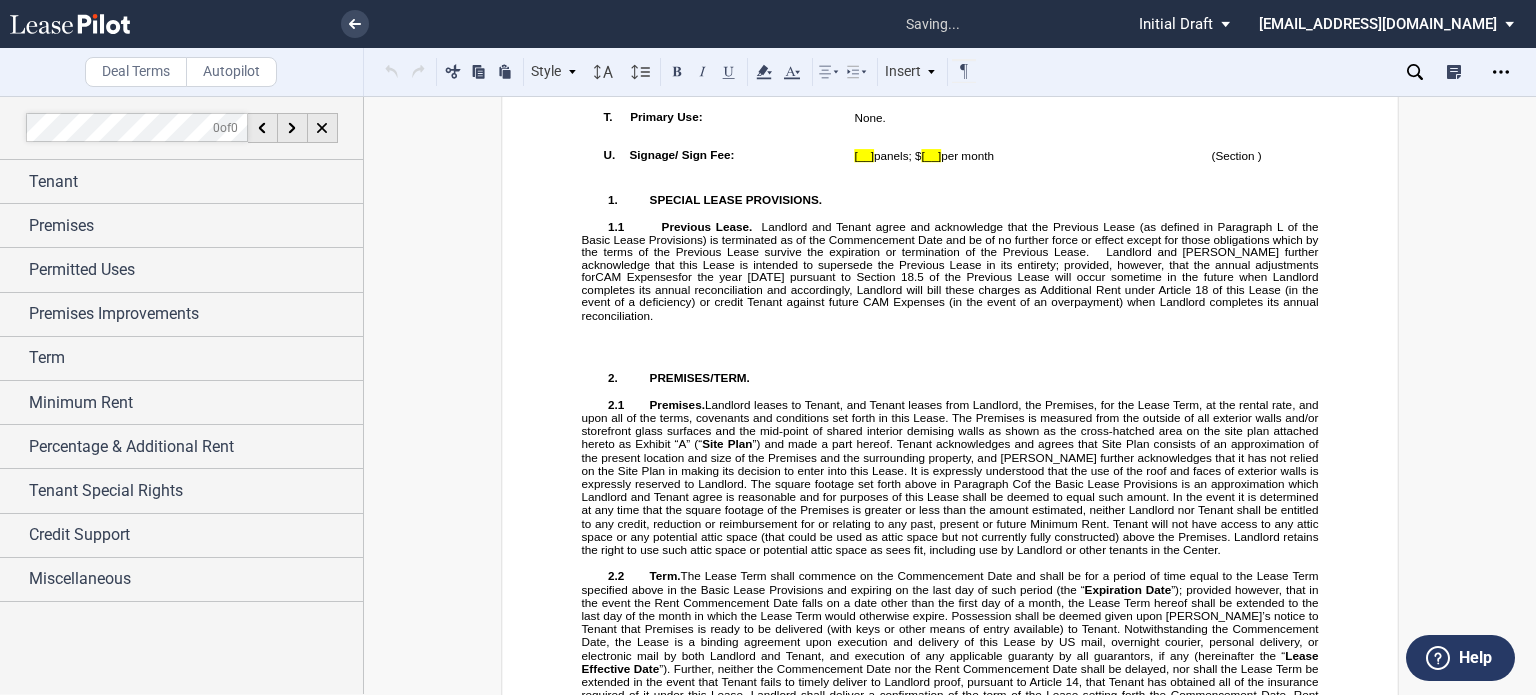 type 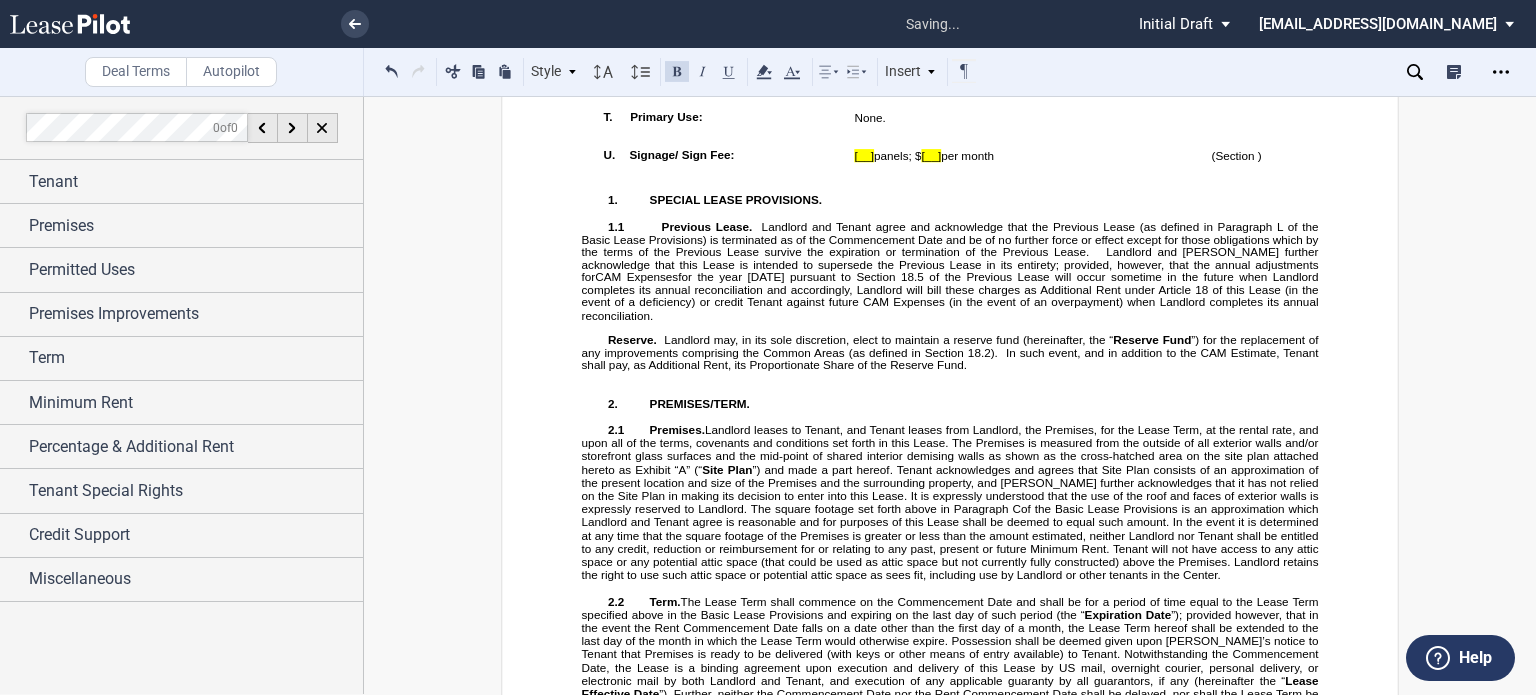 type 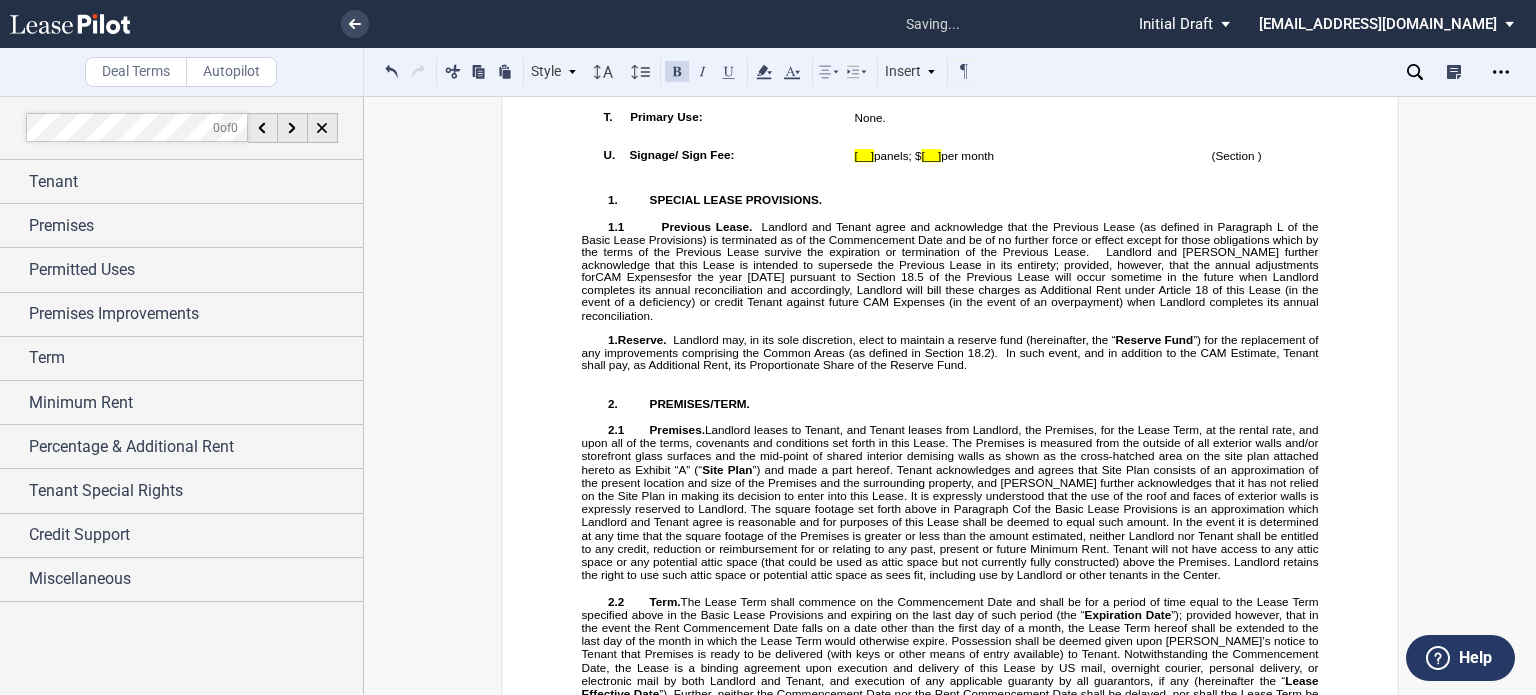 click on "1.Reserve." at bounding box center (637, 339) 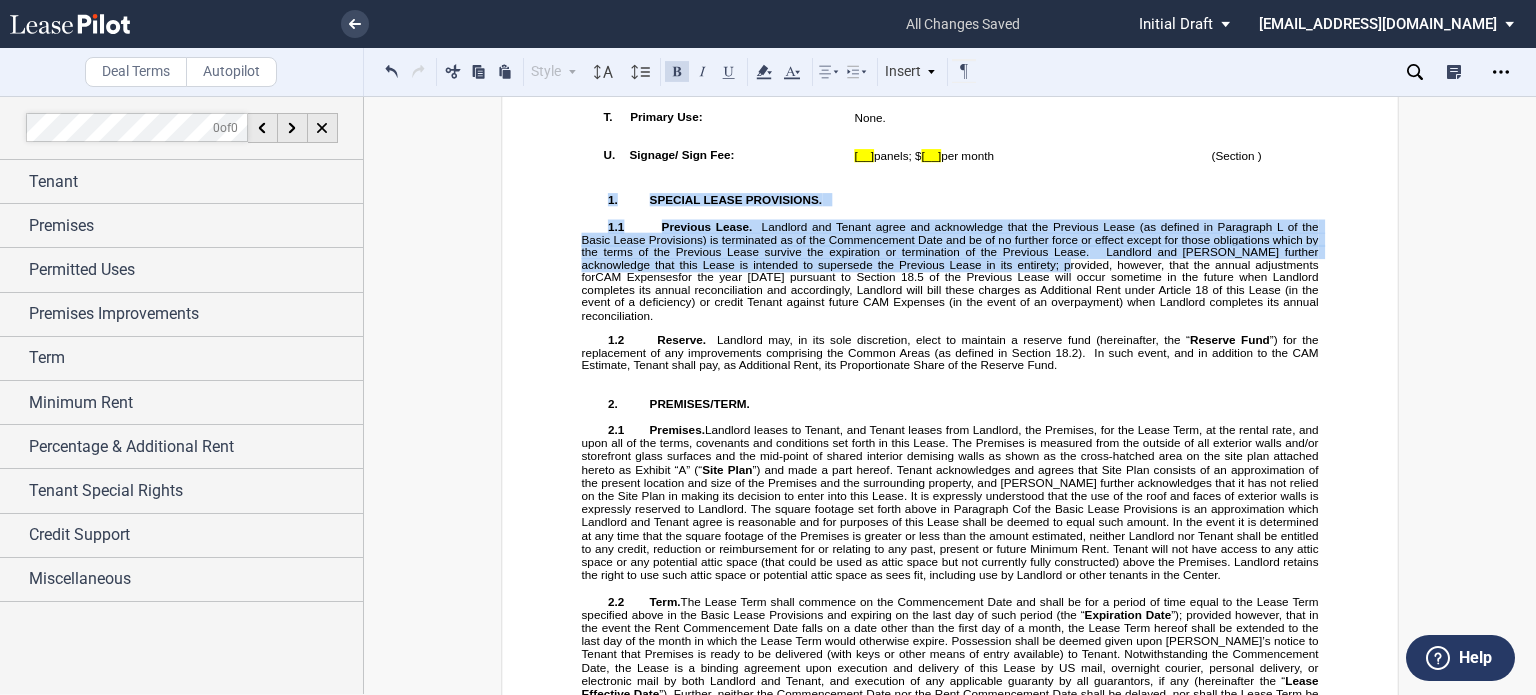 drag, startPoint x: 1276, startPoint y: 294, endPoint x: 992, endPoint y: 469, distance: 333.58807 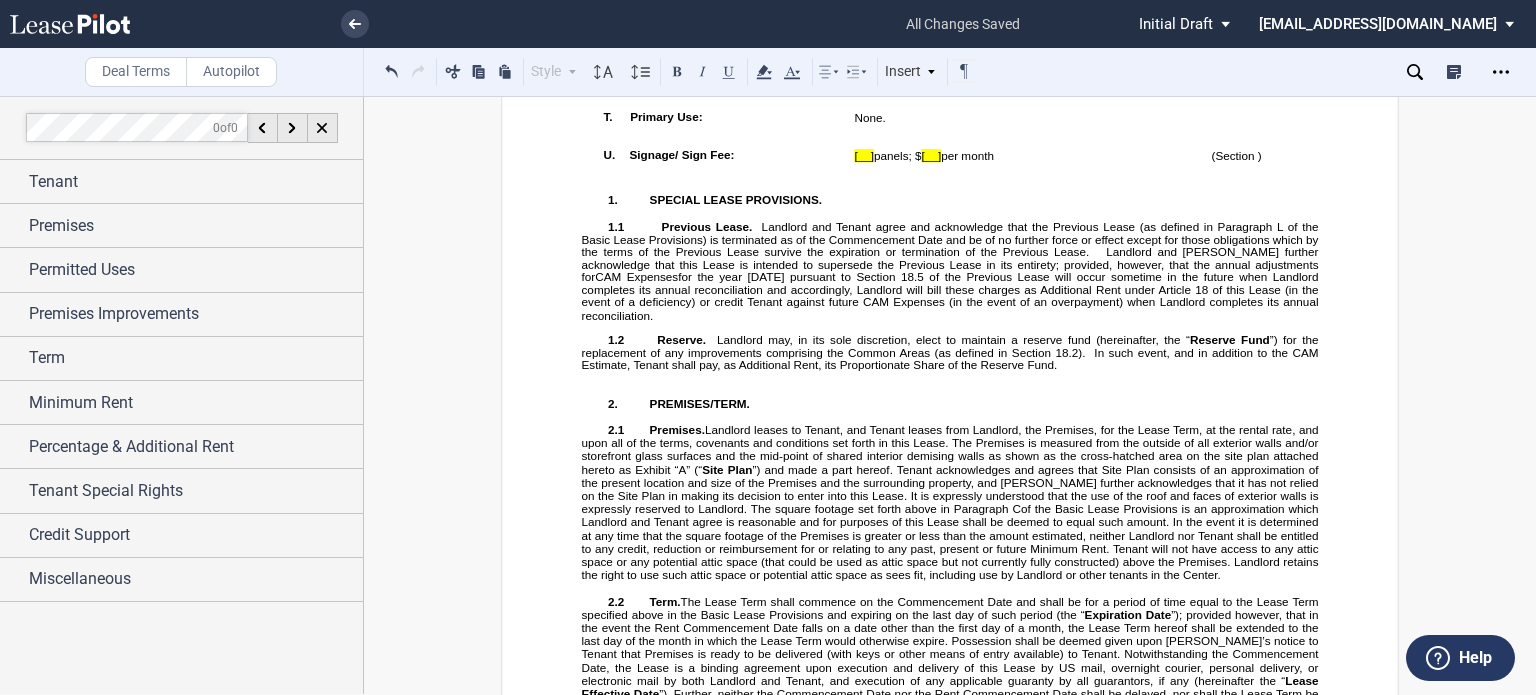 click on "﻿" at bounding box center [1272, 41] 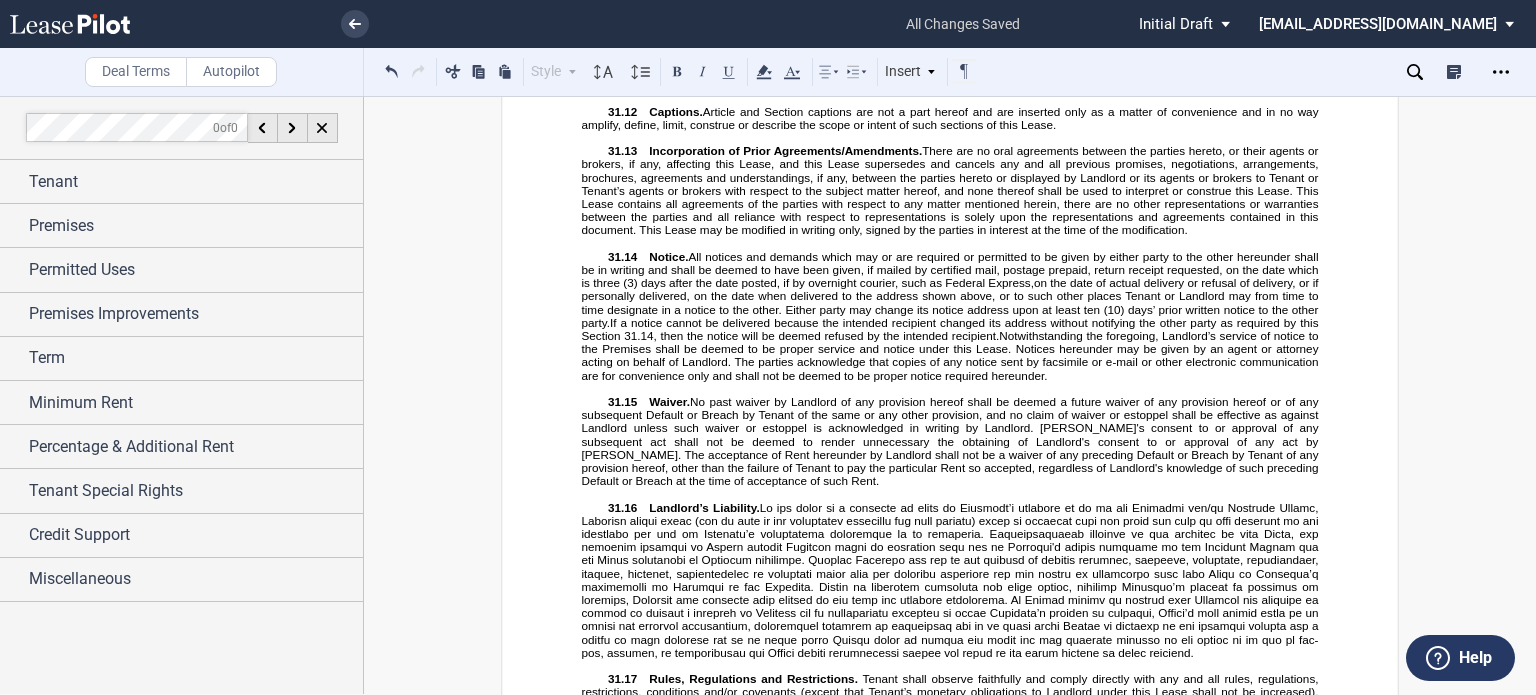 scroll, scrollTop: 21352, scrollLeft: 0, axis: vertical 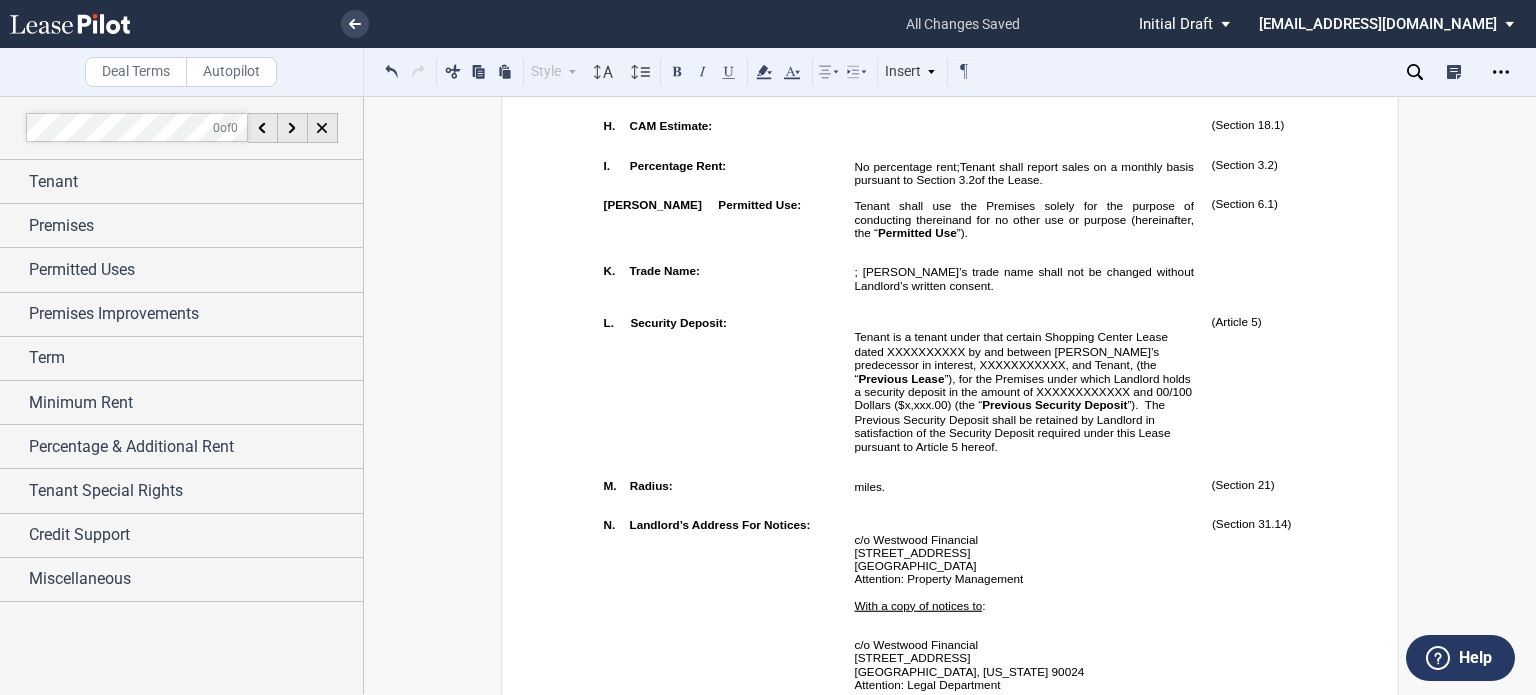 click on "Tenant is a tenant under that certain Shopping Center Lease dated XXXXXXXXXX by and between Landlord’s predecessor in interest, XXXXXXXXXXX, and Tenant, (the “ Previous Lease ”), for the Premises under which Landlord holds a security deposit in the amount of XXXXXXXXXXXX and 00/100 Dollars ($x,xxx.00) (the “ Previous Security Deposit ”).    The Previous Security Deposit shall be retained by Landlord in satisfaction of the Security Deposit required under this Lease pursuant to Article 5 hereof." at bounding box center (1024, 392) 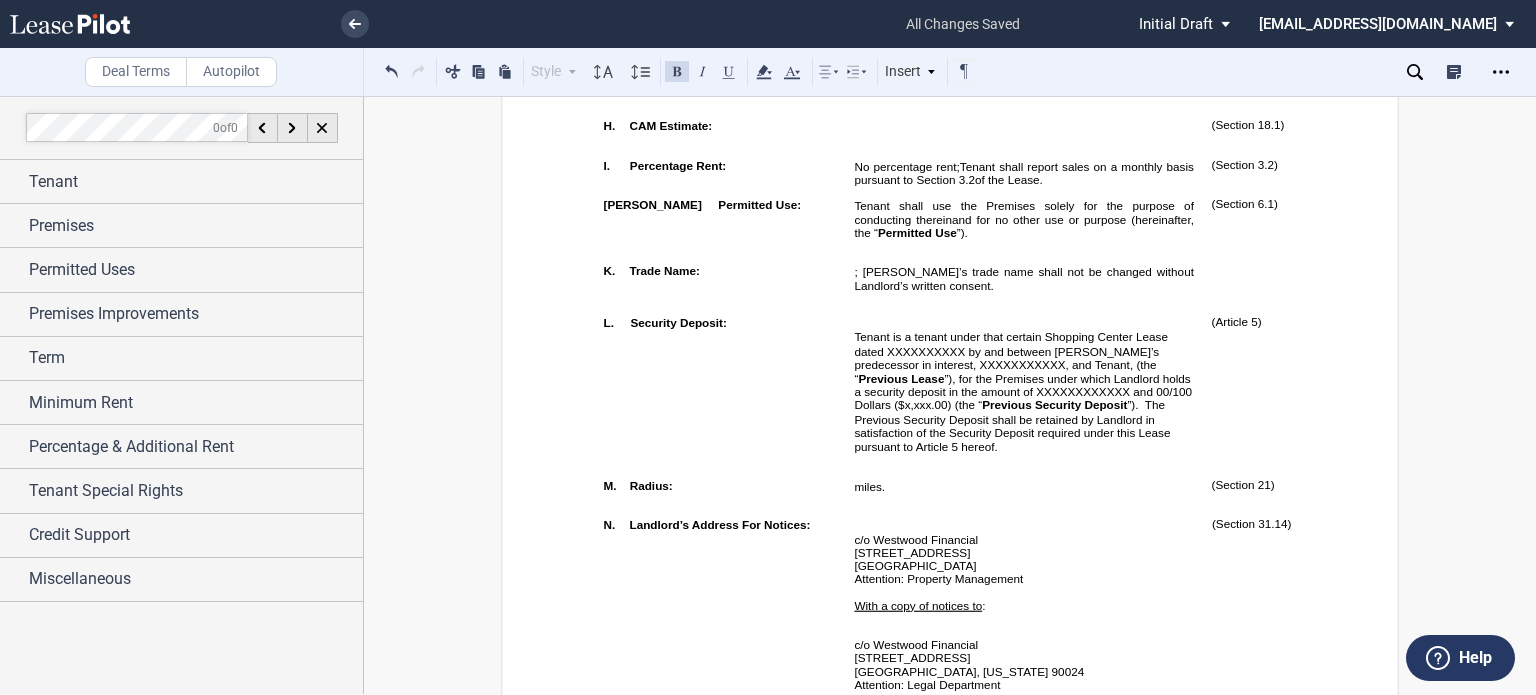 type 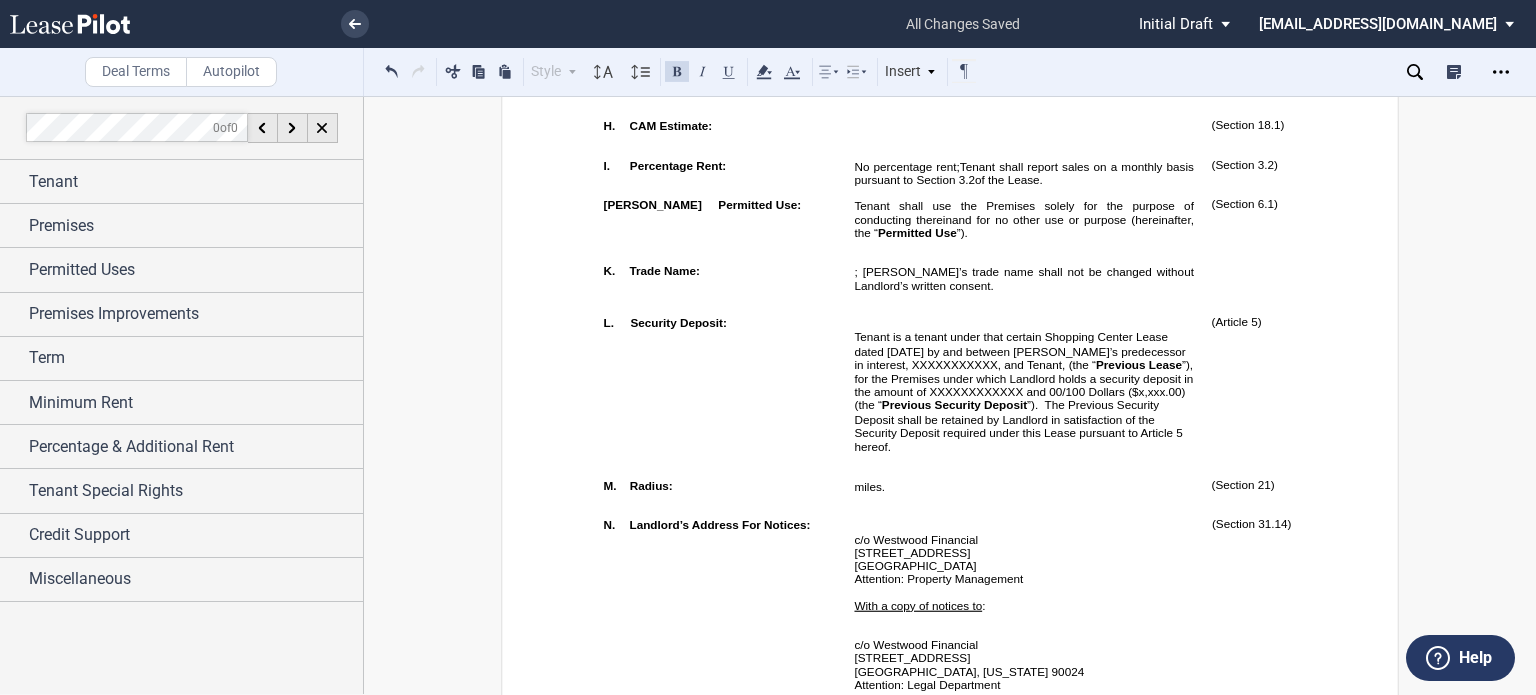 click on "Tenant is a tenant under that certain Shopping Center Lease dated June 8, 2021 by and between Landlord’s predecessor in interest, XXXXXXXXXXX, and Tenant, (the “ Previous Lease ”), for the Premises under which Landlord holds a security deposit in the amount of XXXXXXXXXXXX and 00/100 Dollars ($x,xxx.00) (the “ Previous Security Deposit ”).    The Previous Security Deposit shall be retained by Landlord in satisfaction of the Security Deposit required under this Lease pursuant to Article 5 hereof." at bounding box center (1025, 392) 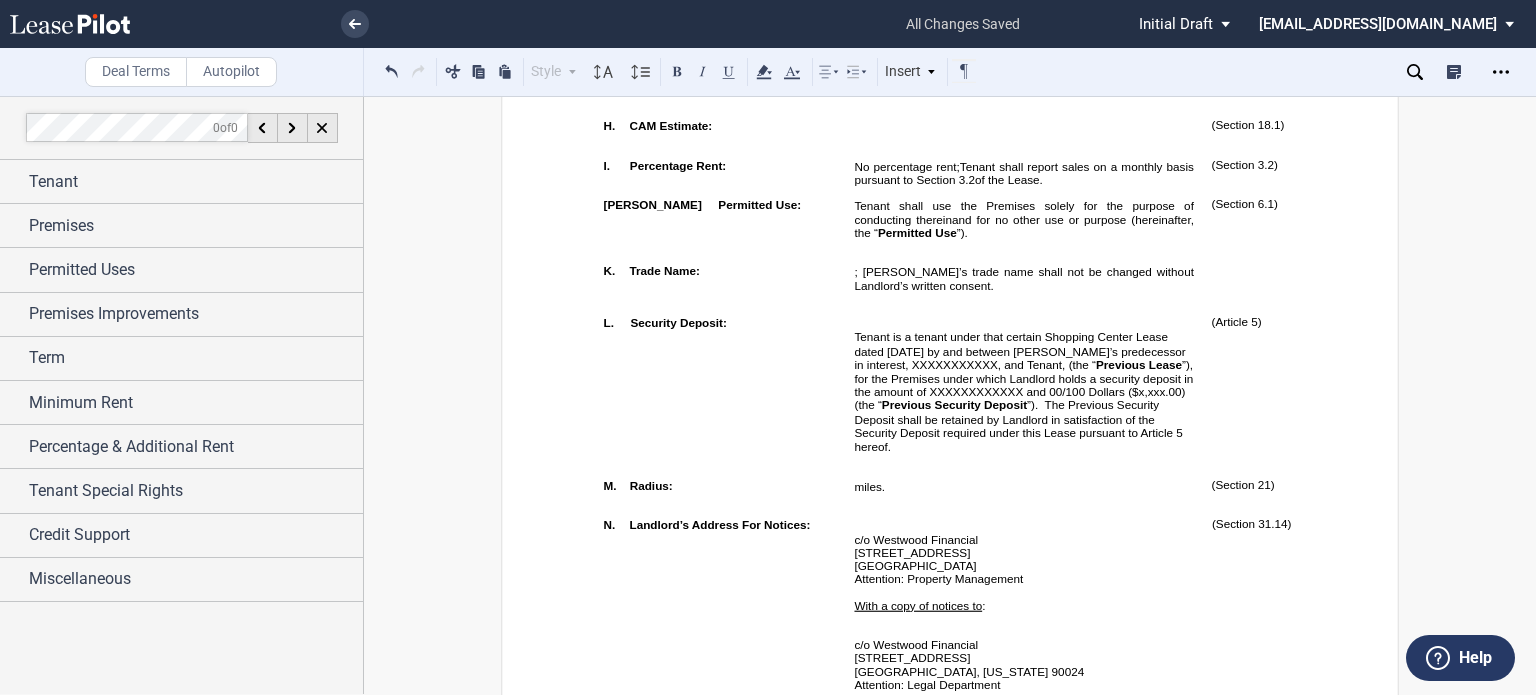 click on "”), for the Premises under which Landlord holds a security deposit in the amount of XXXXXXXXXXXX and 00/100 Dollars ($x,xxx.00) (the “" at bounding box center (1025, 385) 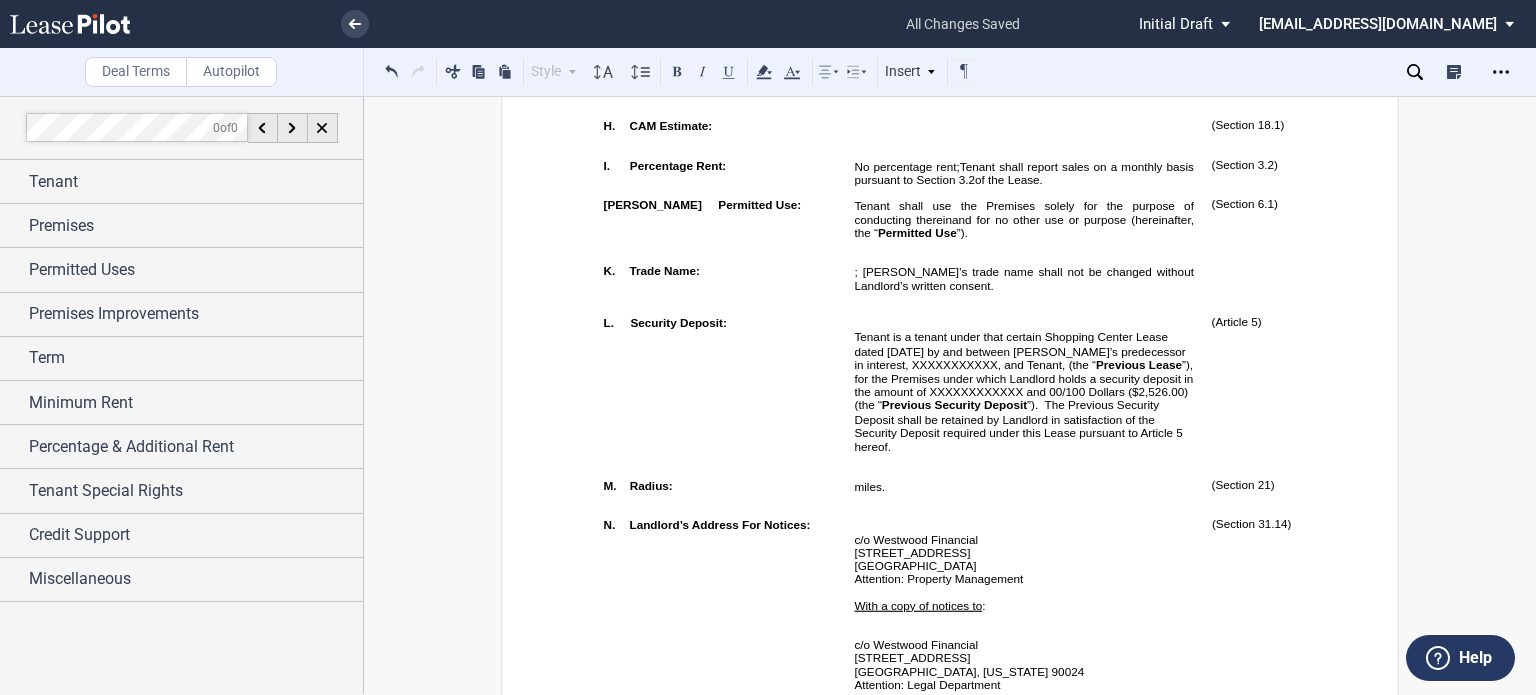 click on "”), for the Premises under which Landlord holds a security deposit in the amount of XXXXXXXXXXXX and 00/100 Dollars ($2,526.00) (the “" at bounding box center (1025, 385) 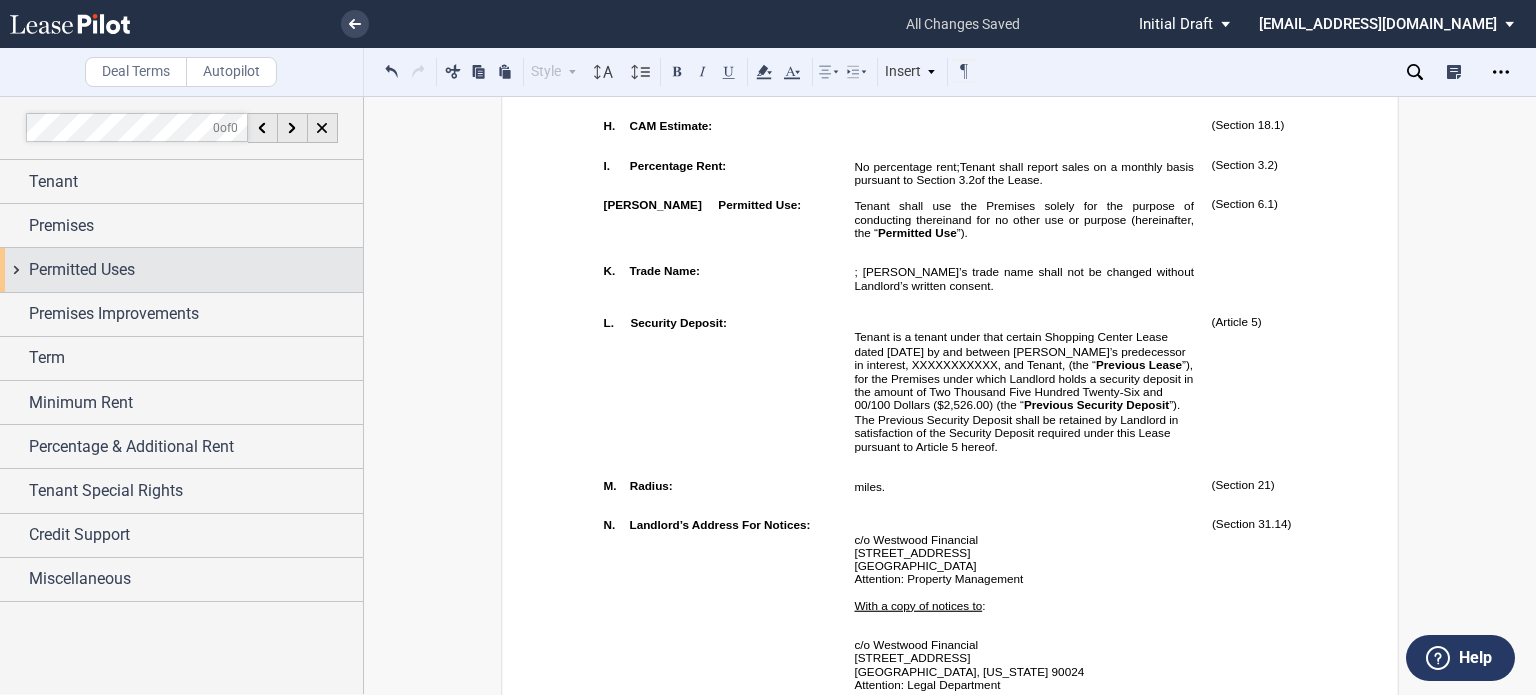 click on "Permitted Uses" at bounding box center (196, 270) 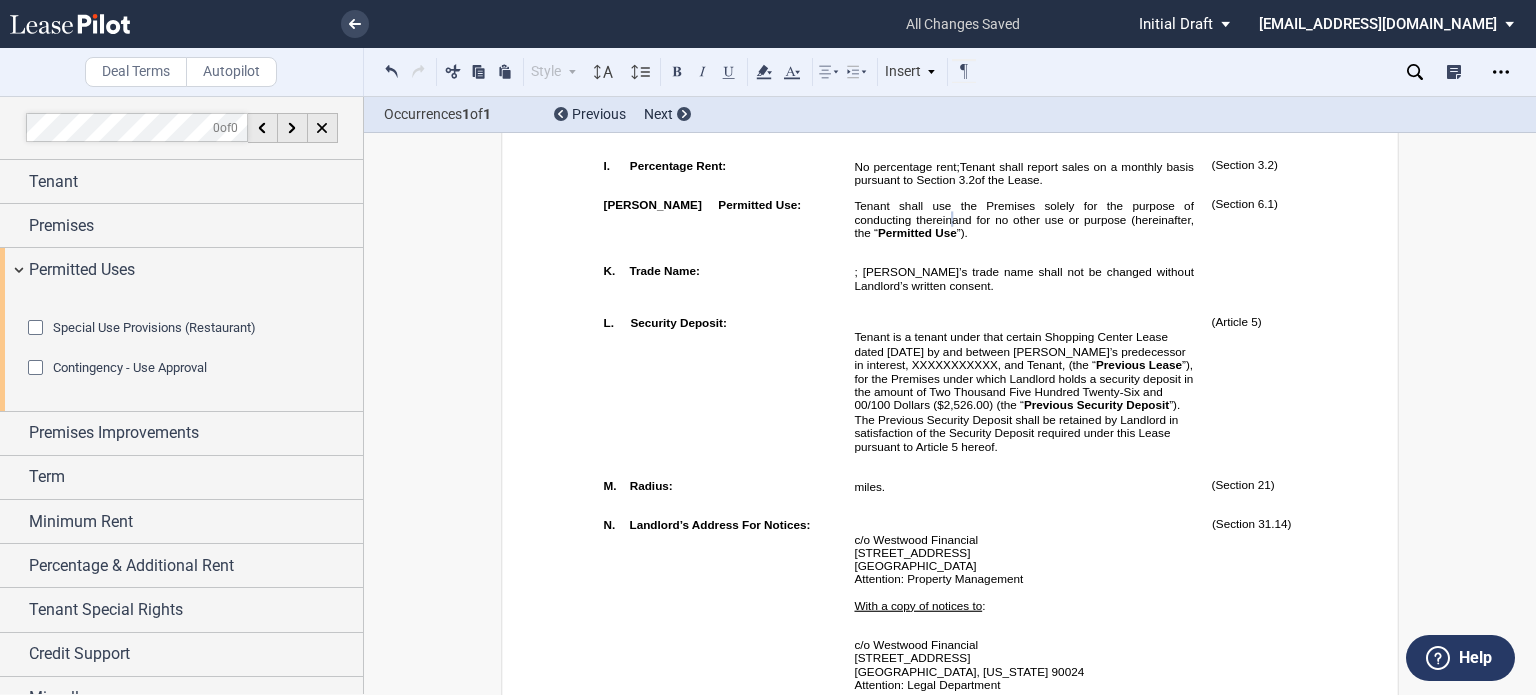 click on "Special Use Provisions (Restaurant)" 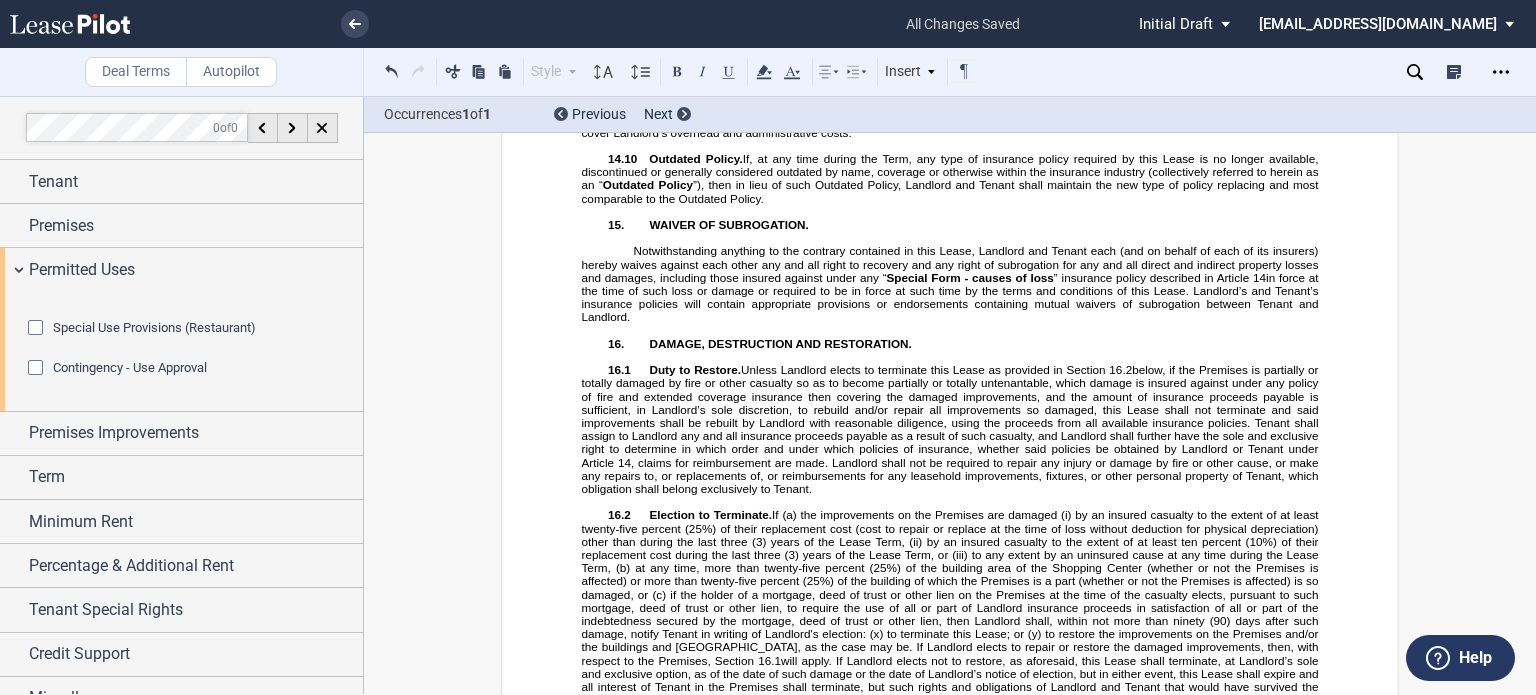 scroll, scrollTop: 11356, scrollLeft: 0, axis: vertical 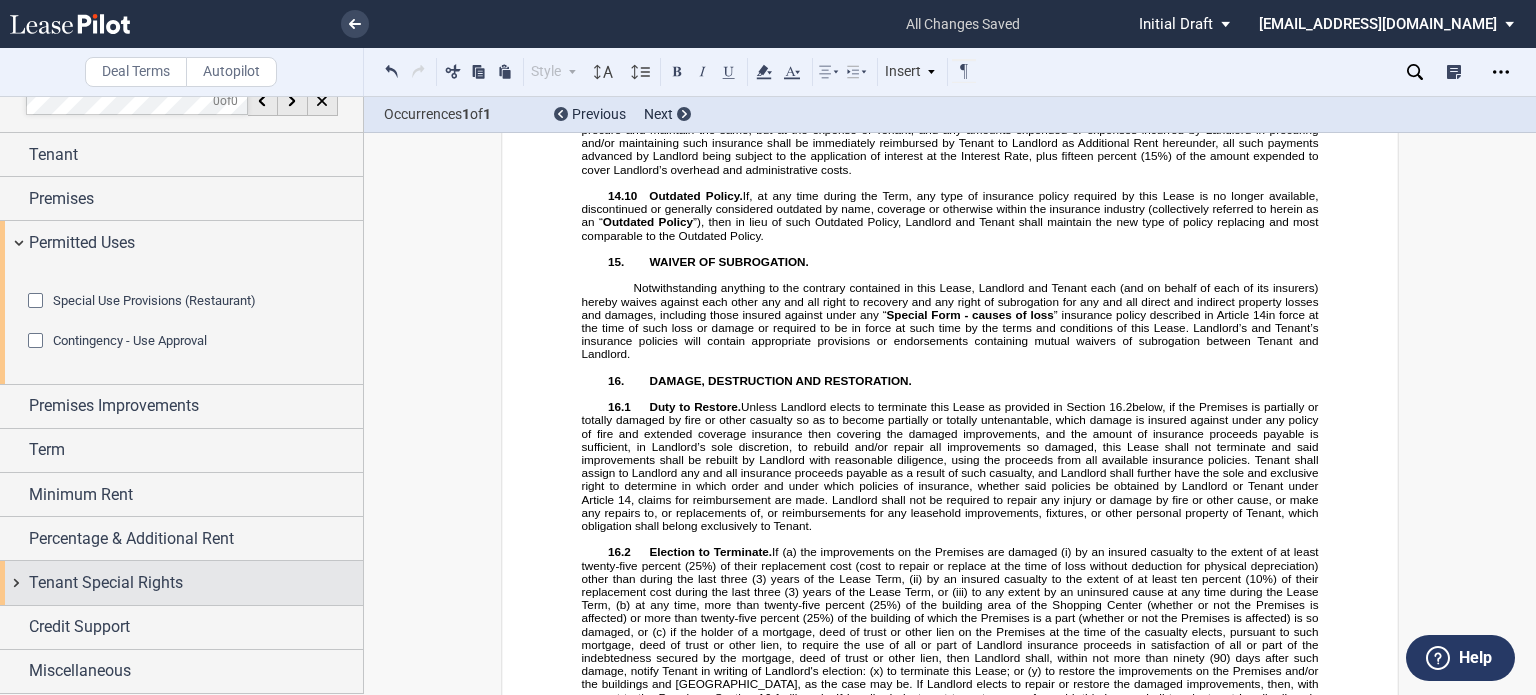 click on "Tenant Special Rights" at bounding box center [106, 583] 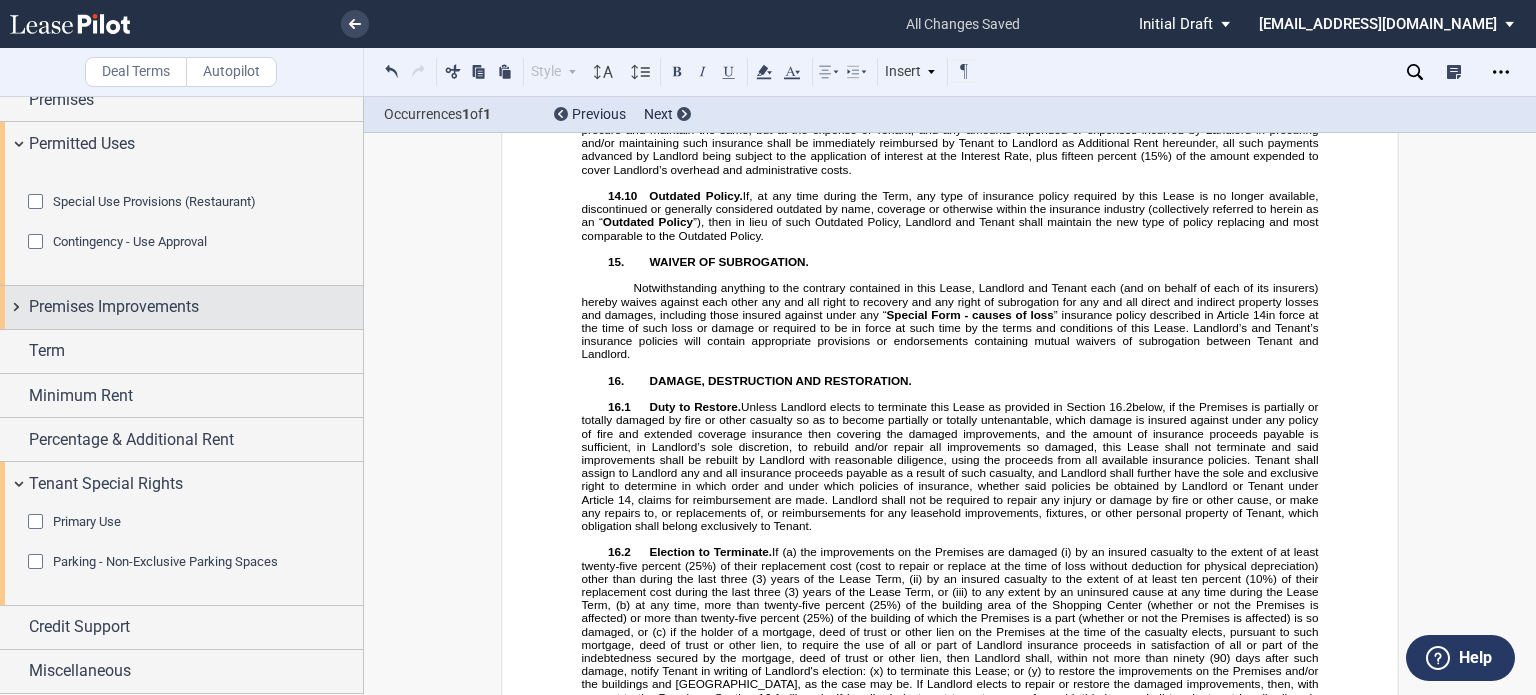 click on "Premises Improvements" at bounding box center [181, 307] 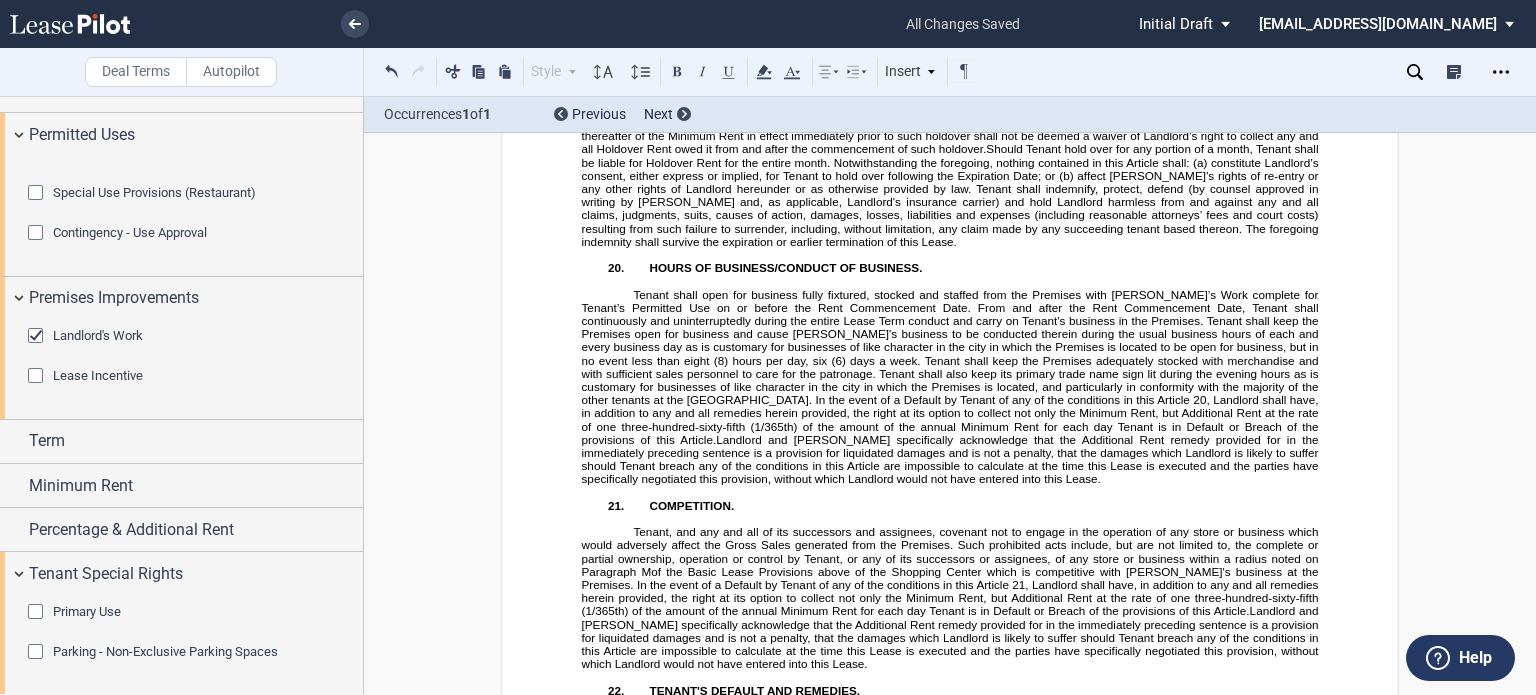 scroll, scrollTop: 15264, scrollLeft: 0, axis: vertical 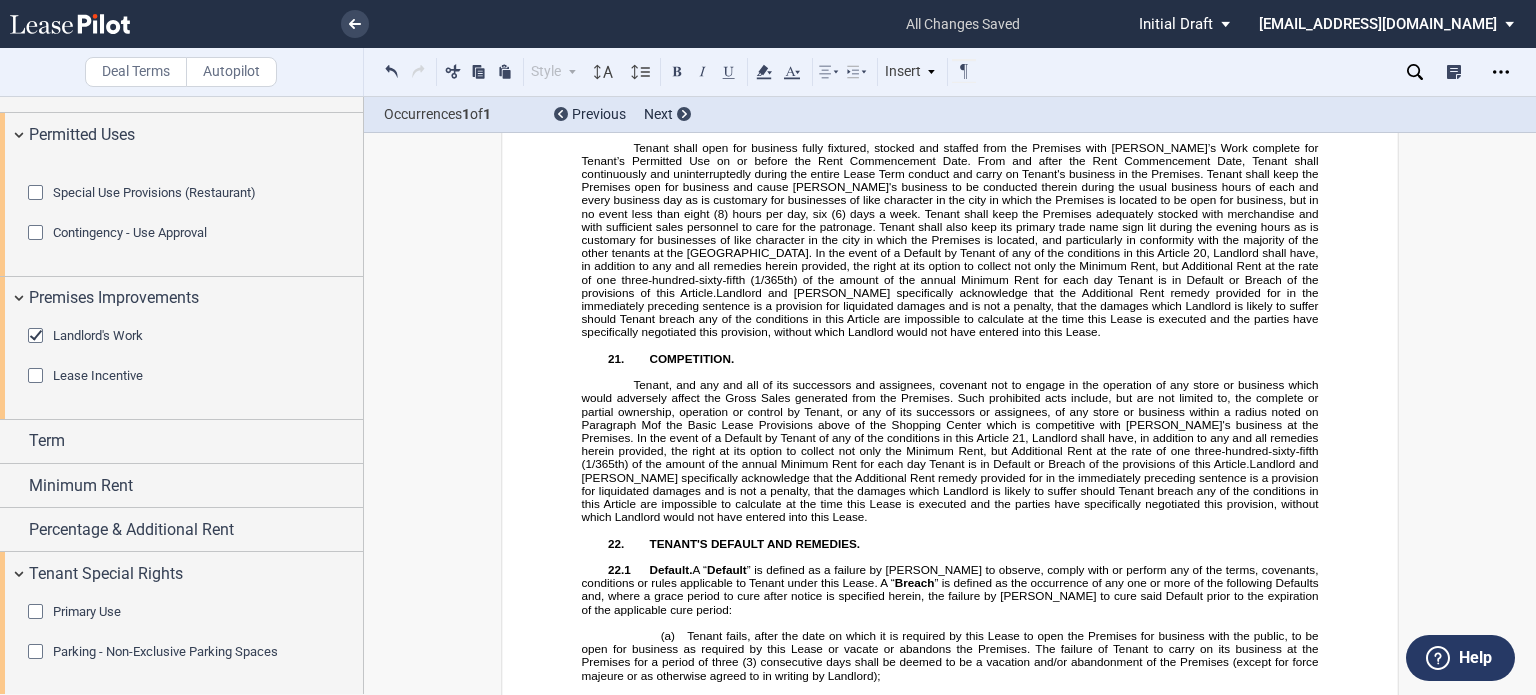 click on "Tenant, and its employees, vendors and contractors, shall not park any vehicles in any vehicle parking areas of the Common Areas designated for patrons and/or customers of the Shopping Center. Landlord may designate the particular parking area to be used by Tenant and its employees, vendors and contractors. Alternatively, Landlord may ban Tenant and its employees, vendors and contractors from parking anywhere in the Common Areas. Tenant shall furnish Landlord with its and its employees, vendors and contractors’ vehicle license plate numbers within fifteen" at bounding box center [952, -262] 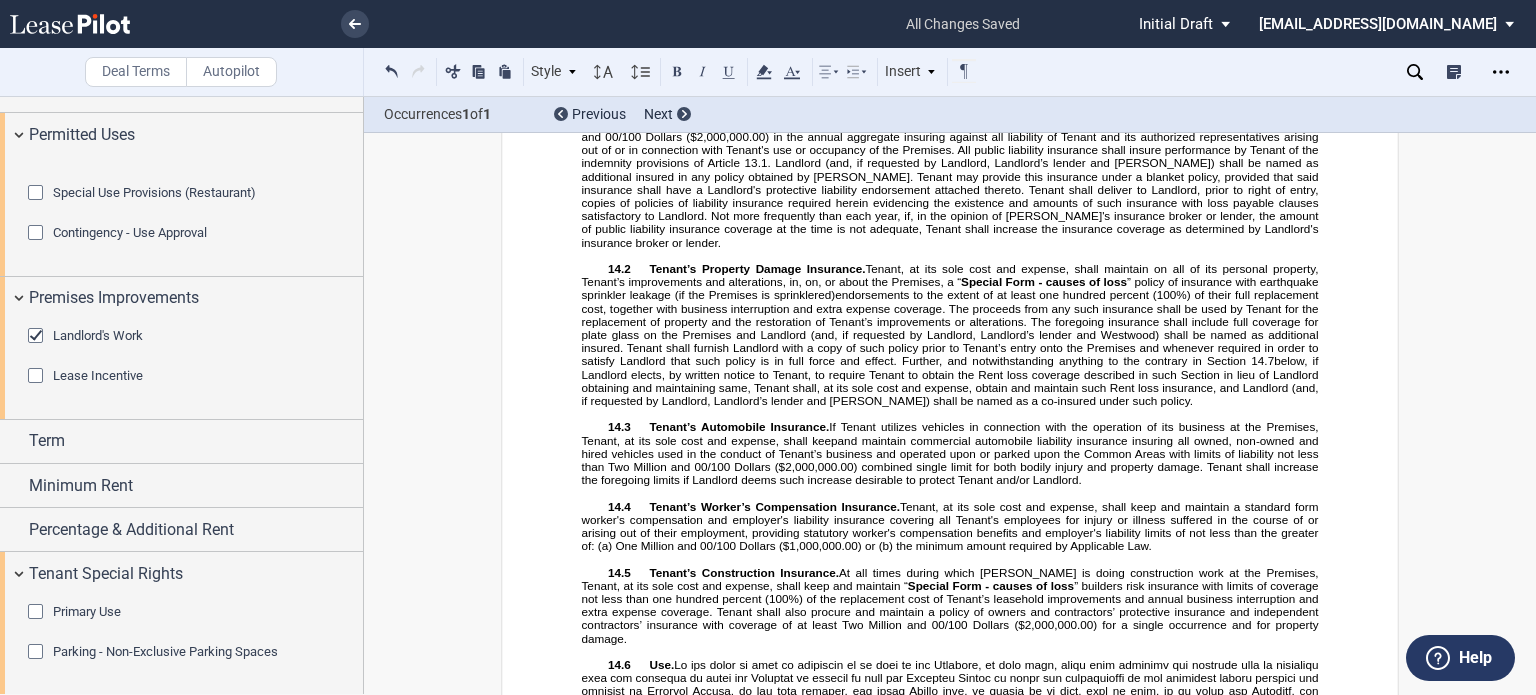 scroll, scrollTop: 9571, scrollLeft: 0, axis: vertical 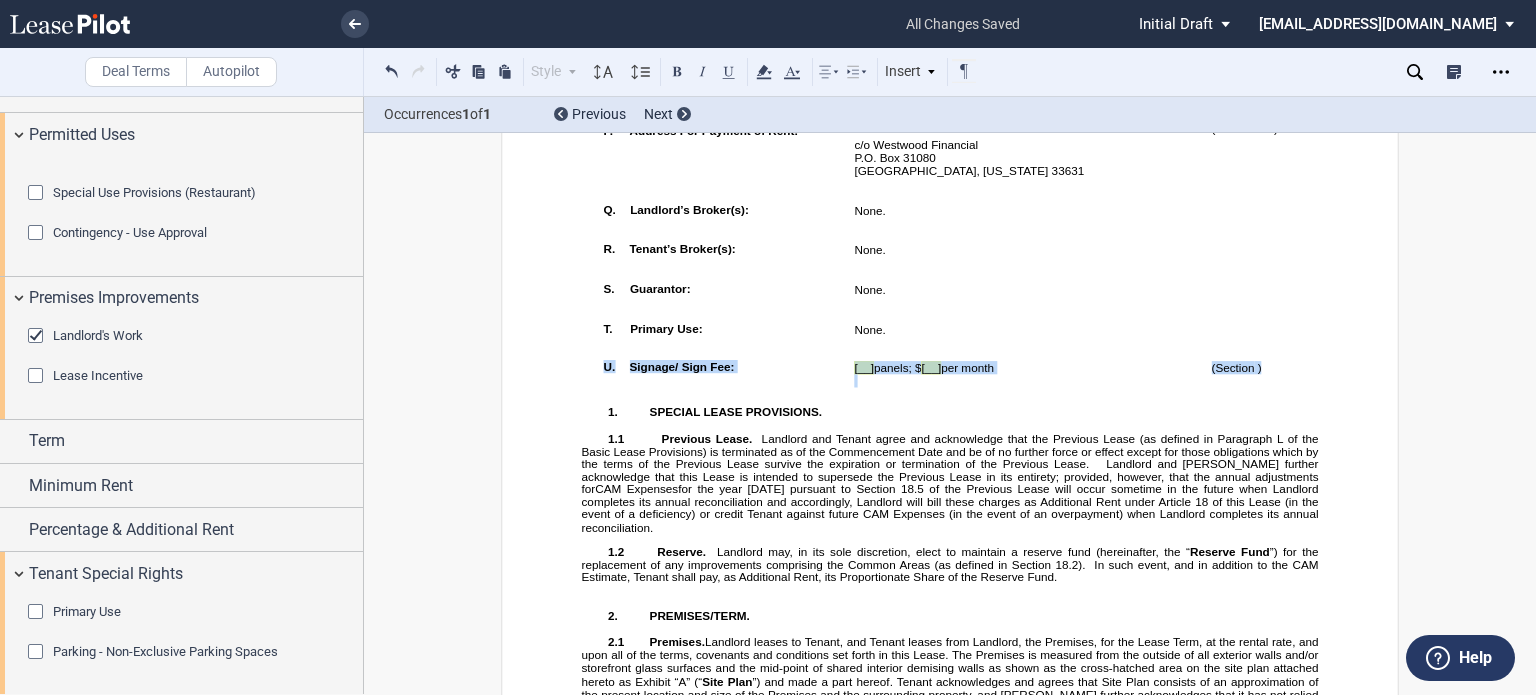 drag, startPoint x: 1272, startPoint y: 558, endPoint x: 584, endPoint y: 555, distance: 688.00653 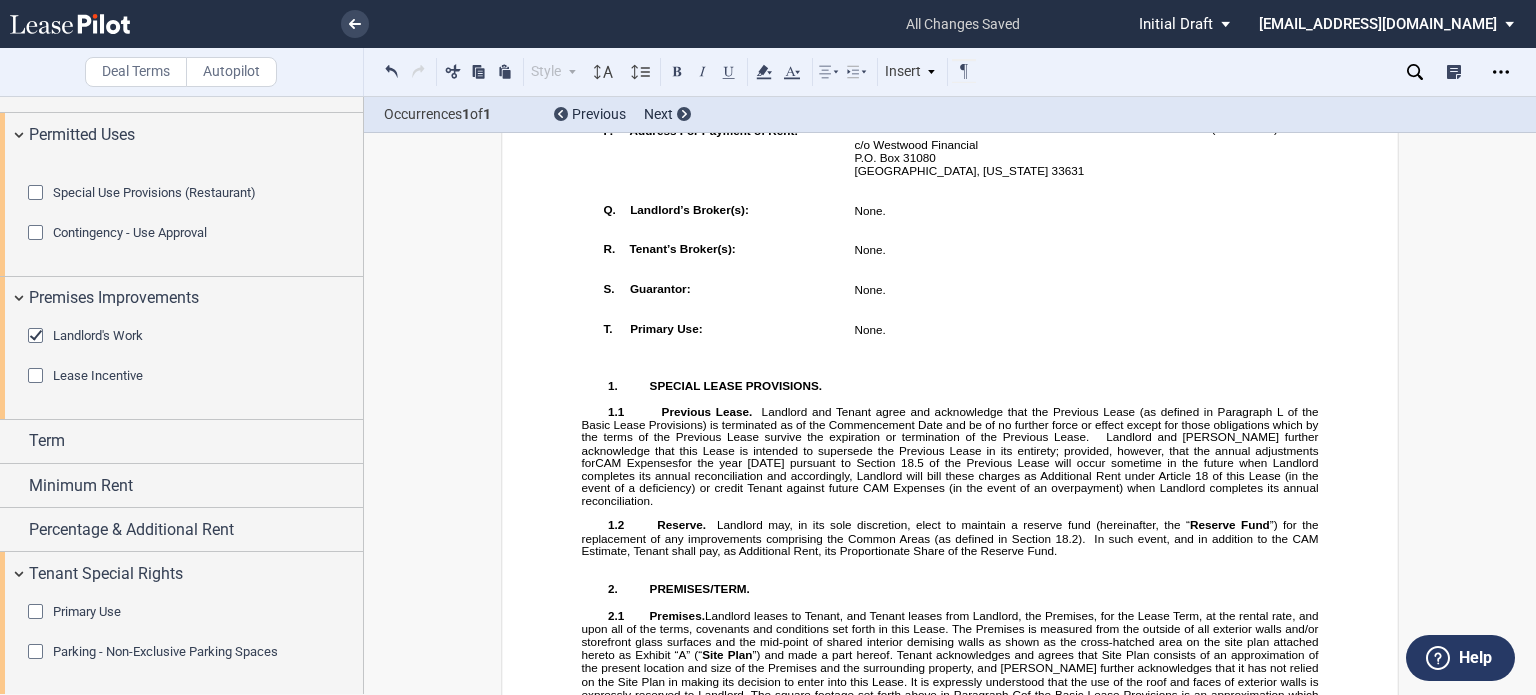 click on "None." at bounding box center [1023, 328] 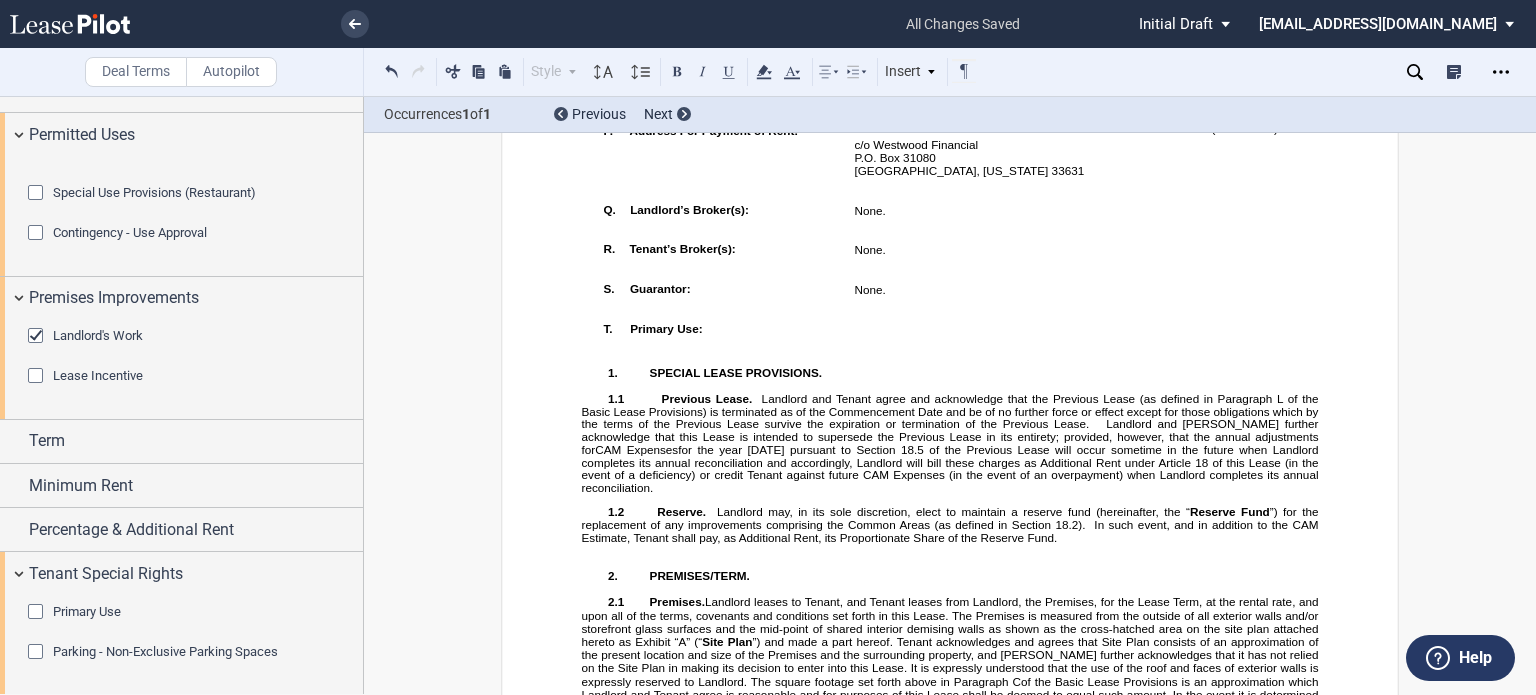 click on "T.        Primary Use:" at bounding box center (733, 328) 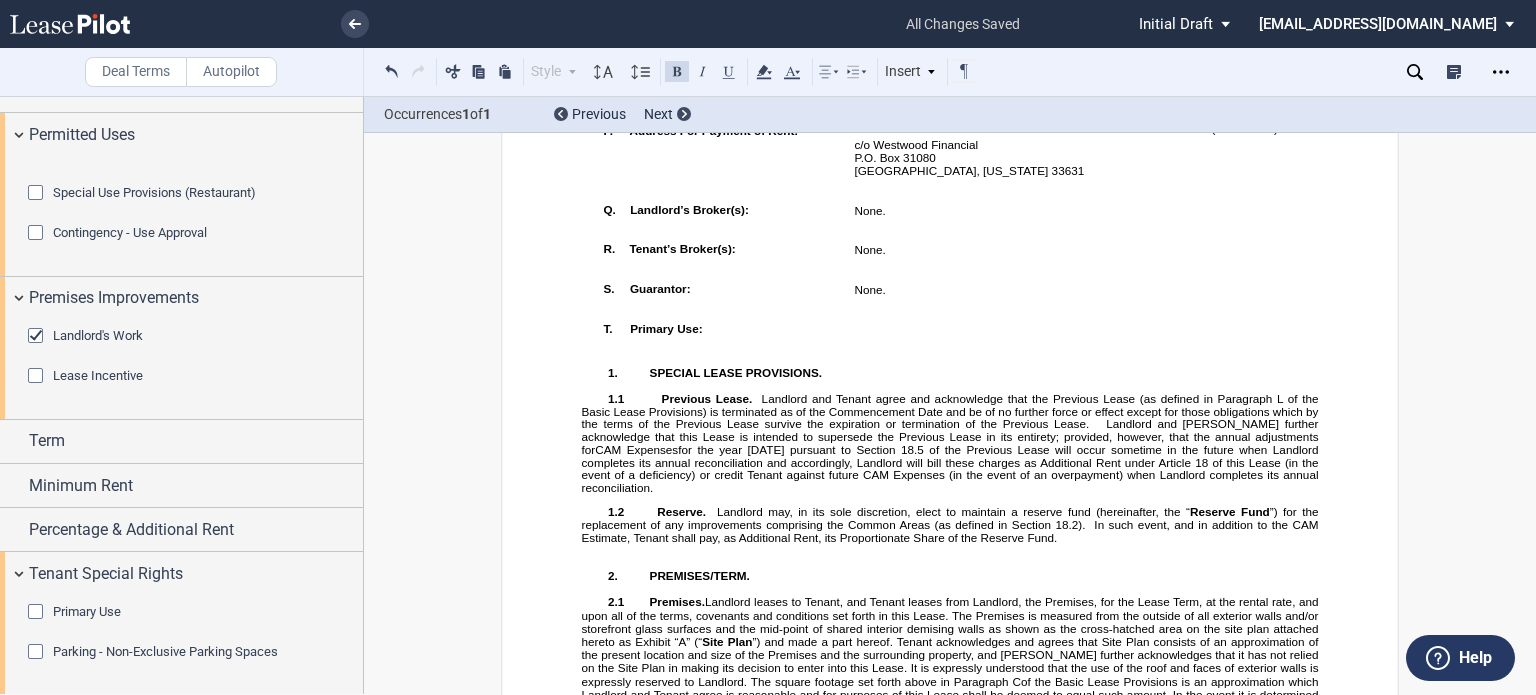type 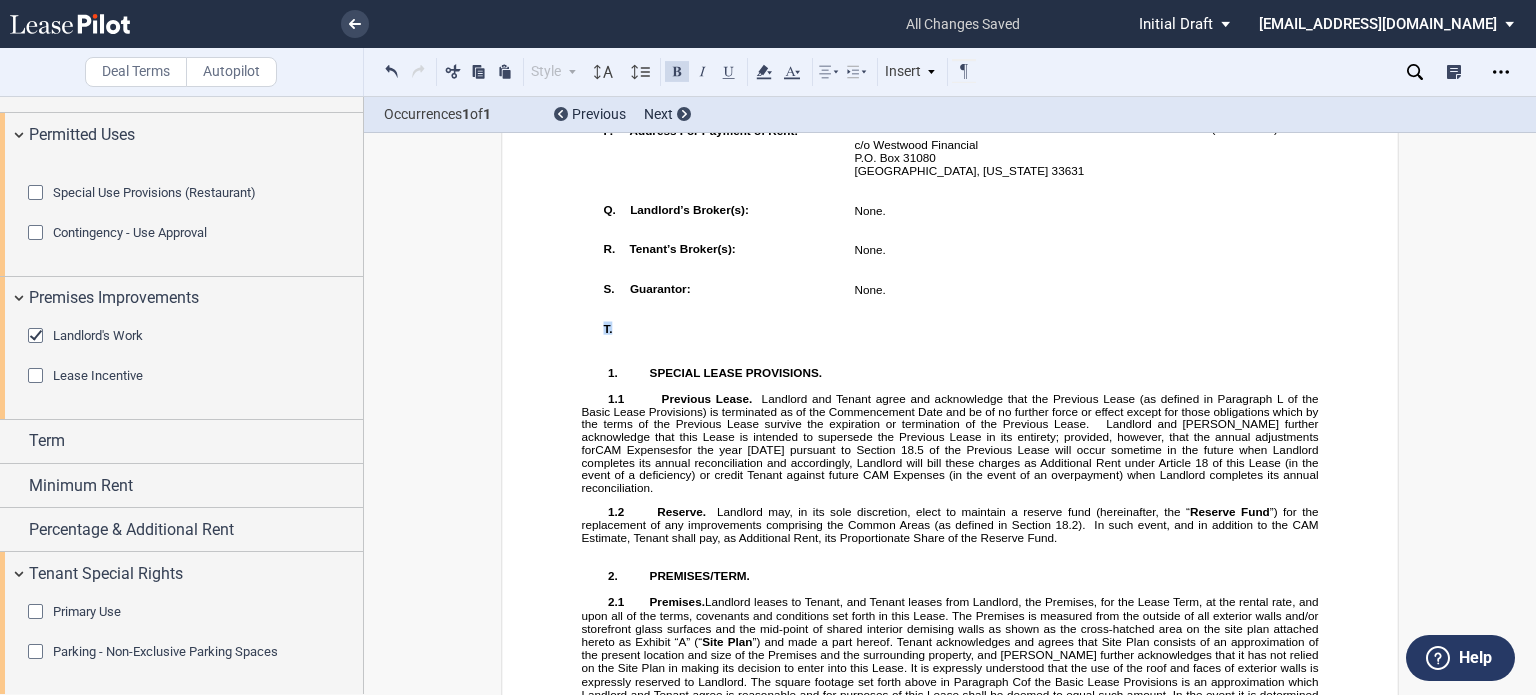 drag, startPoint x: 596, startPoint y: 515, endPoint x: 632, endPoint y: 519, distance: 36.221542 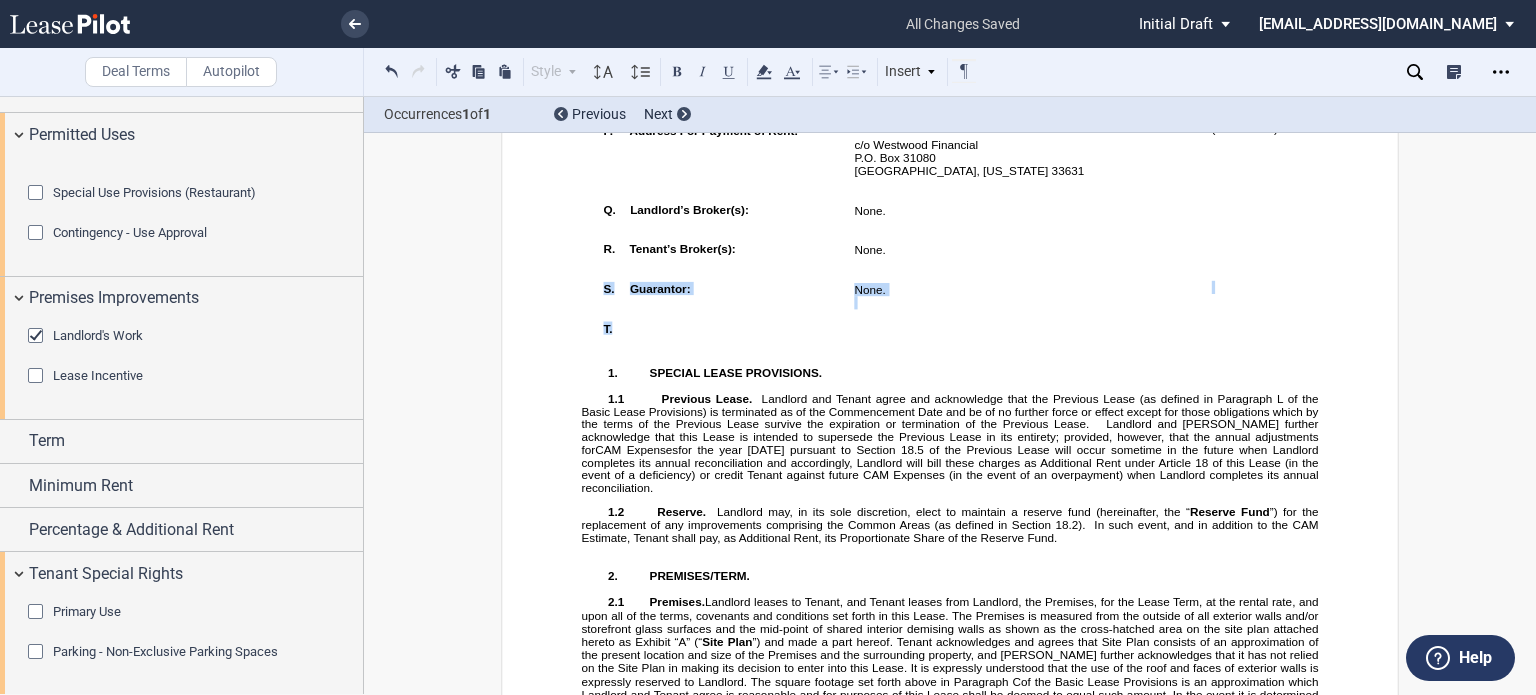 drag, startPoint x: 596, startPoint y: 470, endPoint x: 654, endPoint y: 519, distance: 75.9276 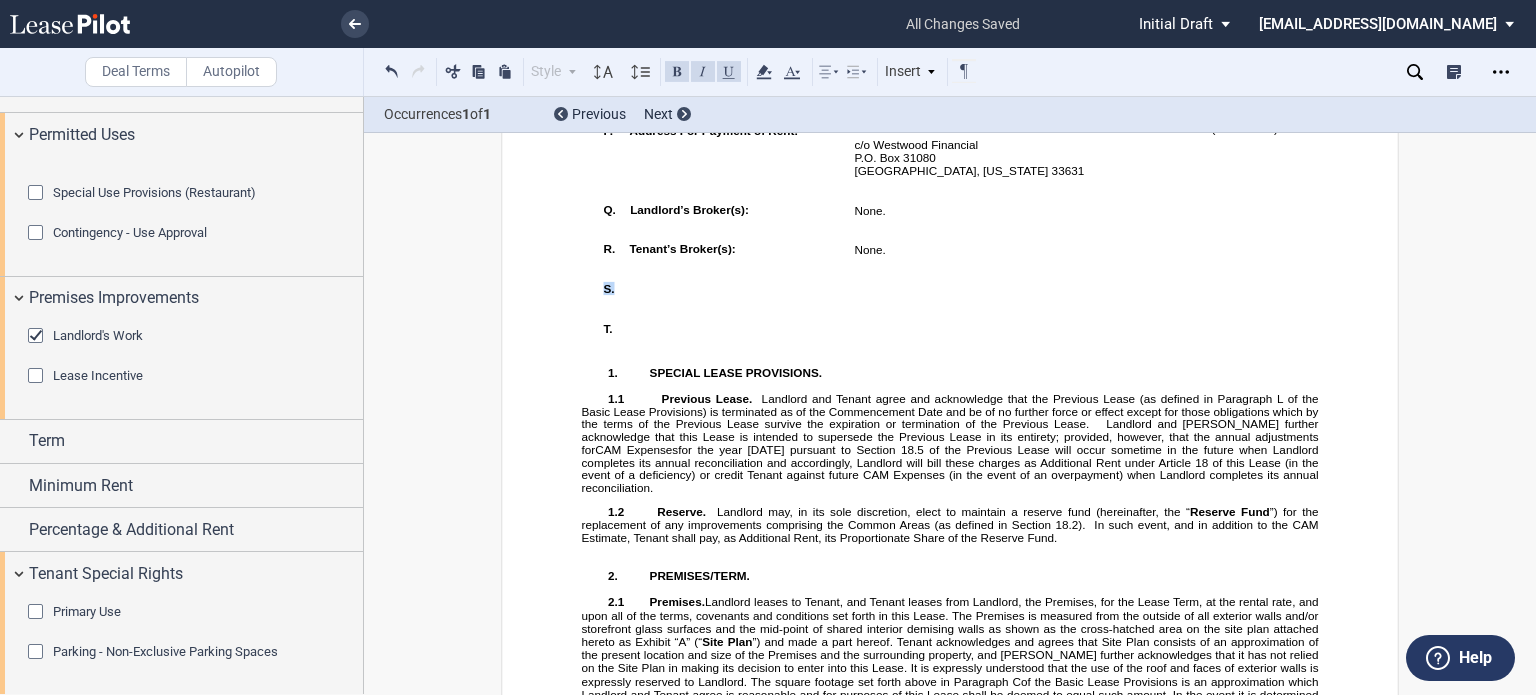 drag, startPoint x: 598, startPoint y: 474, endPoint x: 614, endPoint y: 475, distance: 16.03122 